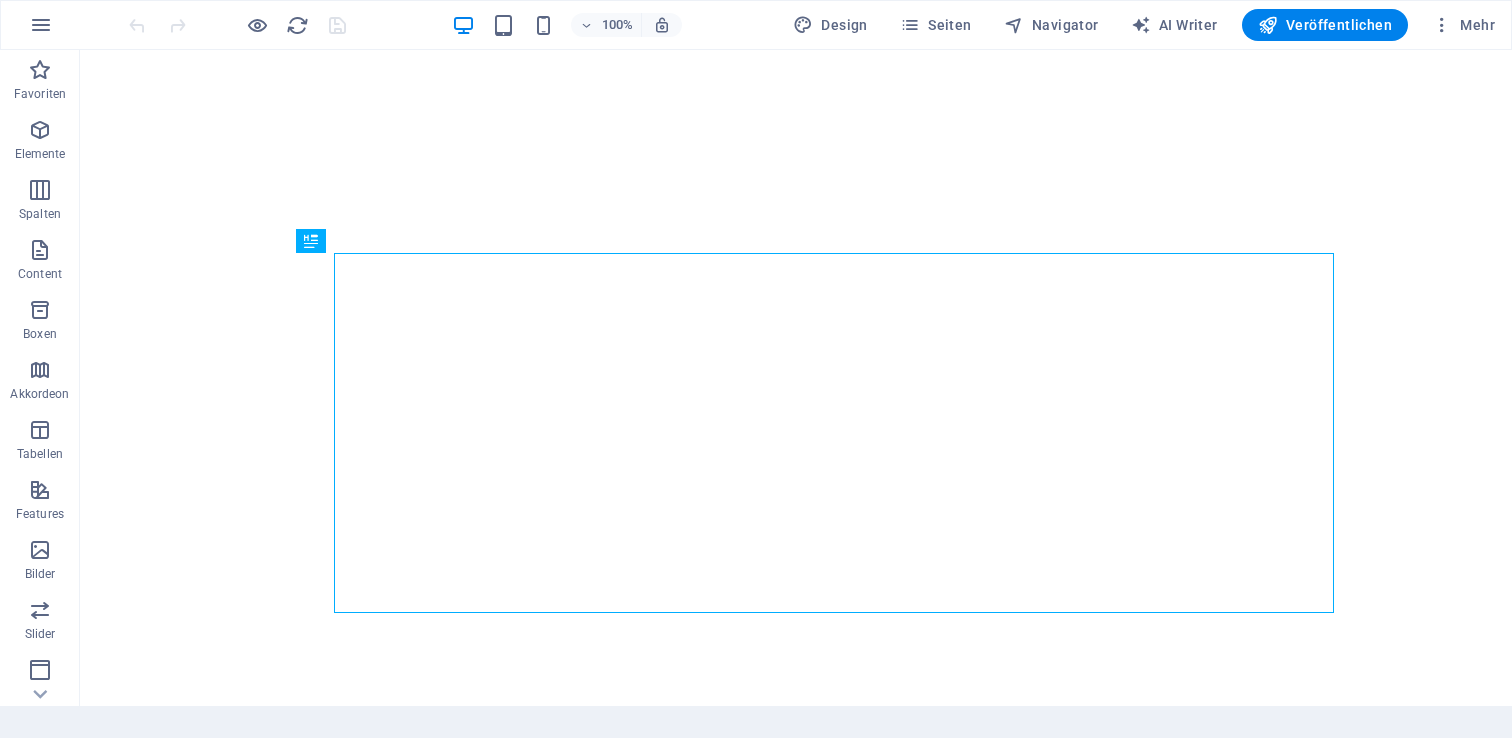 scroll, scrollTop: 0, scrollLeft: 0, axis: both 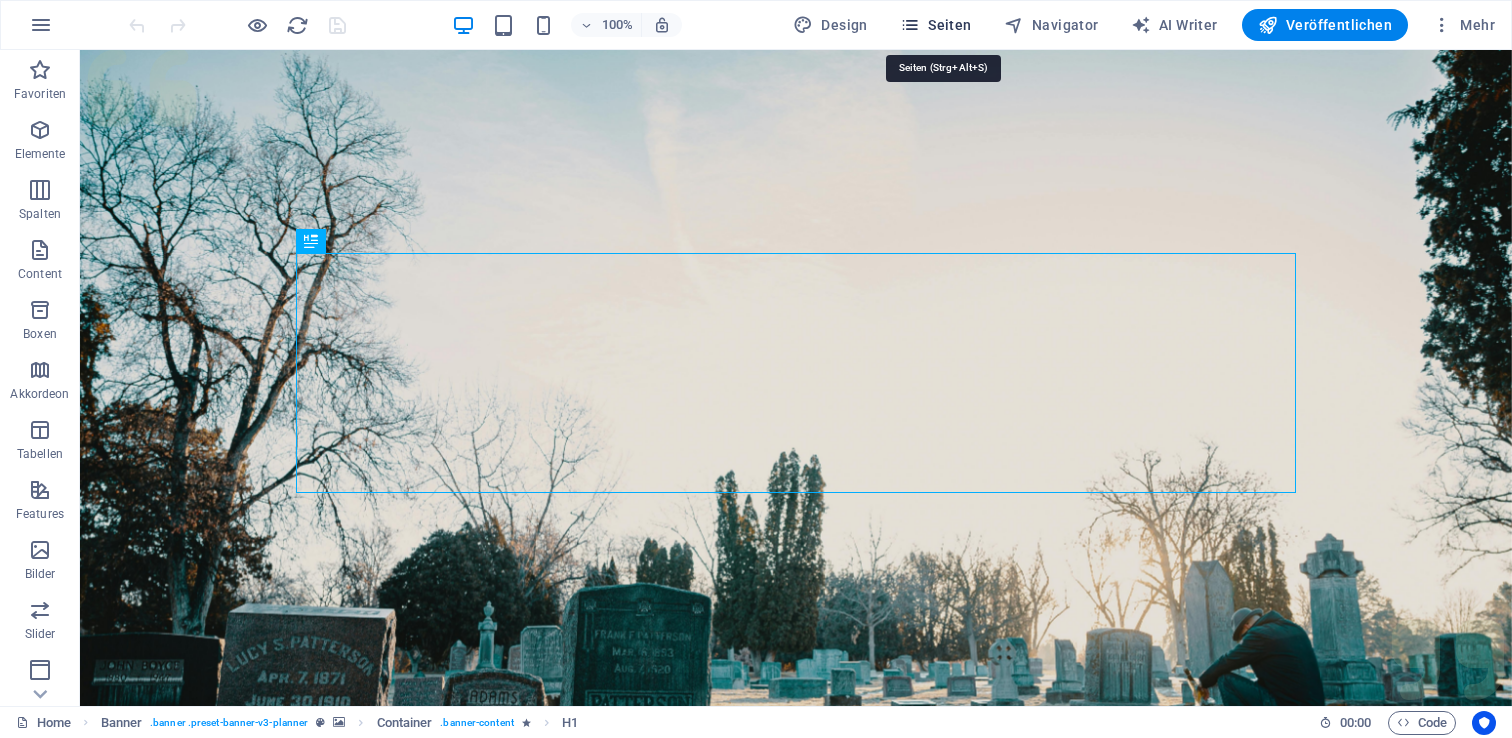 click on "Seiten" at bounding box center [936, 25] 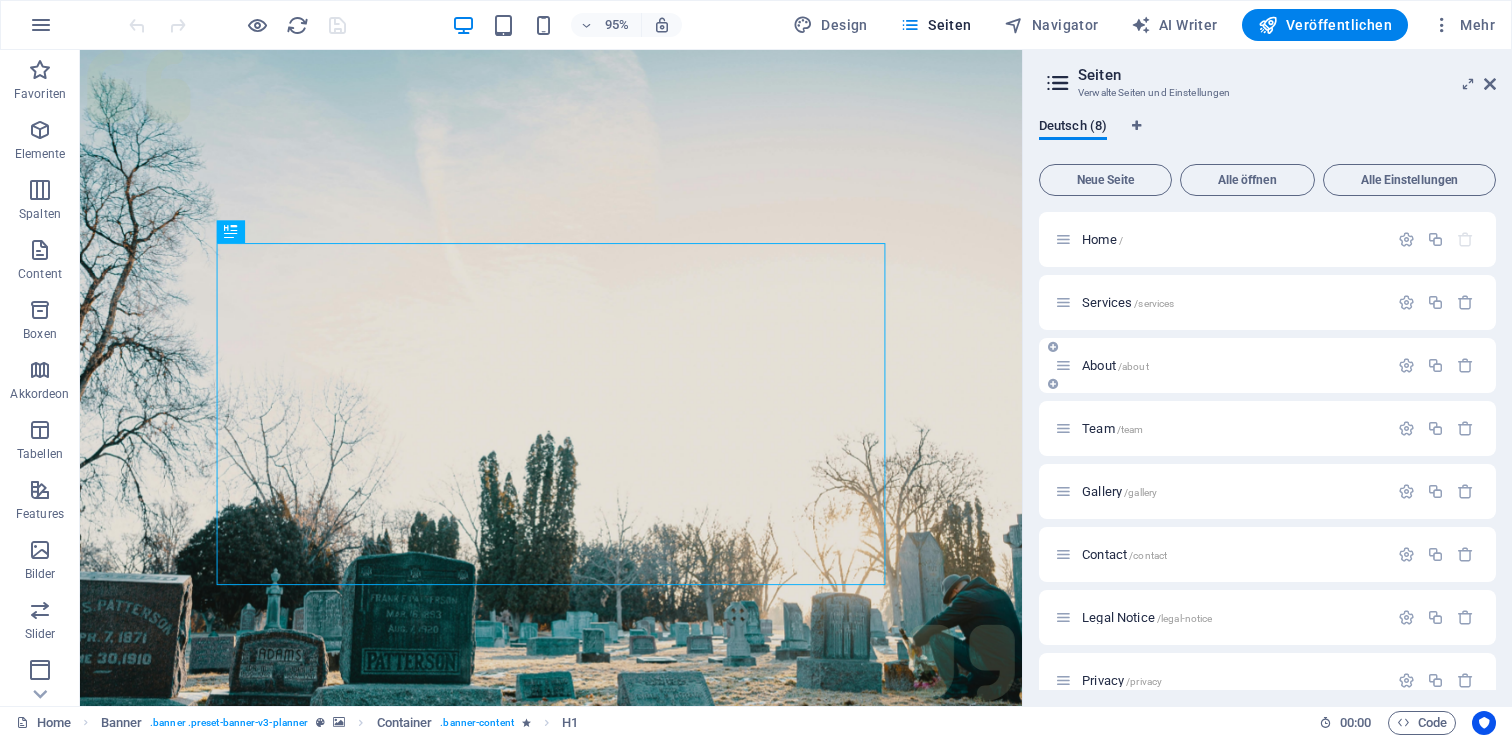 click on "About /about" at bounding box center (1267, 365) 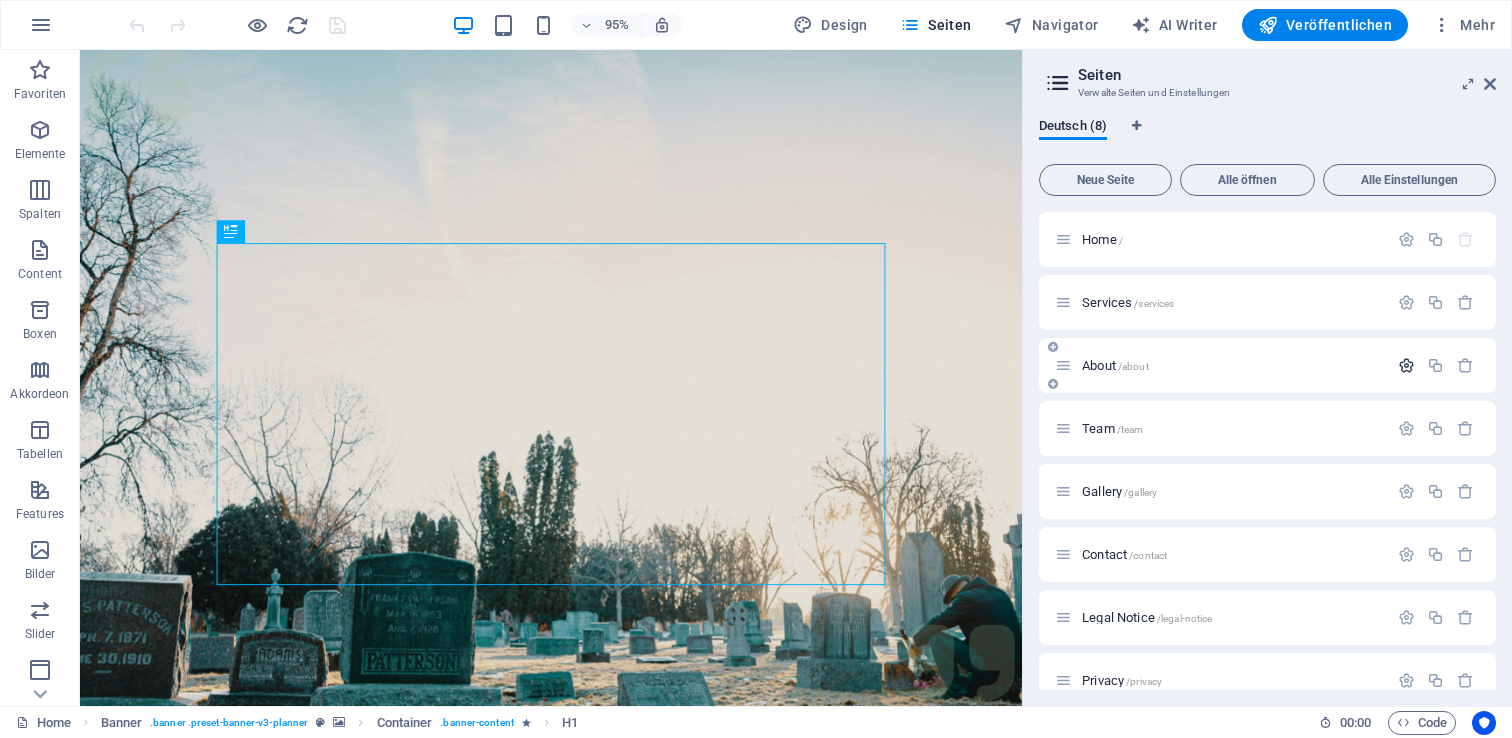 click at bounding box center (1406, 365) 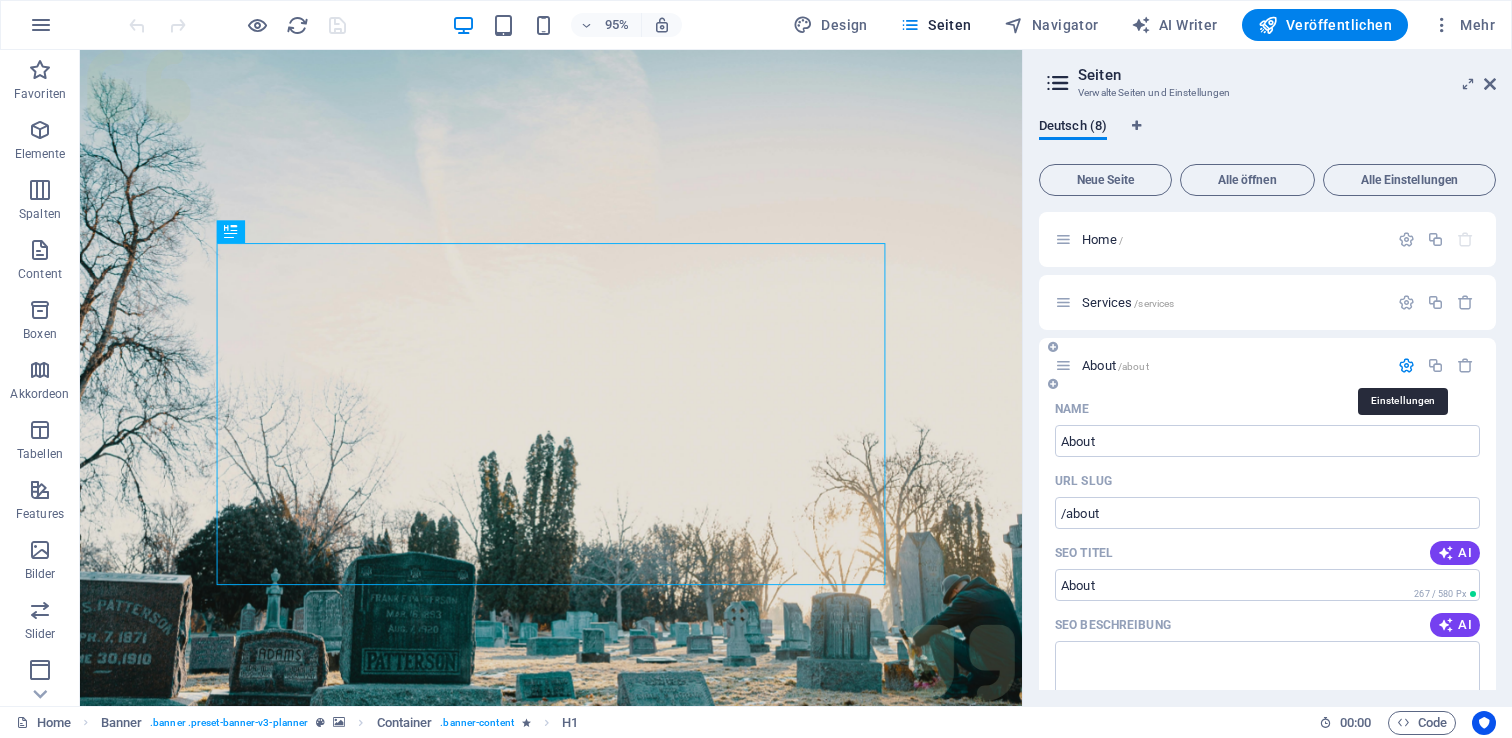 click at bounding box center [1406, 365] 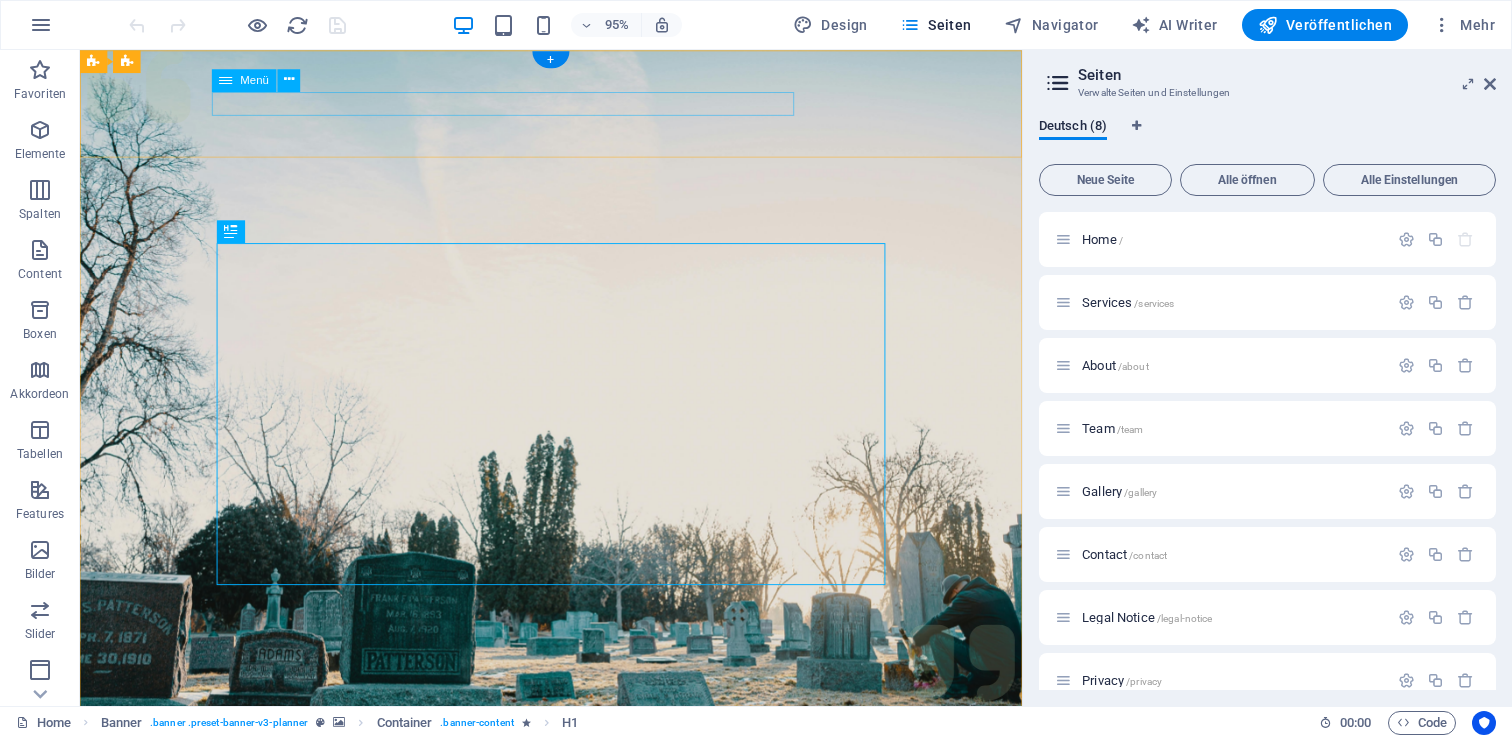 click on "Services About Team Gallery Contact" at bounding box center (576, 1059) 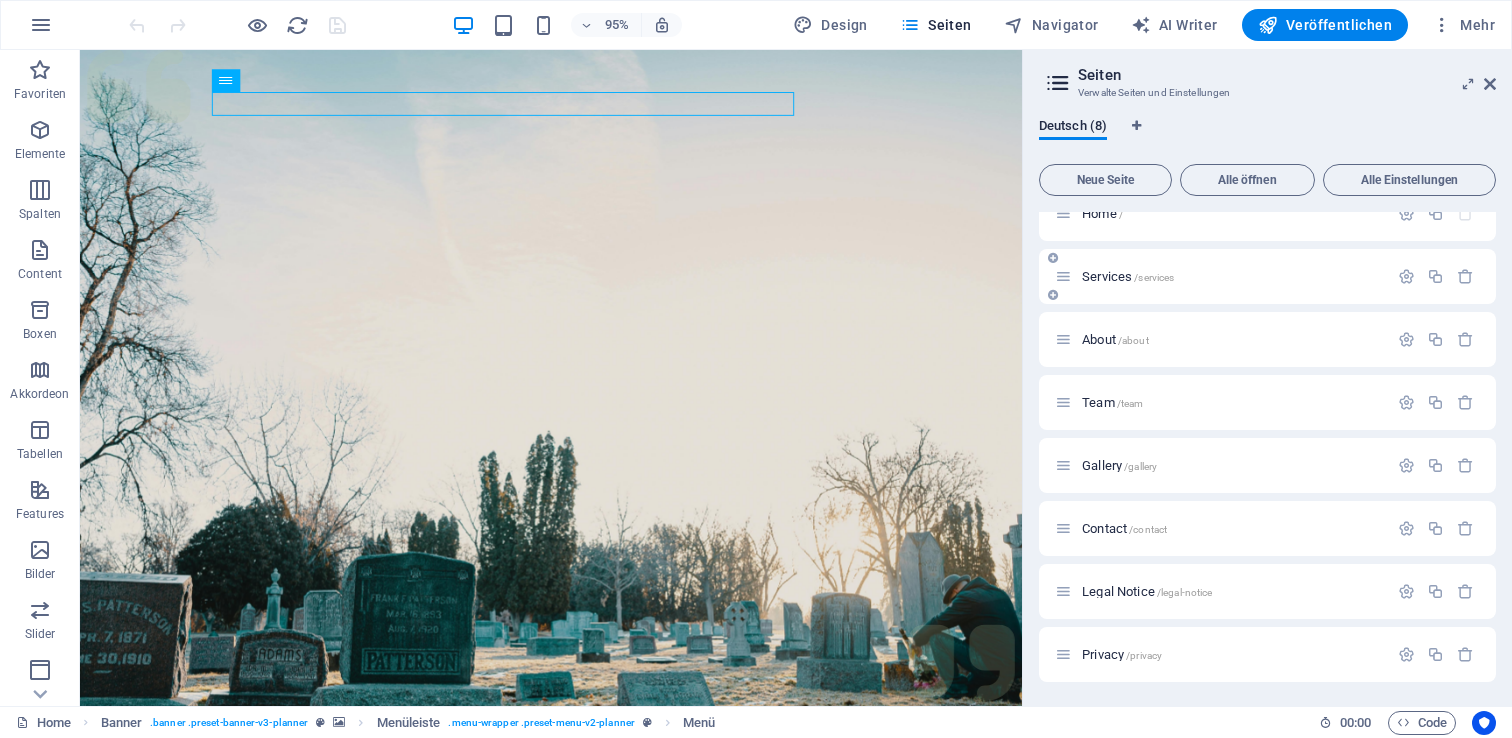 scroll, scrollTop: 0, scrollLeft: 0, axis: both 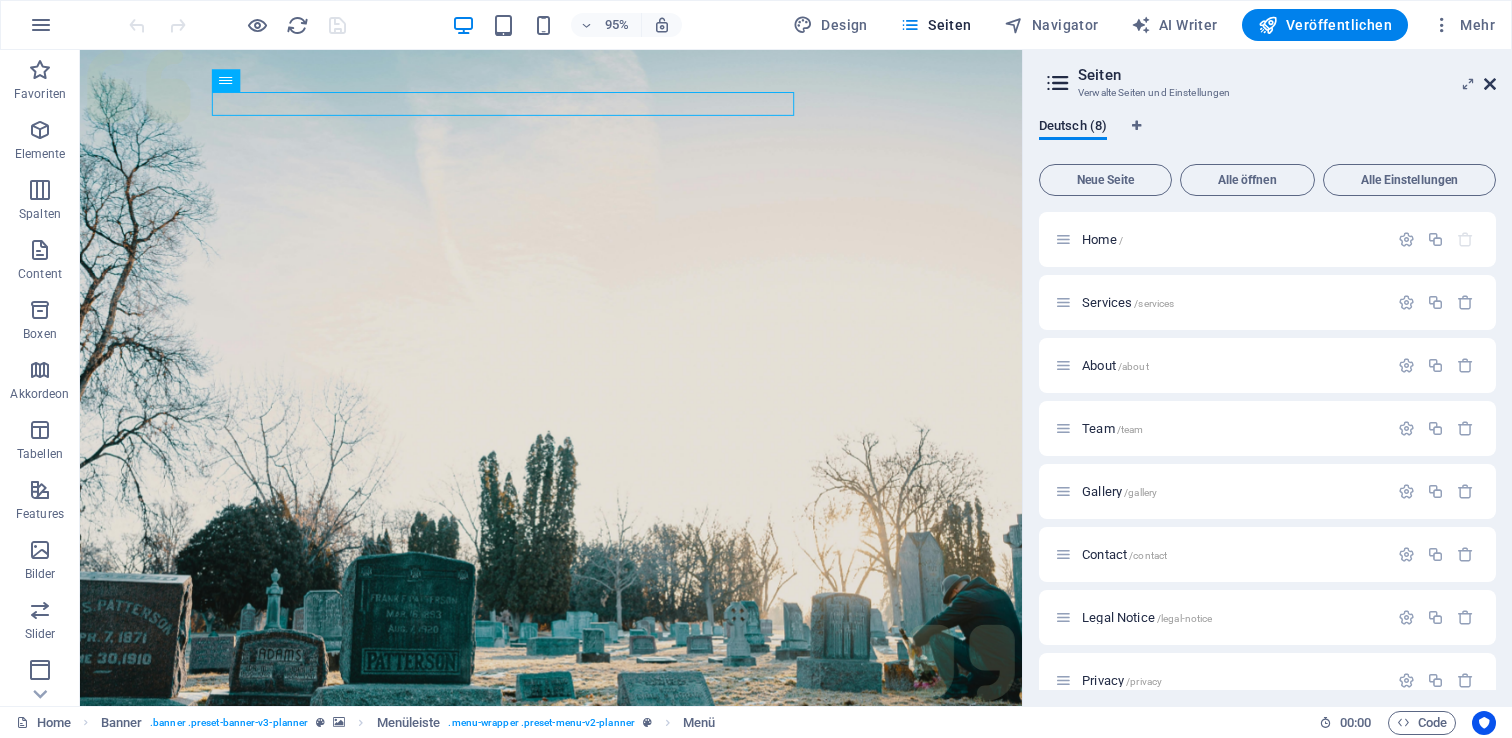 click at bounding box center (1490, 84) 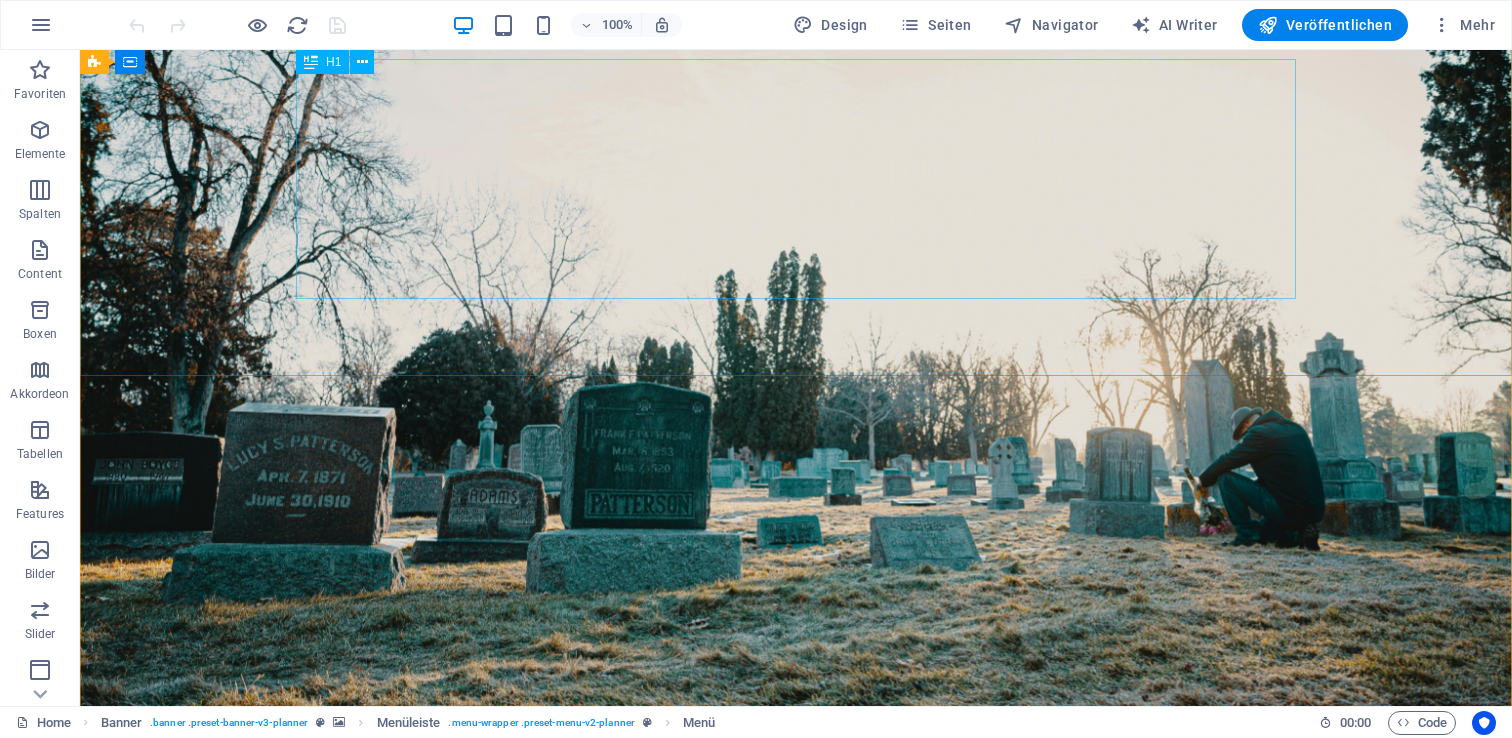 scroll, scrollTop: 0, scrollLeft: 0, axis: both 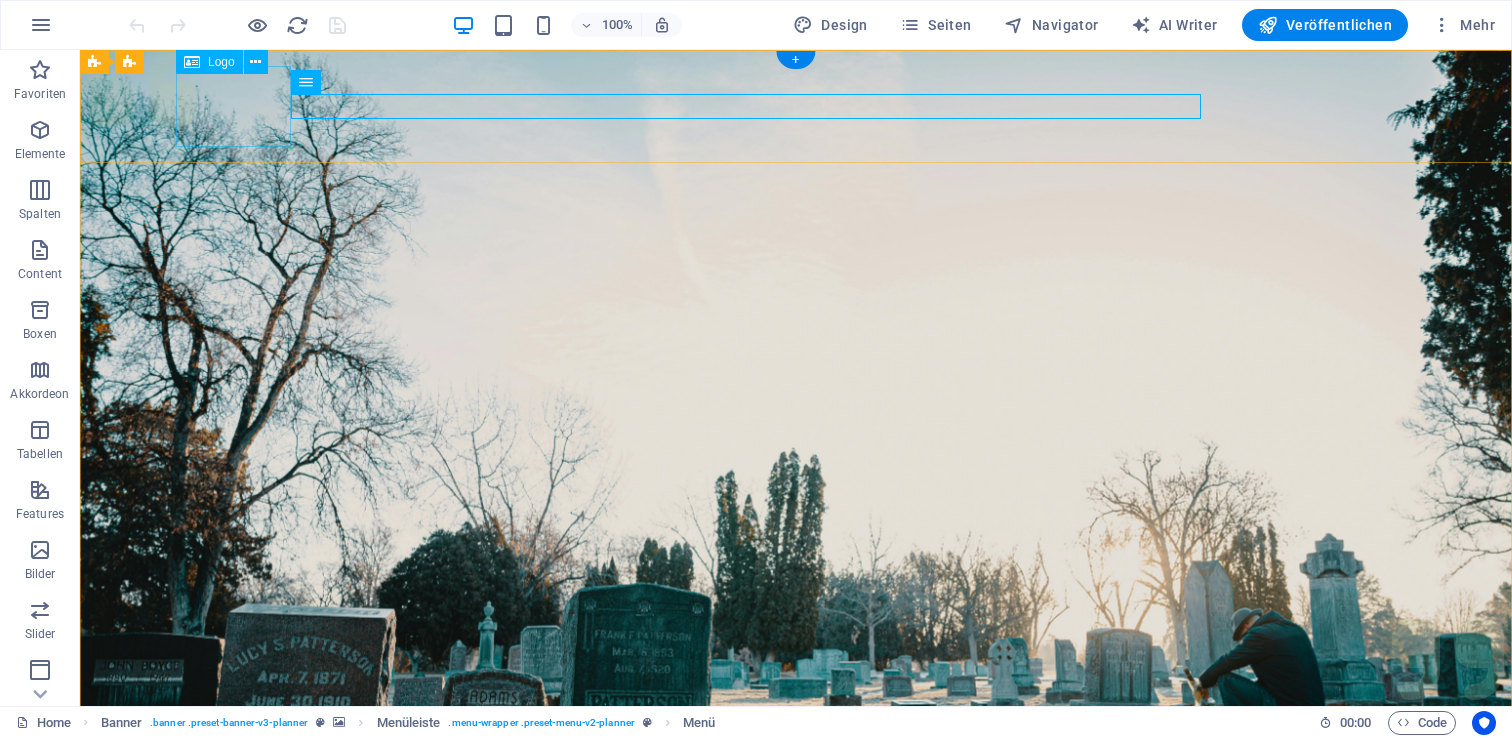 click at bounding box center (796, 1006) 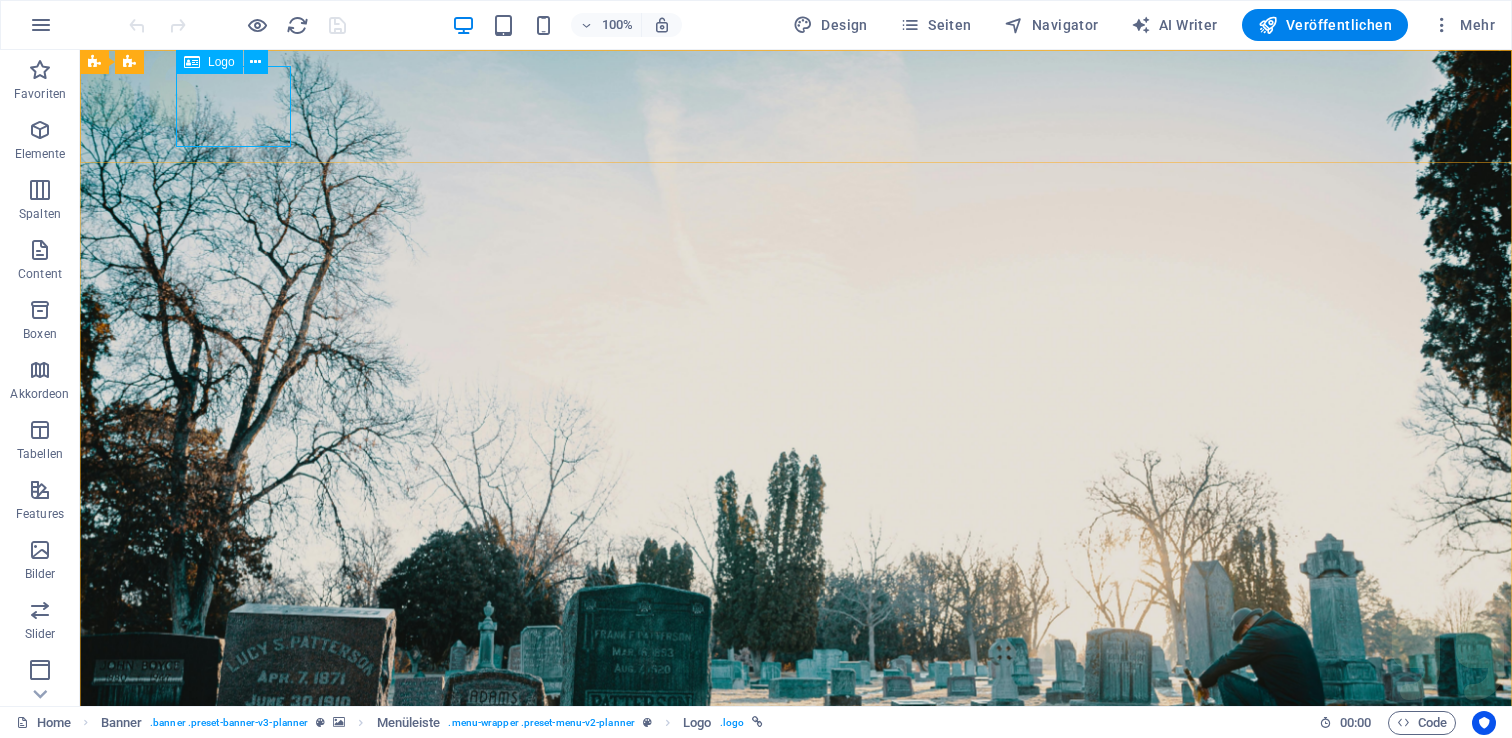 click on "Logo" at bounding box center [221, 62] 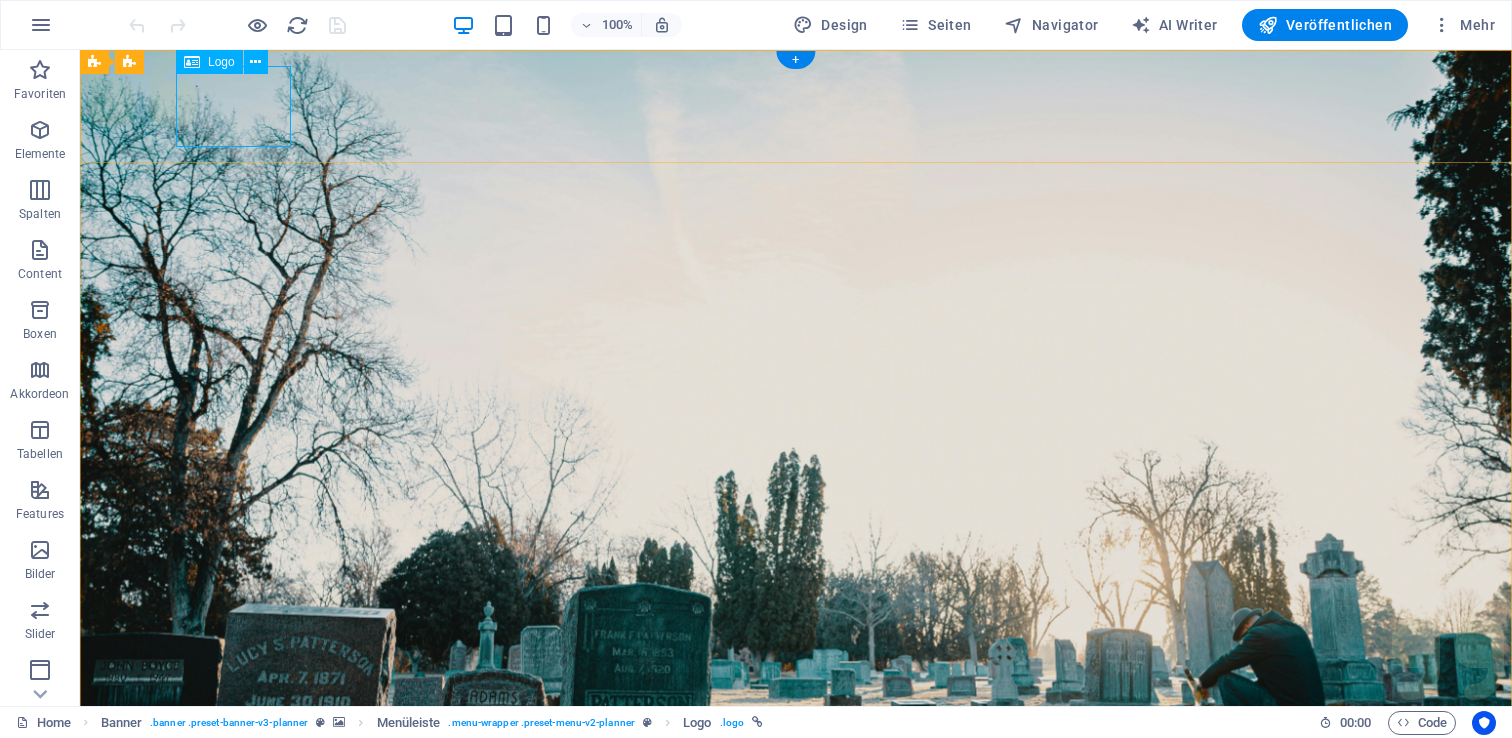 click at bounding box center (796, 1006) 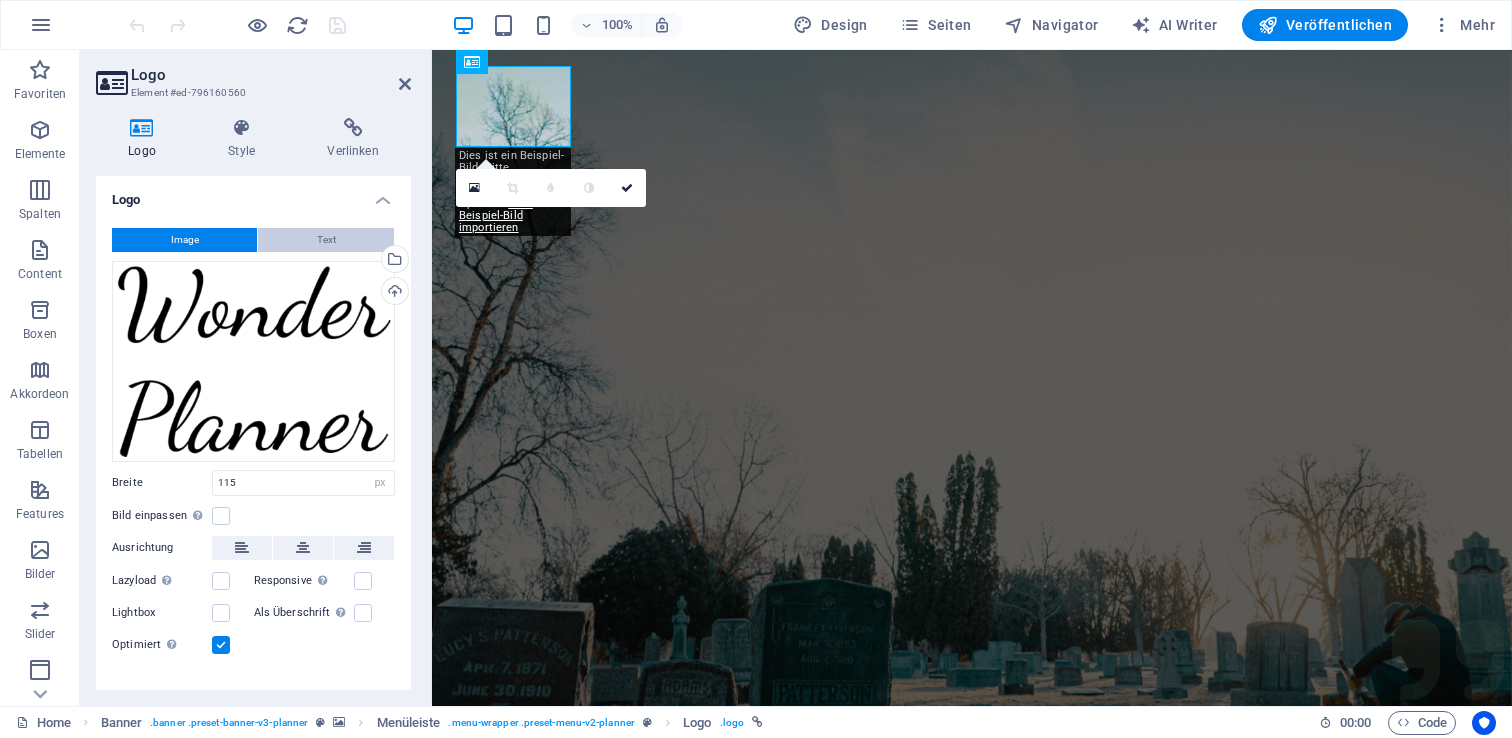 click on "Text" at bounding box center [326, 240] 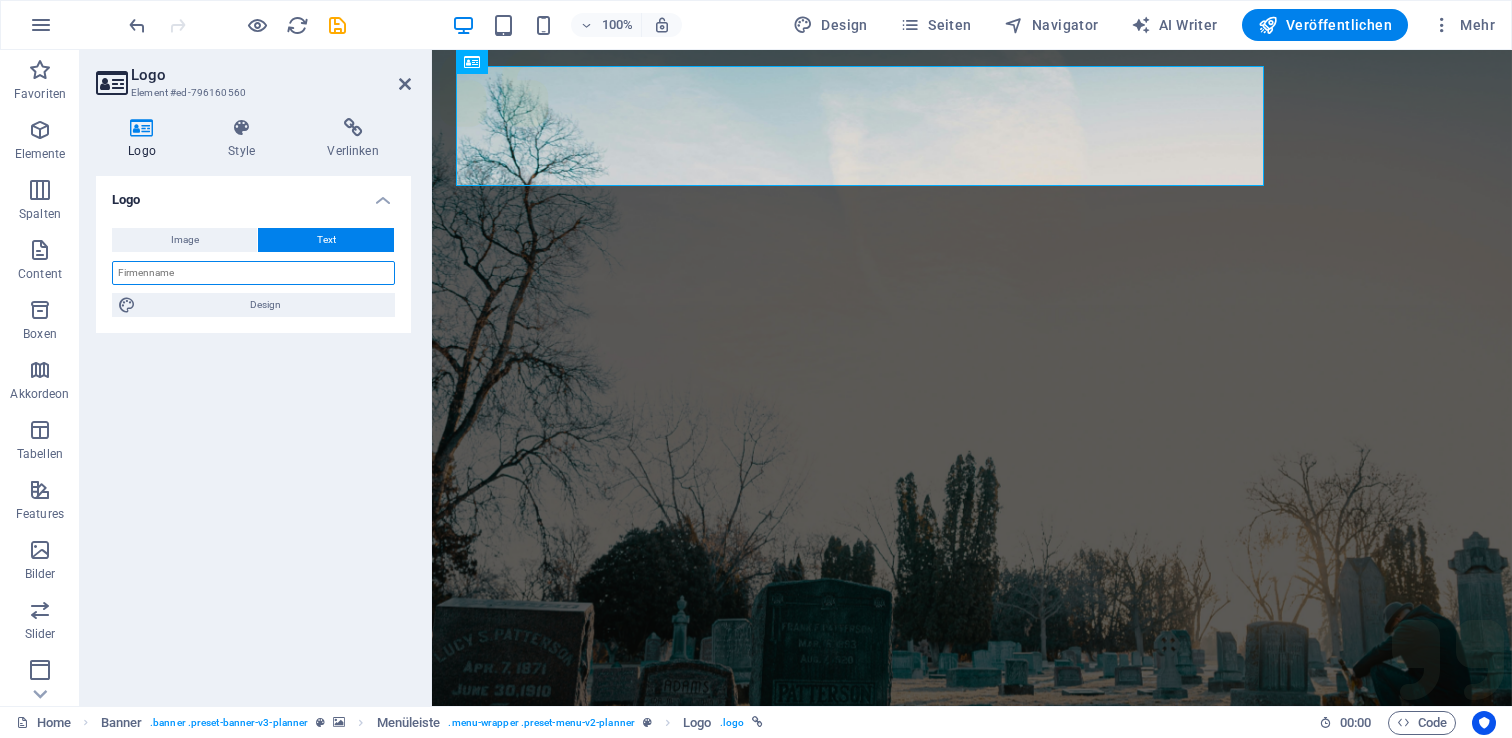 click at bounding box center (253, 273) 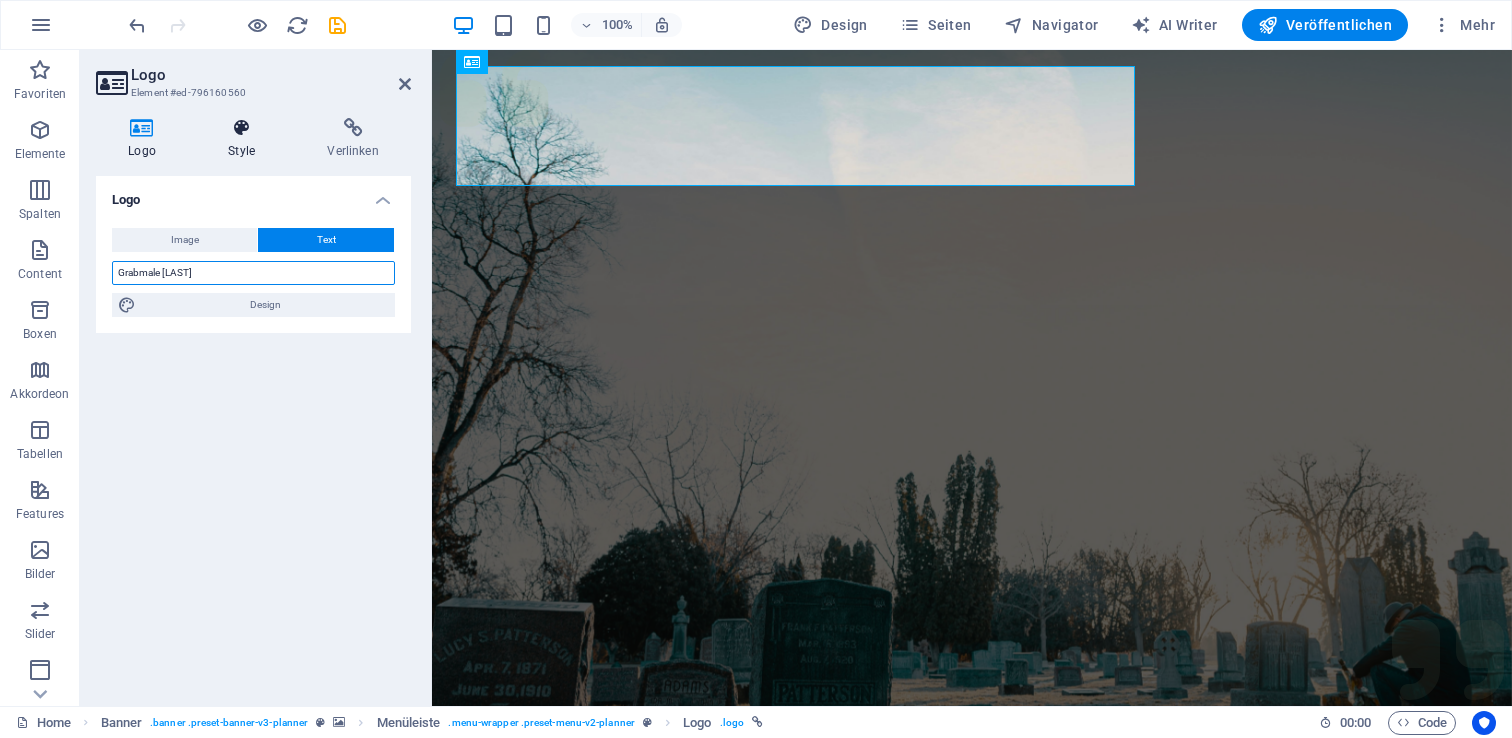 type on "Grabmale [LAST]" 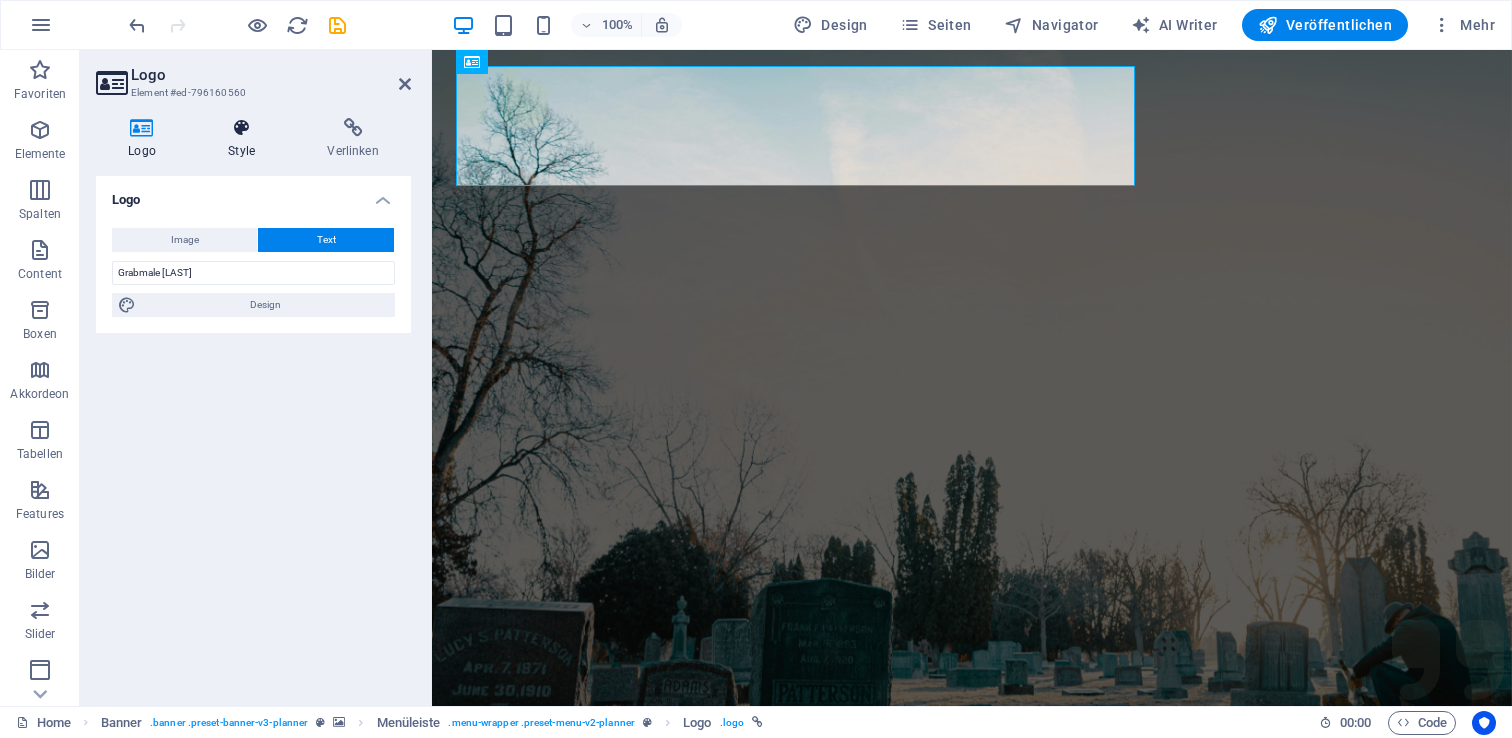 click at bounding box center (241, 128) 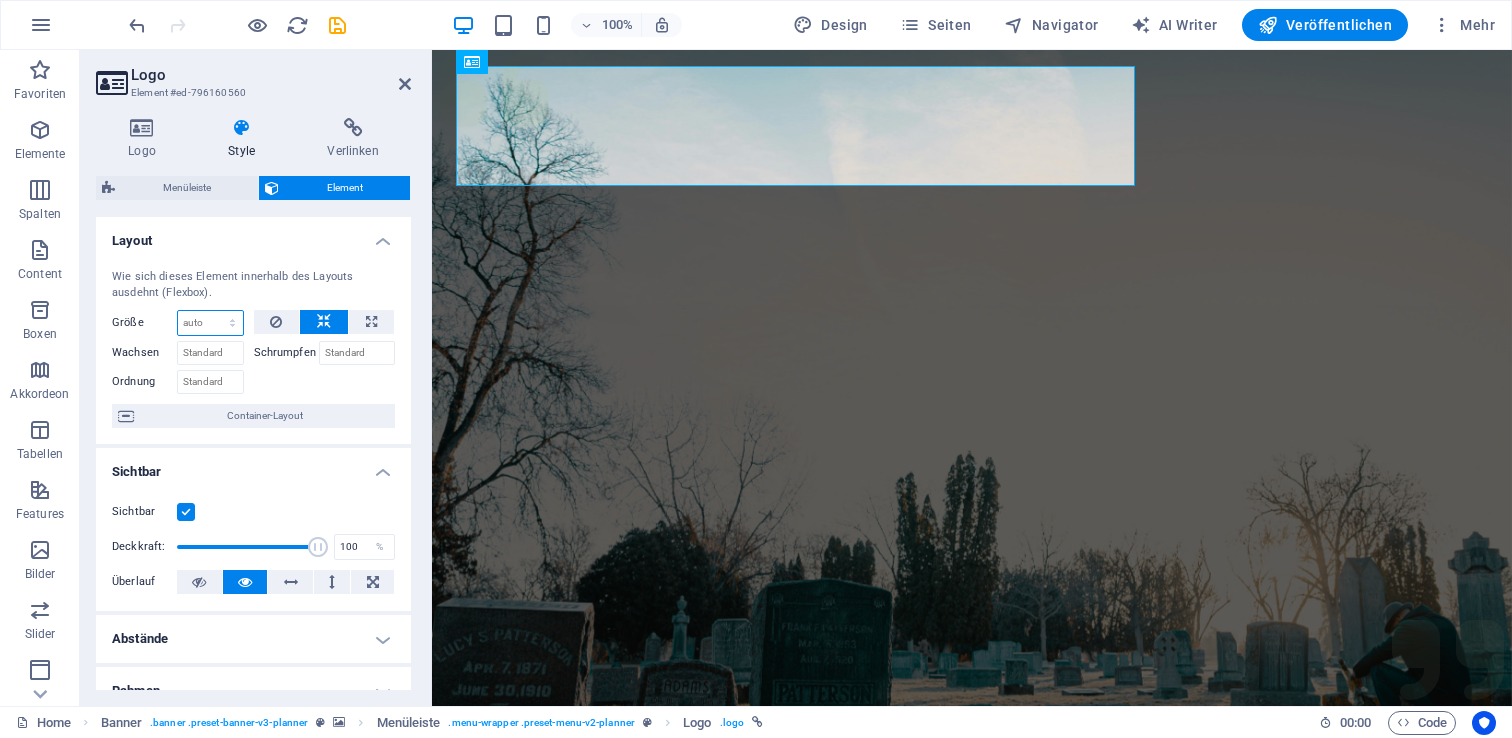 click on "Standard auto px % 1/1 1/2 1/3 1/4 1/5 1/6 1/7 1/8 1/9 1/10" at bounding box center [210, 323] 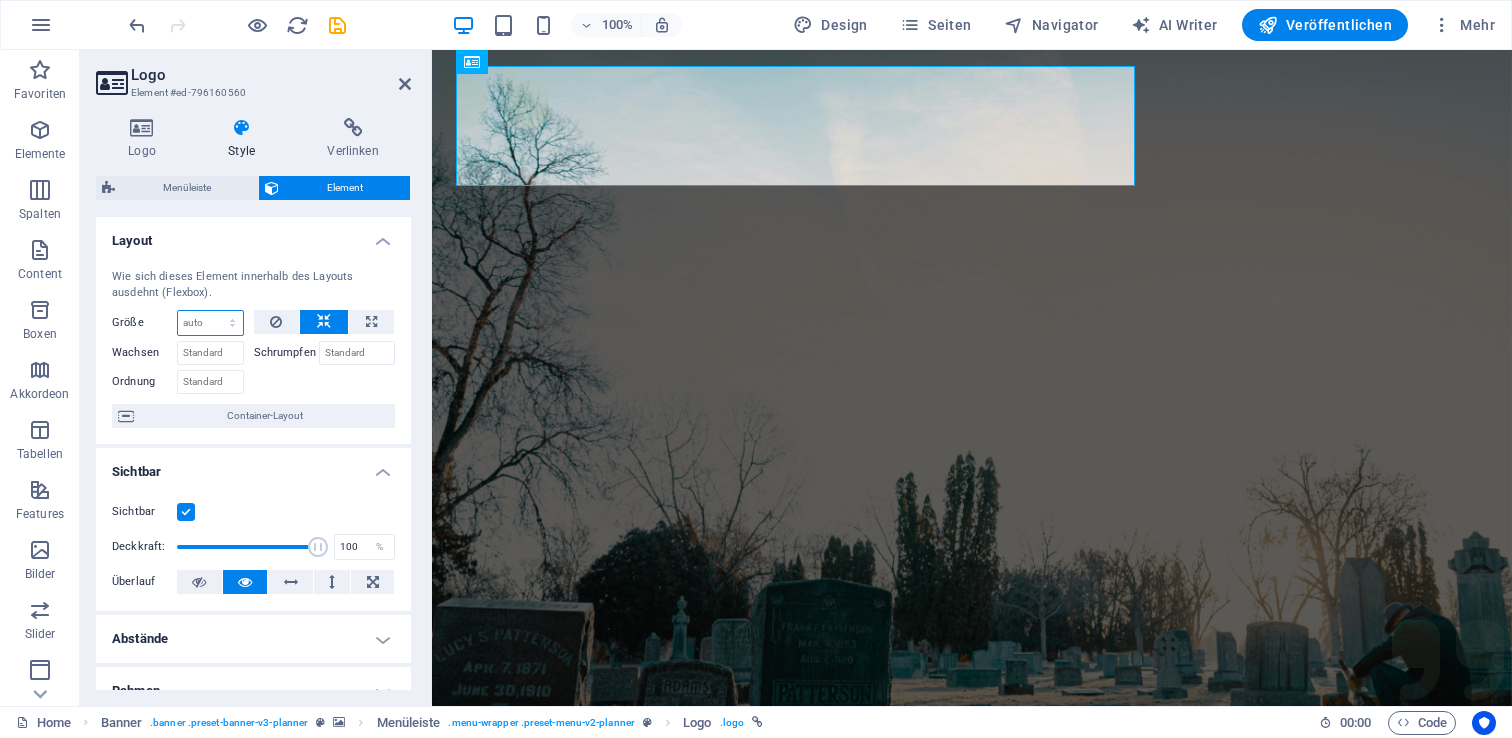 select on "1/1" 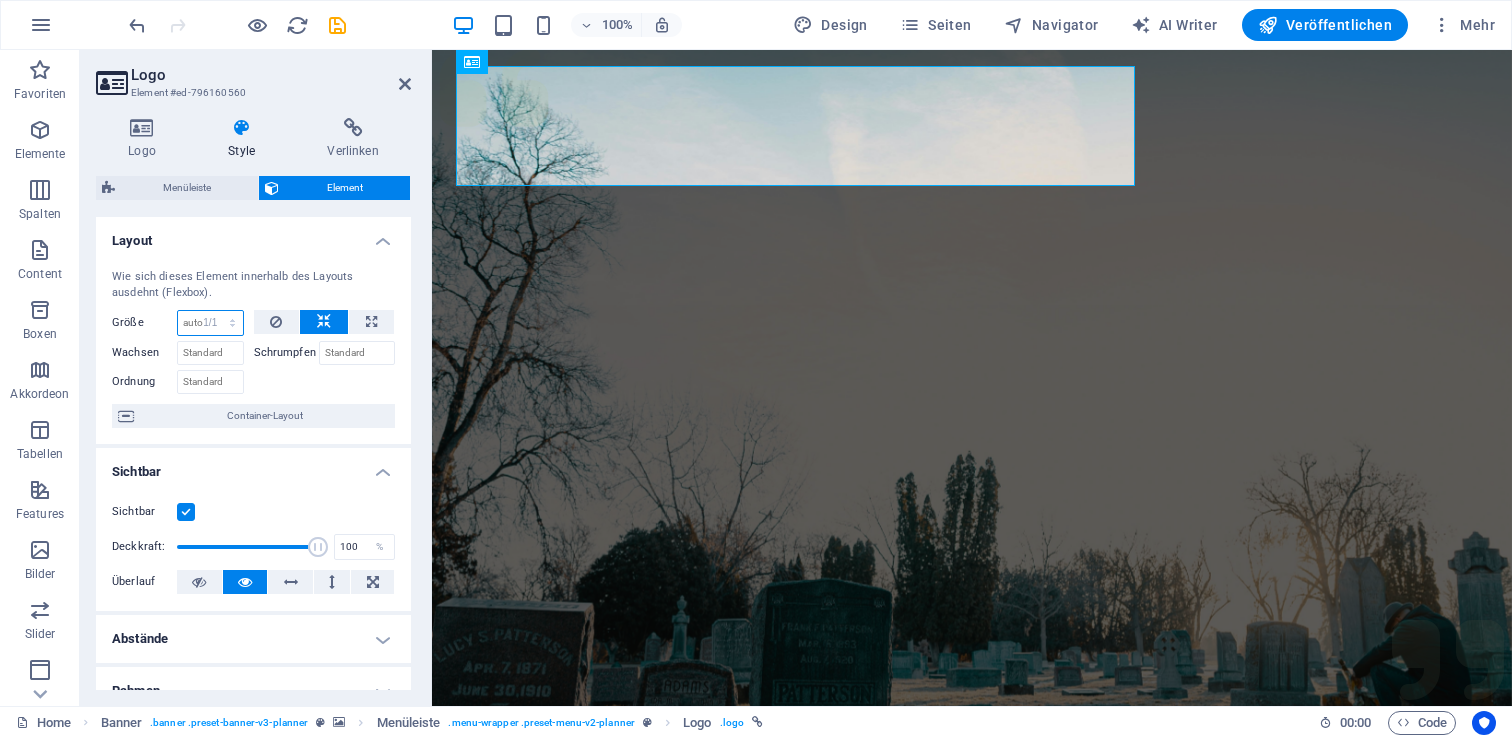 type on "100" 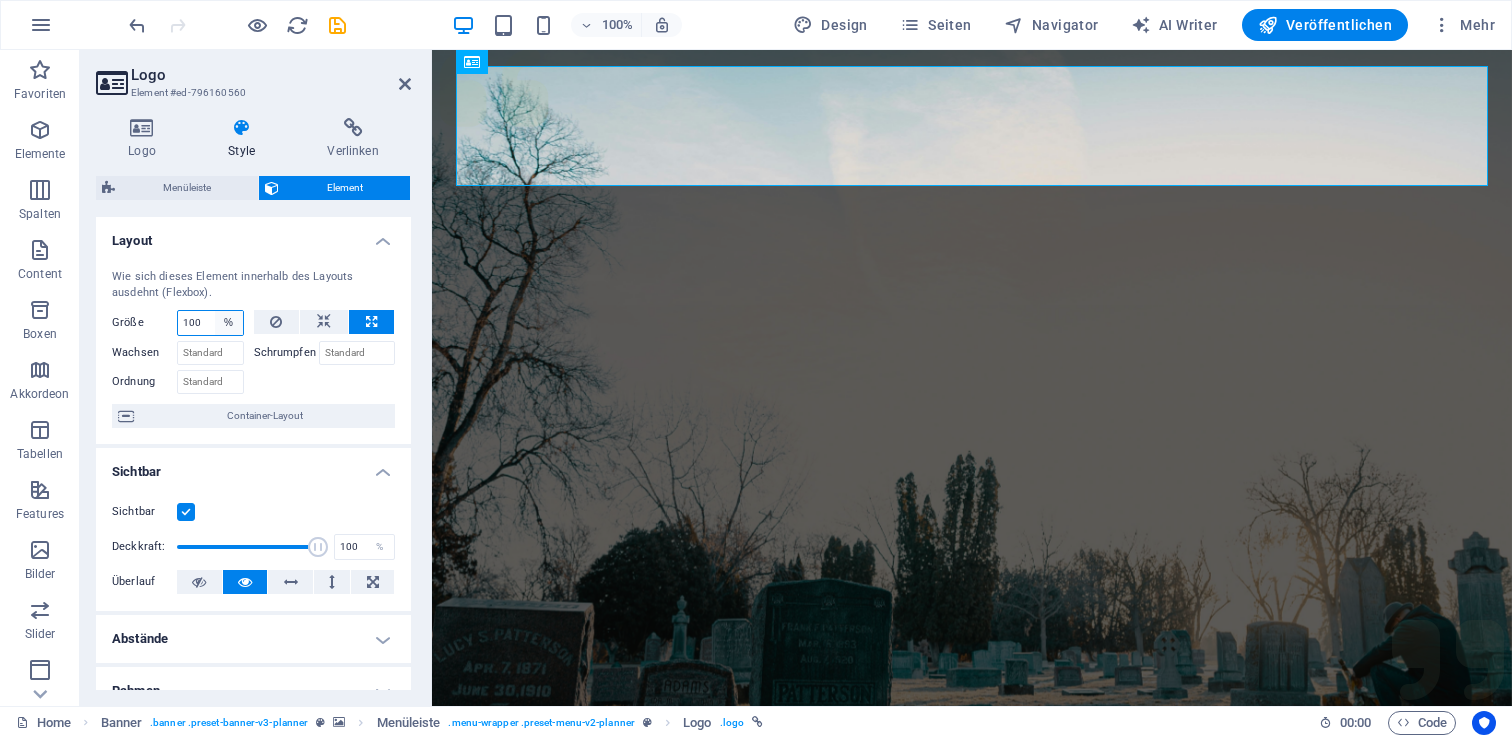 click on "Standard auto px % 1/1 1/2 1/3 1/4 1/5 1/6 1/7 1/8 1/9 1/10" at bounding box center (229, 323) 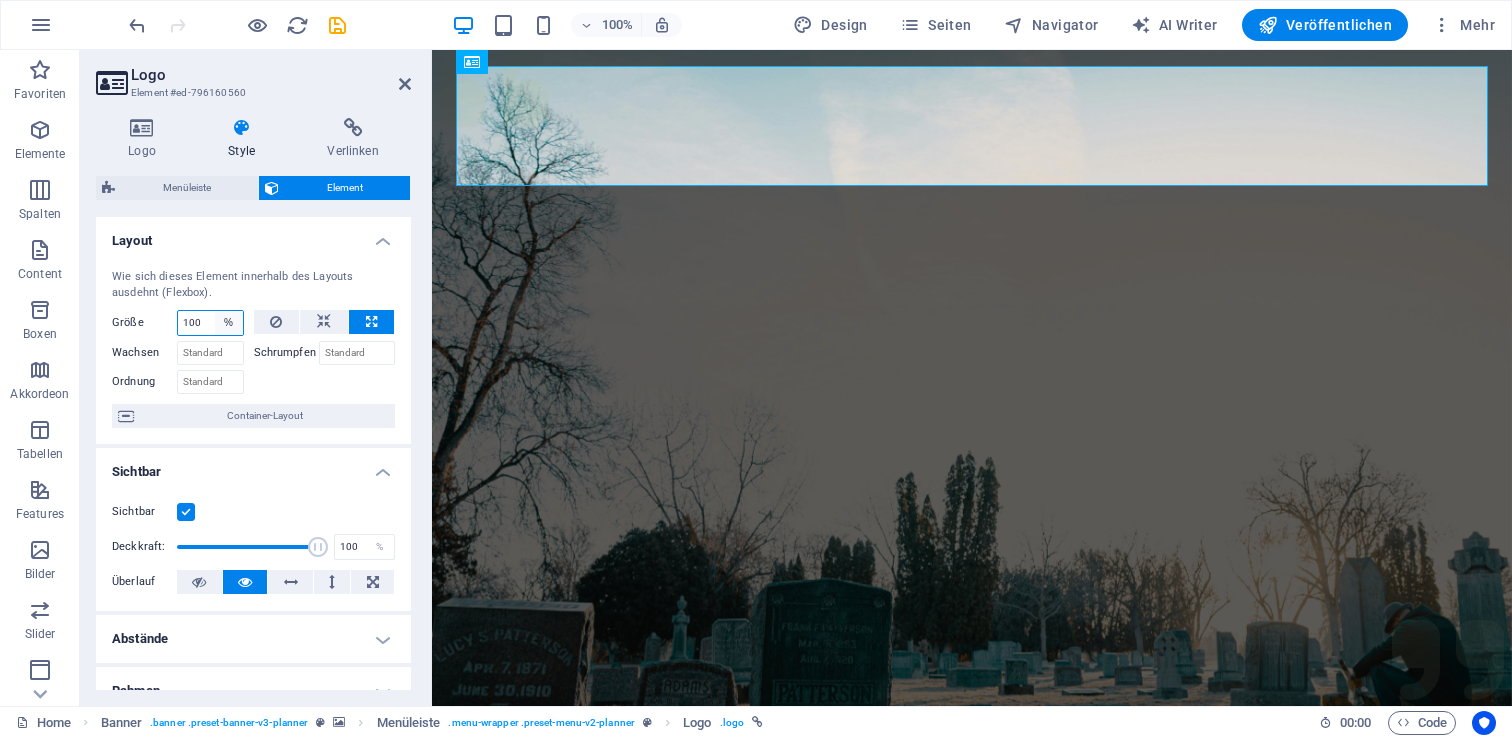 select on "1/5" 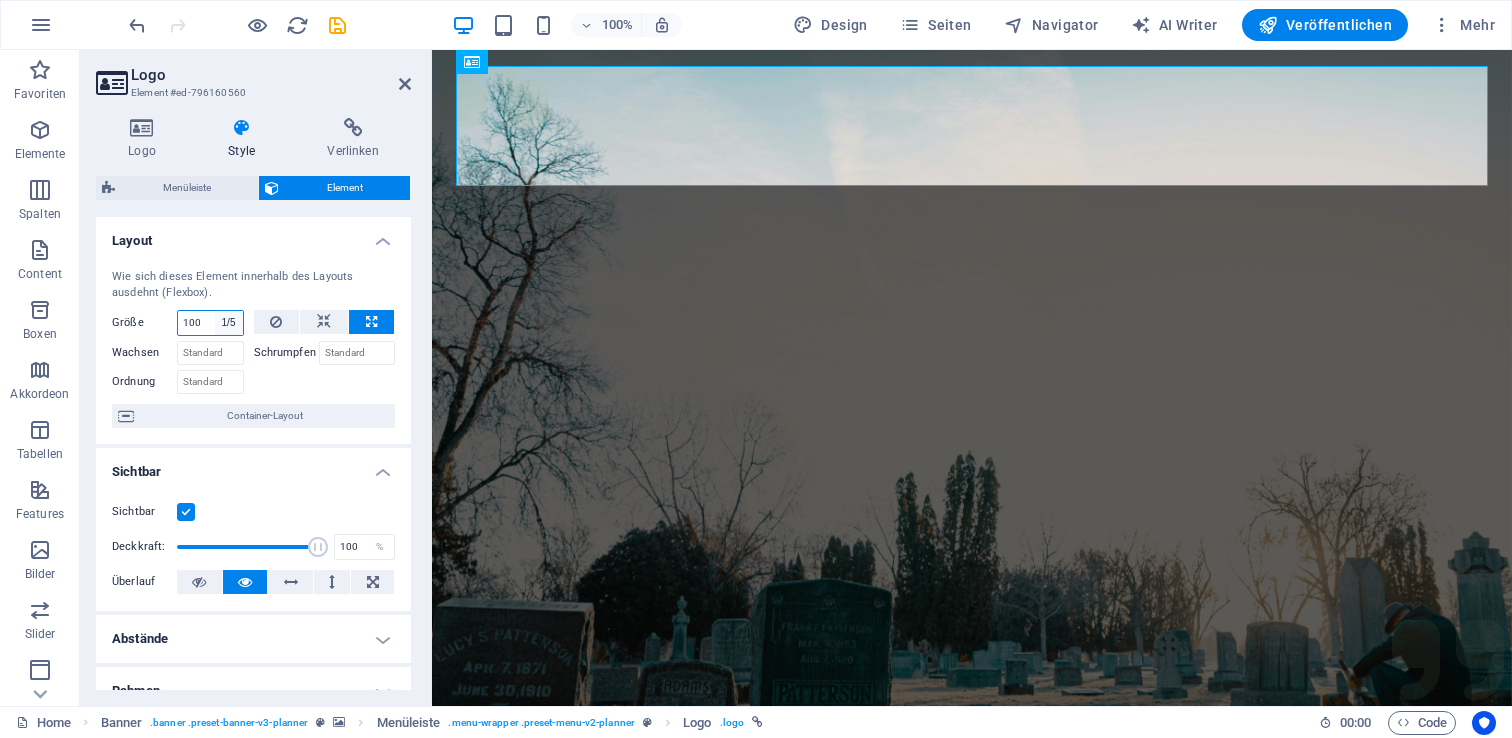 type on "20" 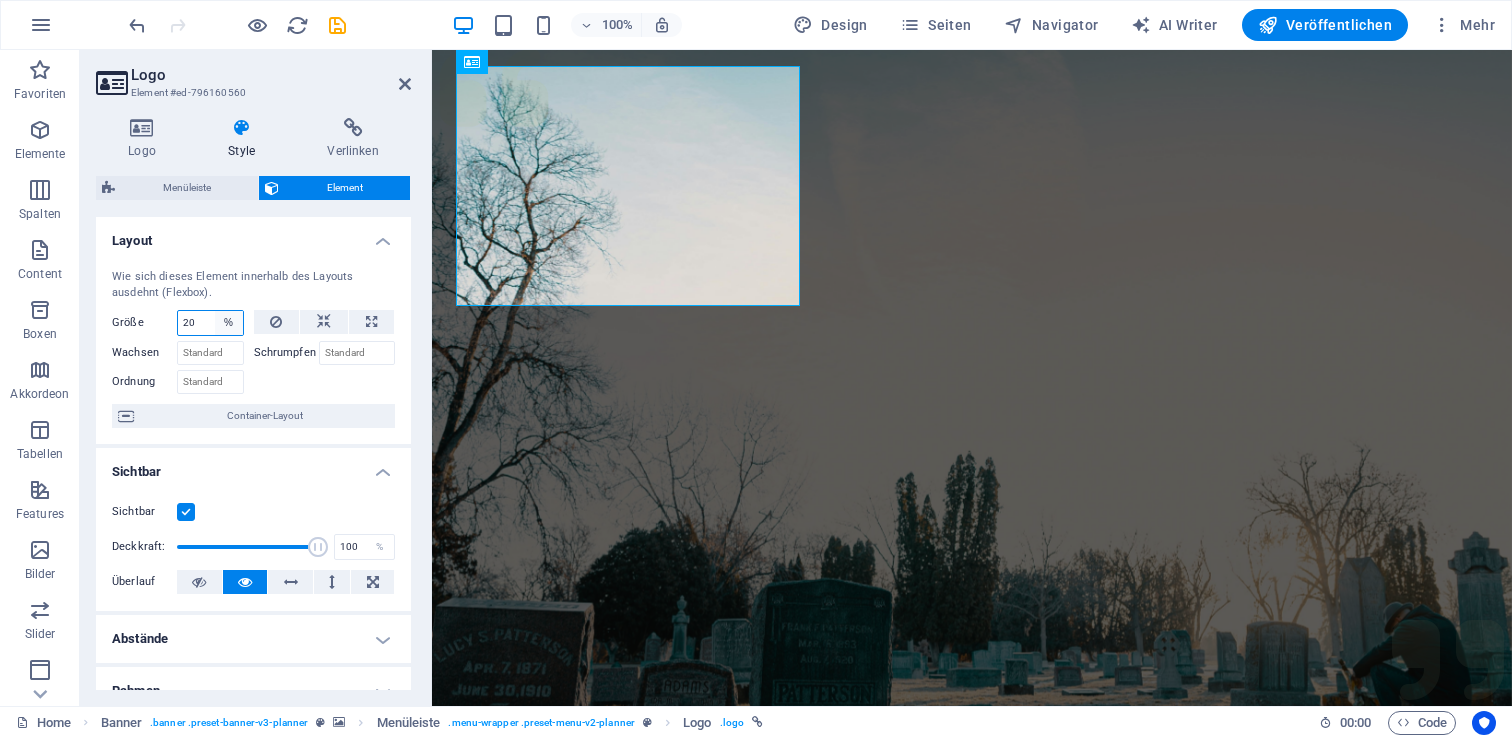 click on "Standard auto px % 1/1 1/2 1/3 1/4 1/5 1/6 1/7 1/8 1/9 1/10" at bounding box center [229, 323] 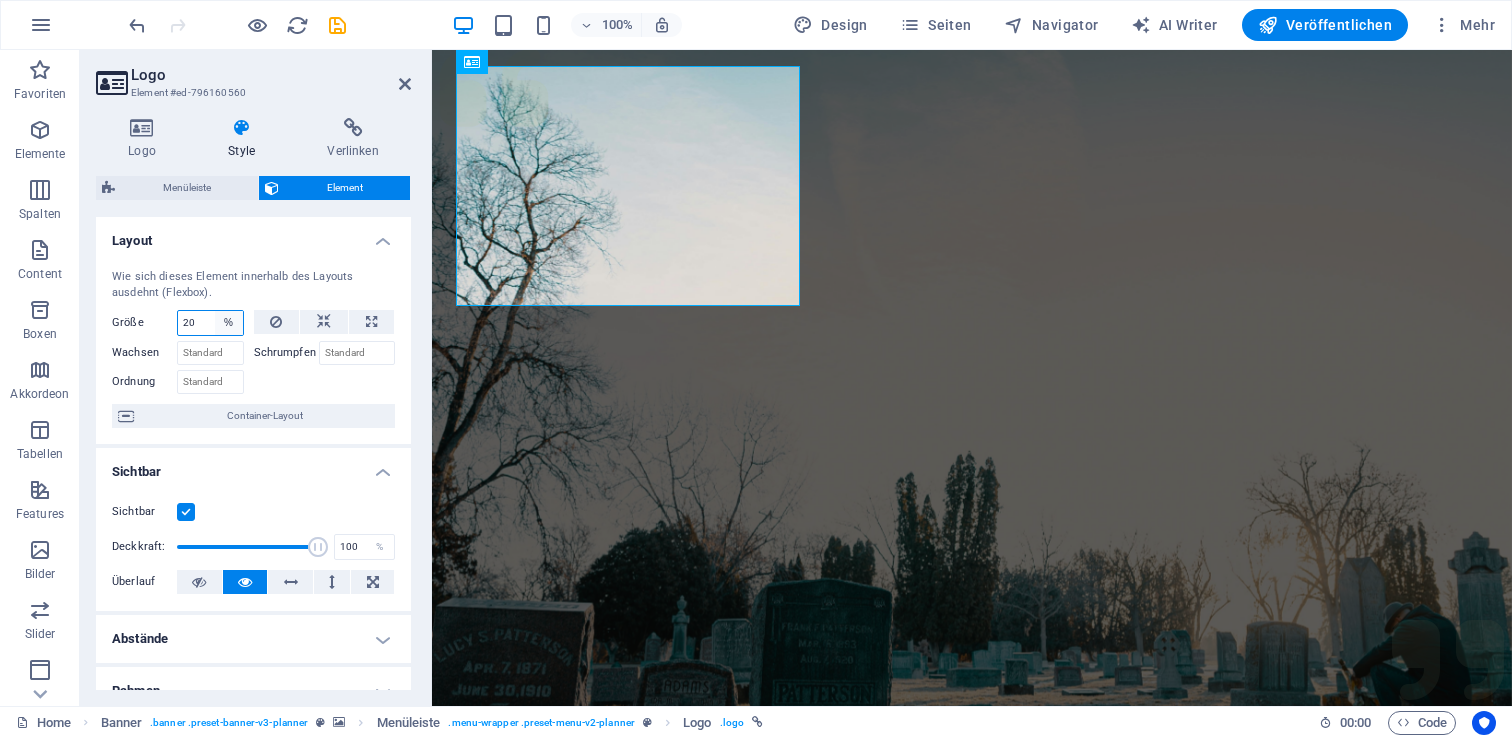 select on "1/10" 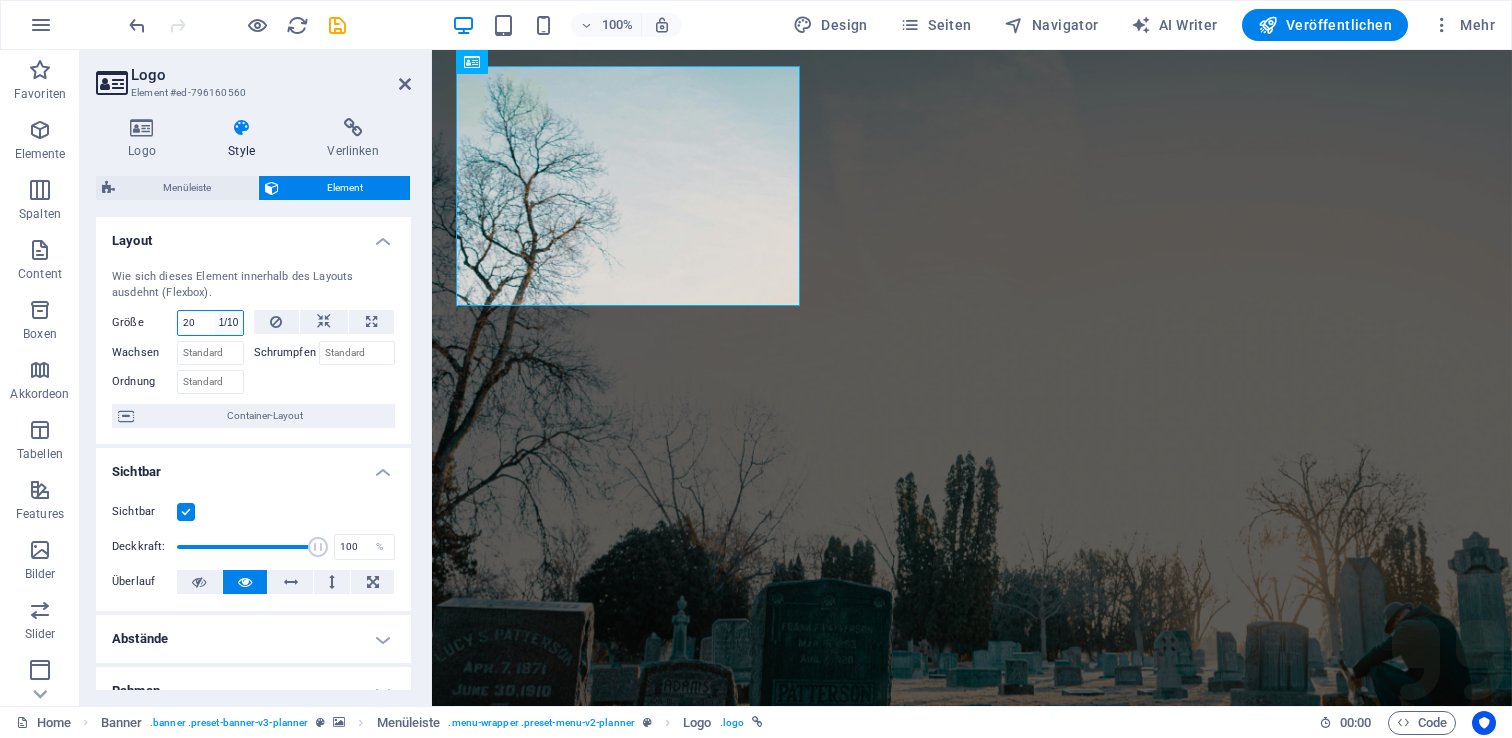 type on "10" 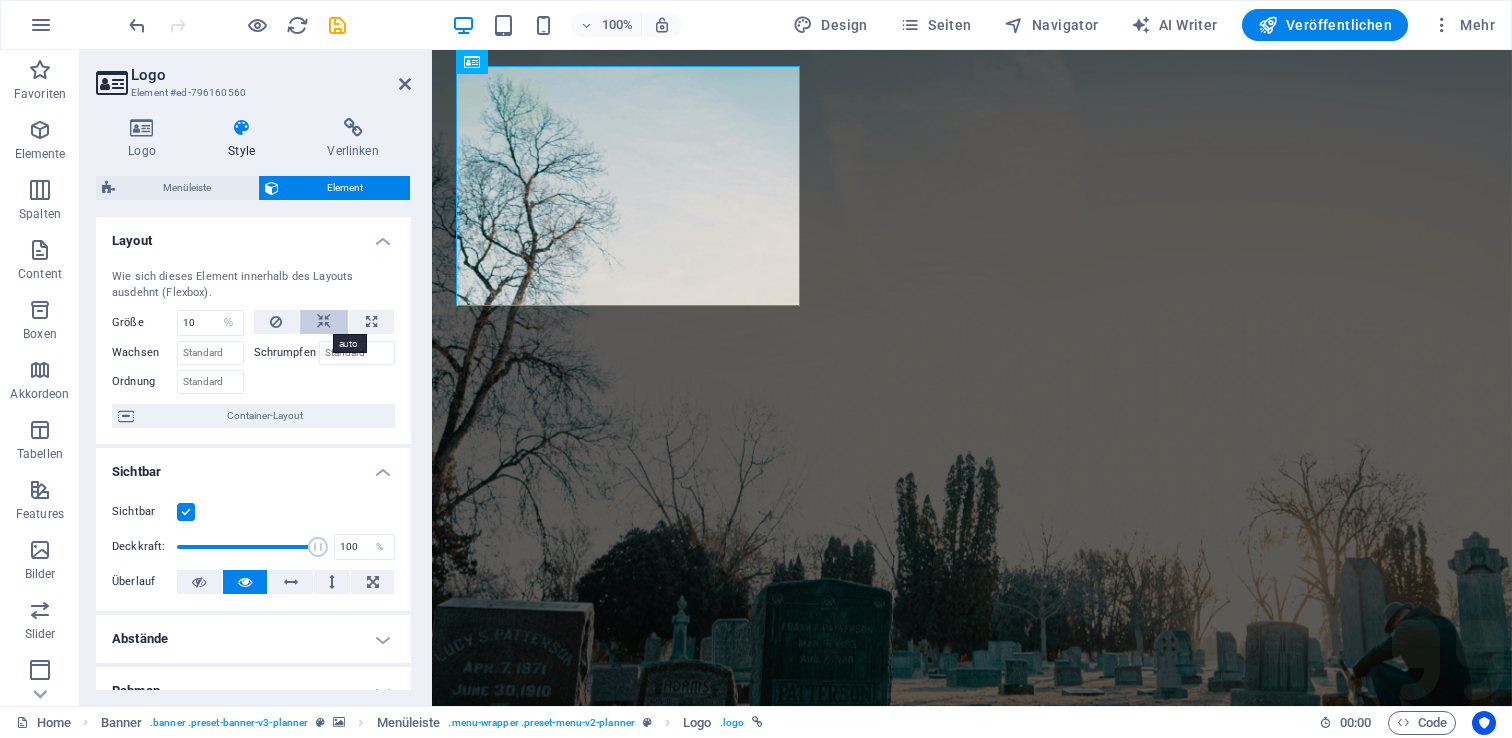 click at bounding box center [324, 322] 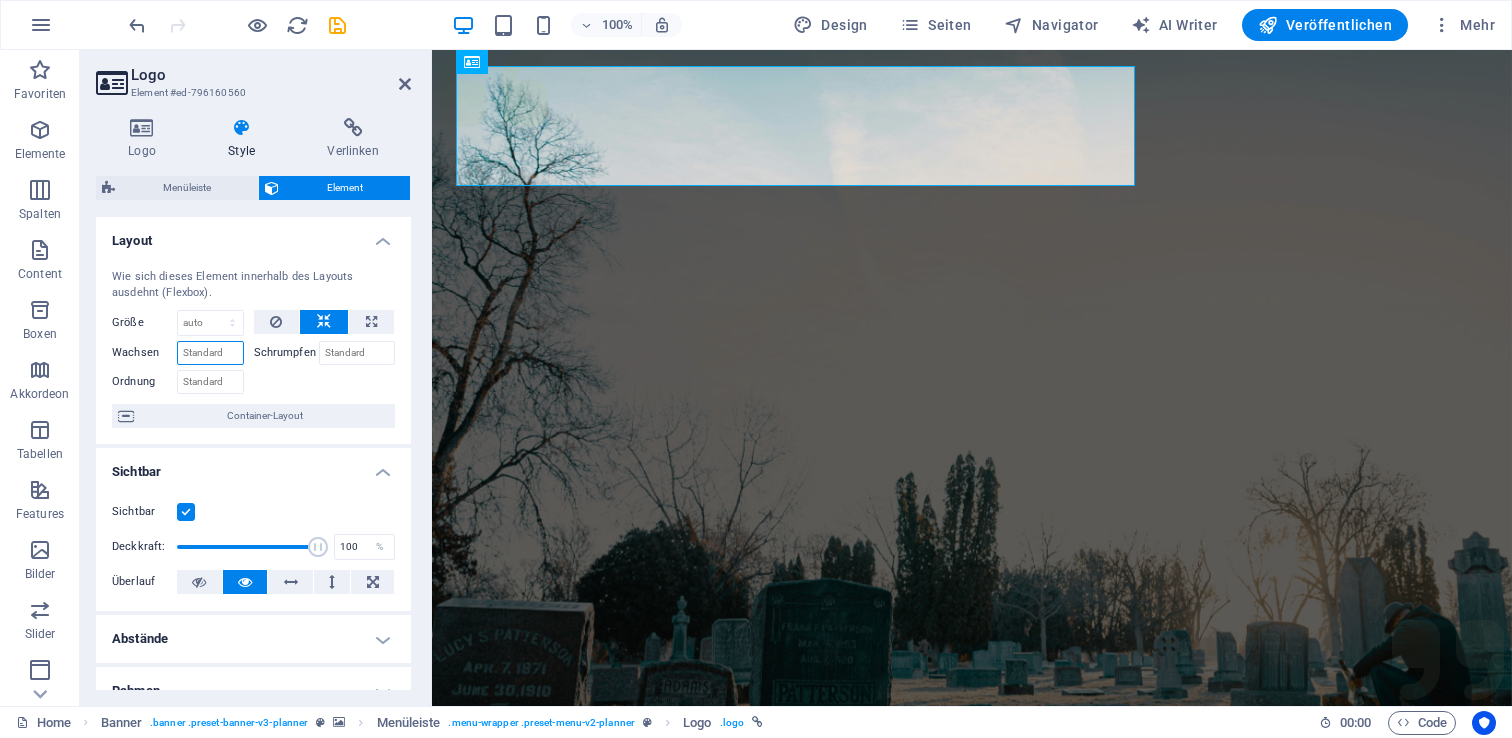click on "Wachsen" at bounding box center [210, 353] 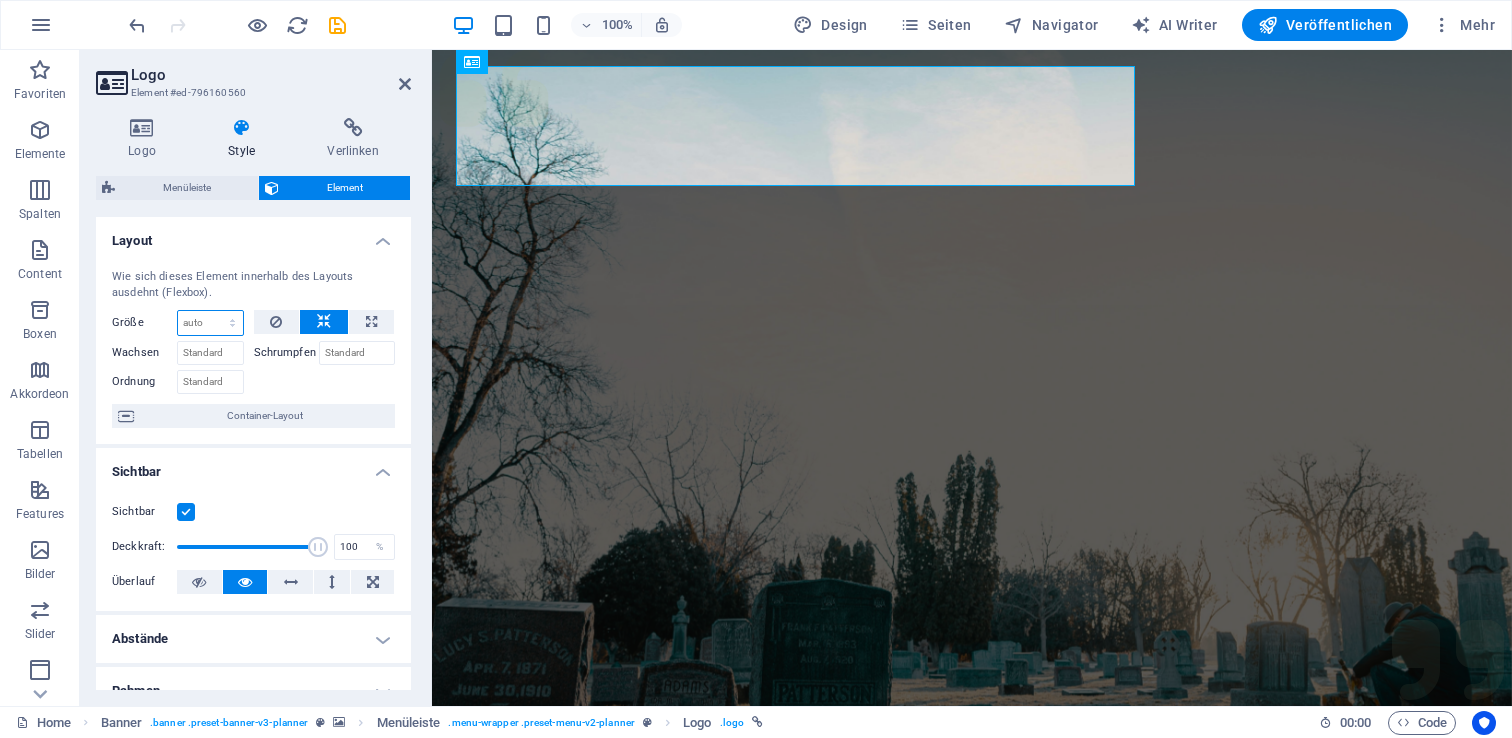 click on "Standard auto px % 1/1 1/2 1/3 1/4 1/5 1/6 1/7 1/8 1/9 1/10" at bounding box center [210, 323] 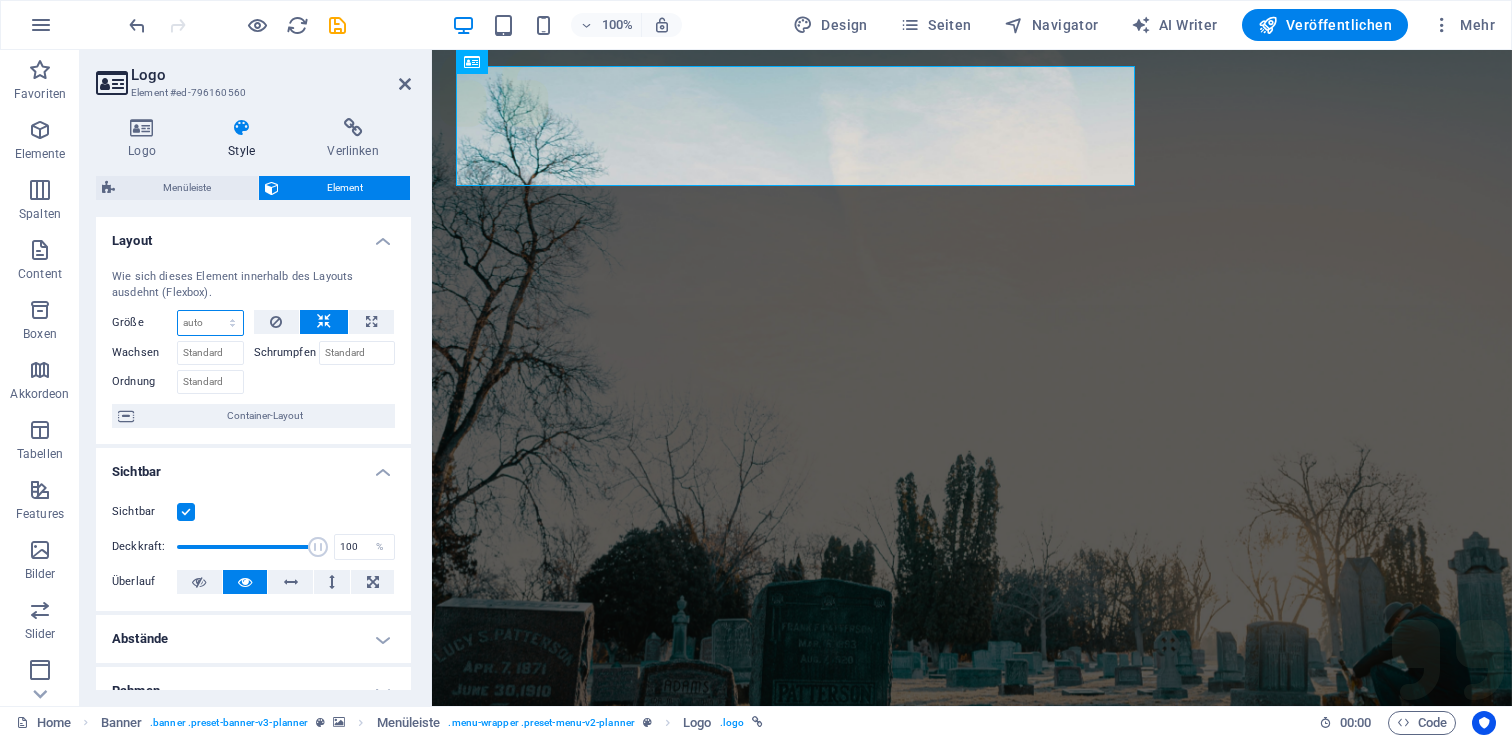 click on "Standard auto px % 1/1 1/2 1/3 1/4 1/5 1/6 1/7 1/8 1/9 1/10" at bounding box center [210, 323] 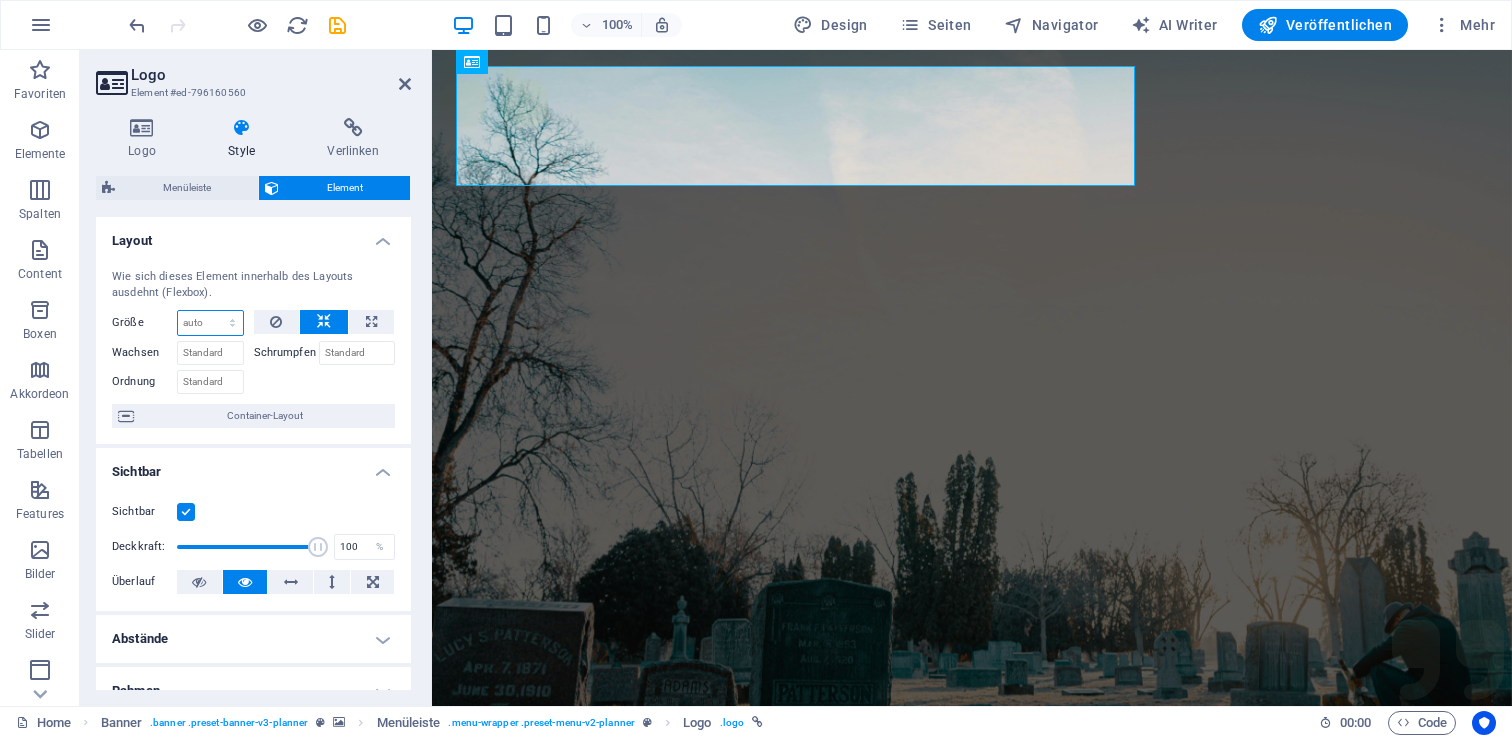 select on "px" 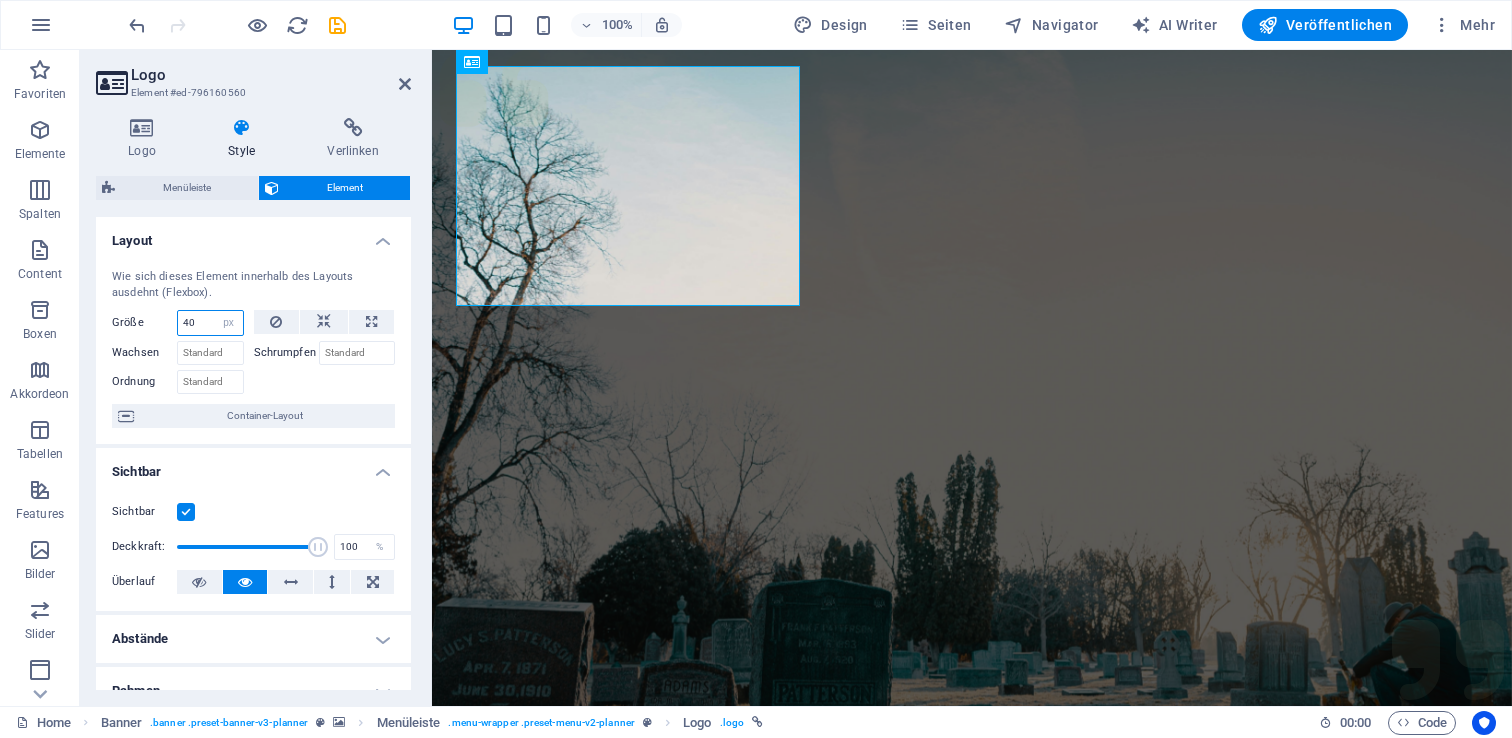 type on "40" 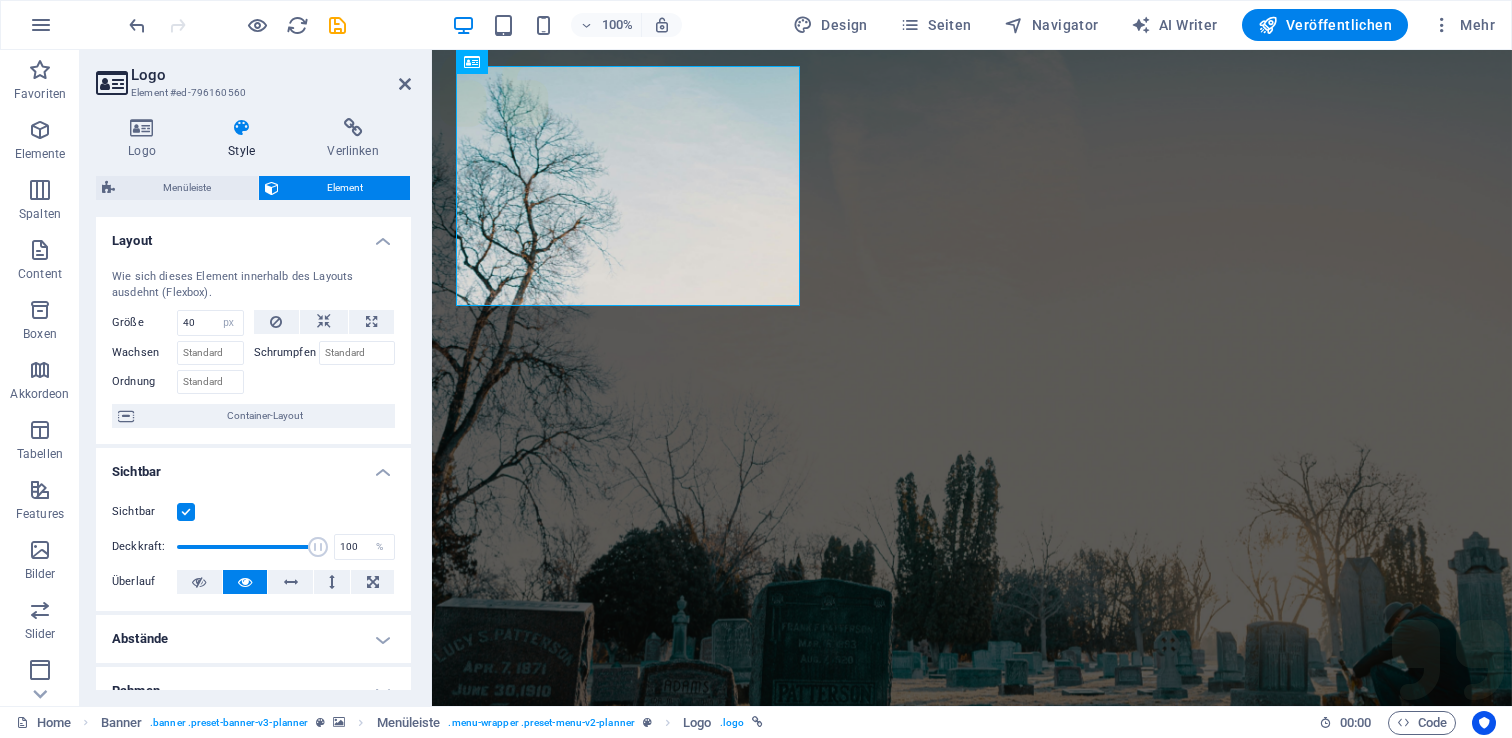 click on "Wie sich dieses Element innerhalb des Layouts ausdehnt (Flexbox)." at bounding box center (253, 285) 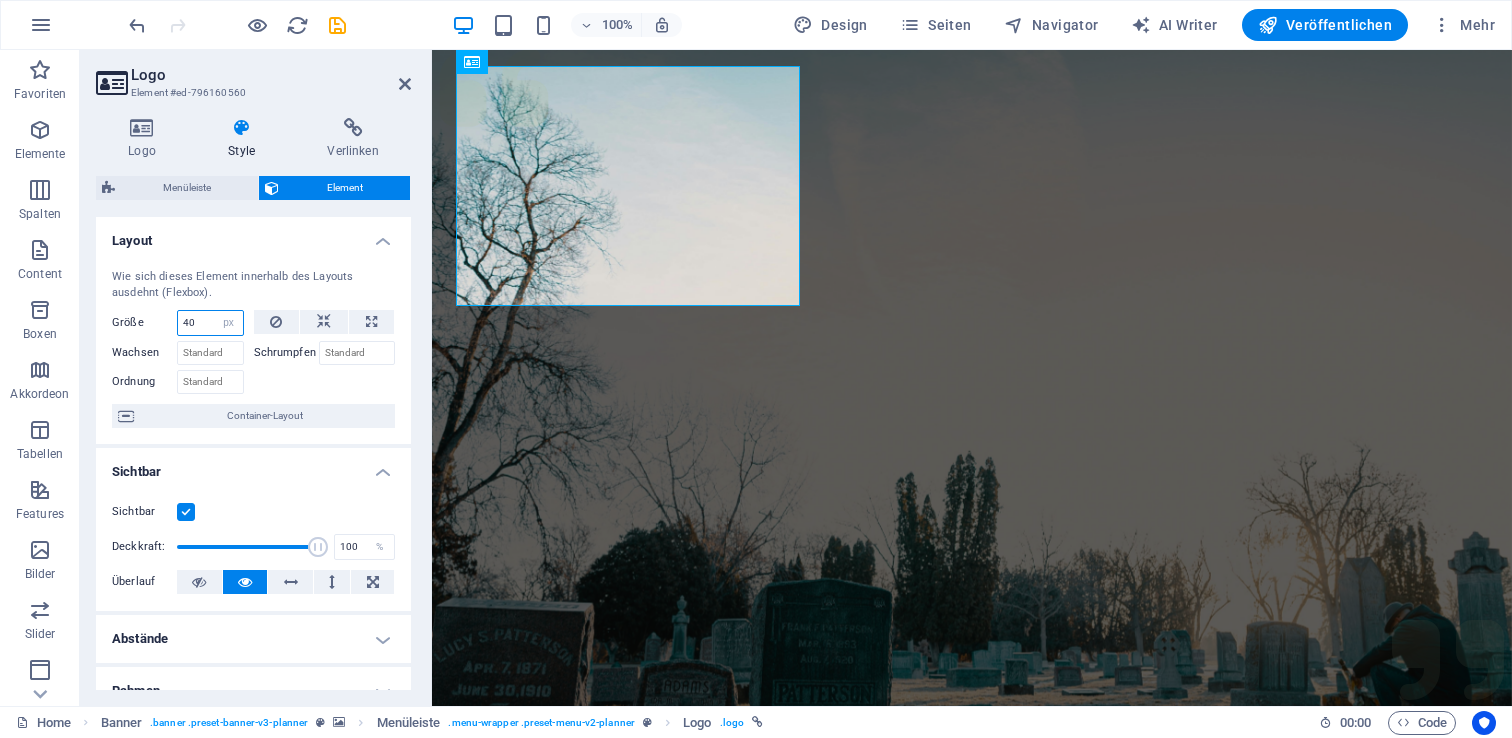 click on "40" at bounding box center [210, 323] 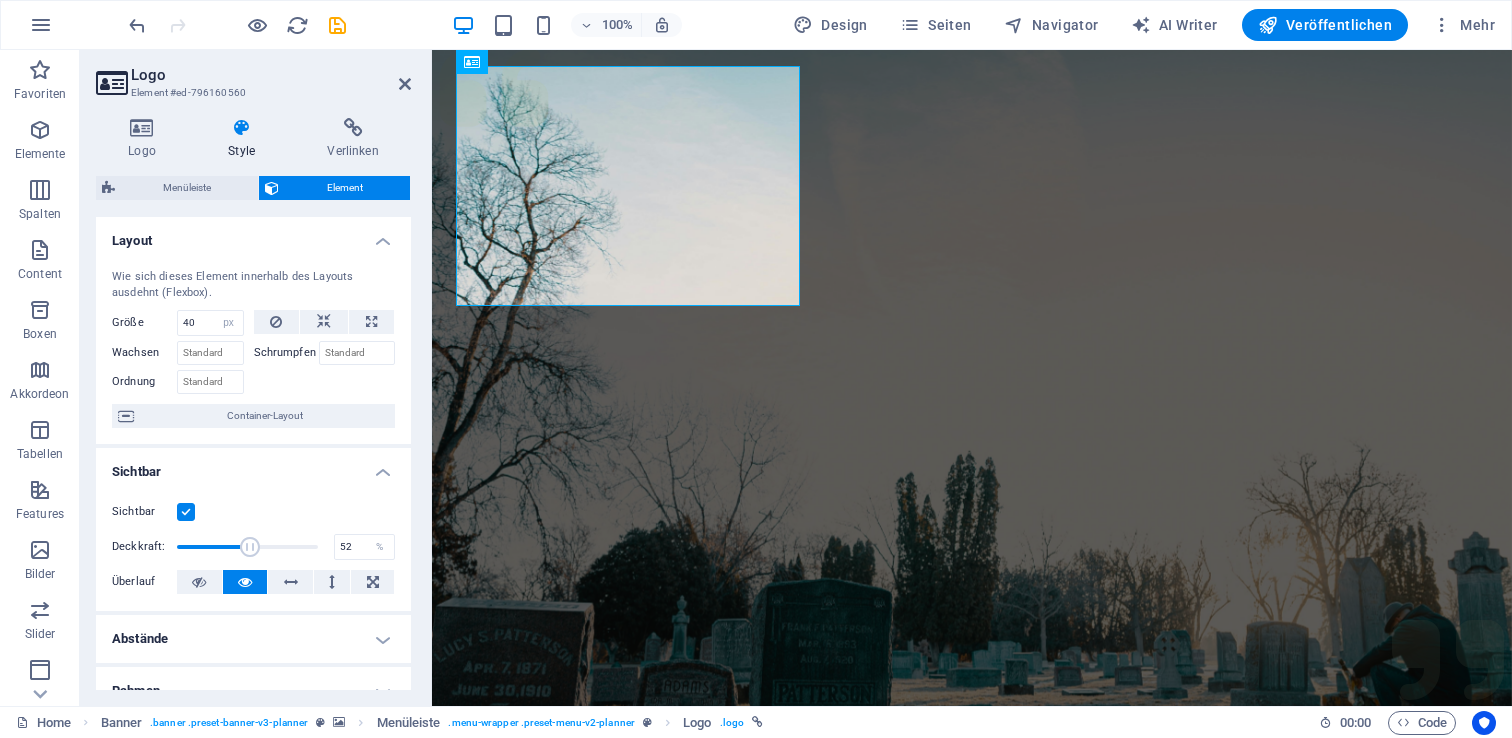 drag, startPoint x: 310, startPoint y: 547, endPoint x: 247, endPoint y: 549, distance: 63.03174 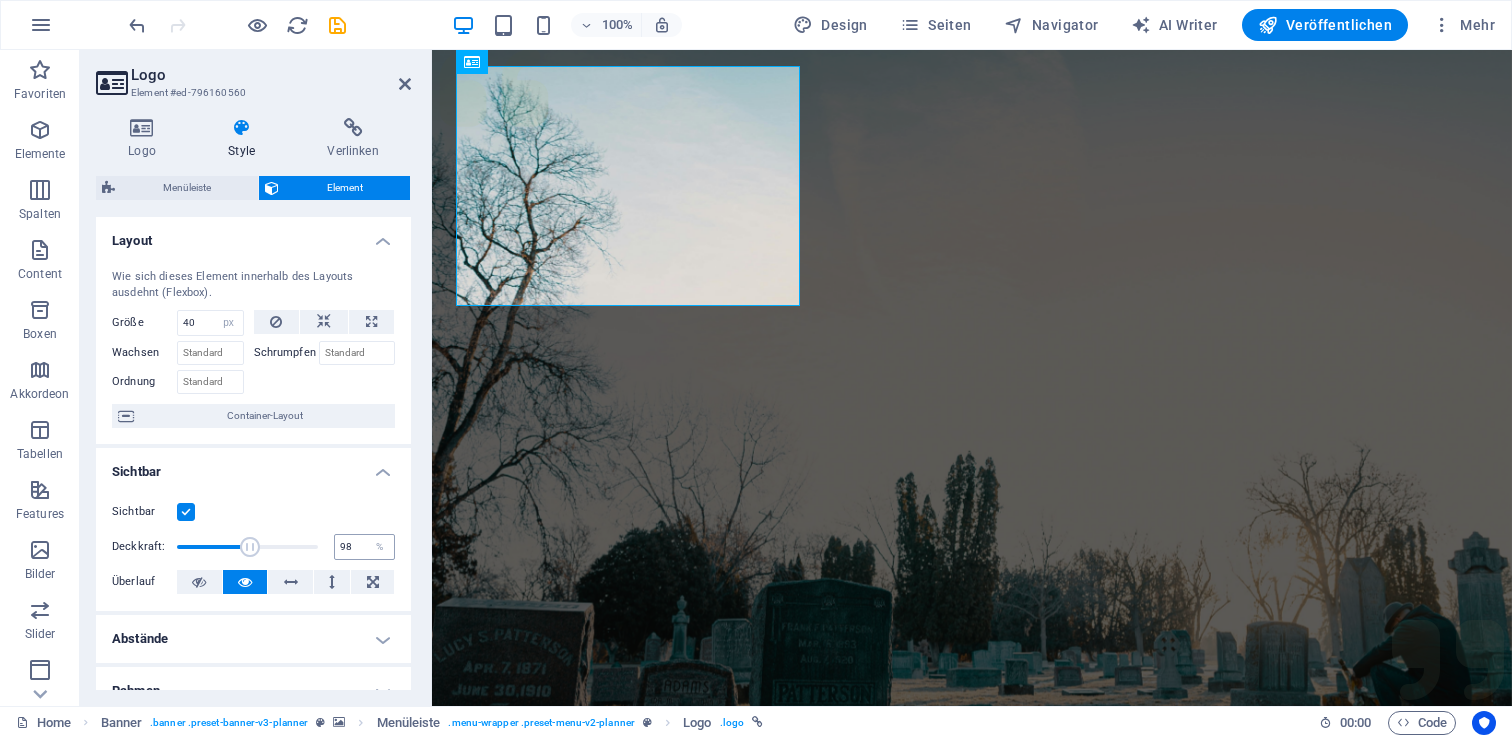 type on "100" 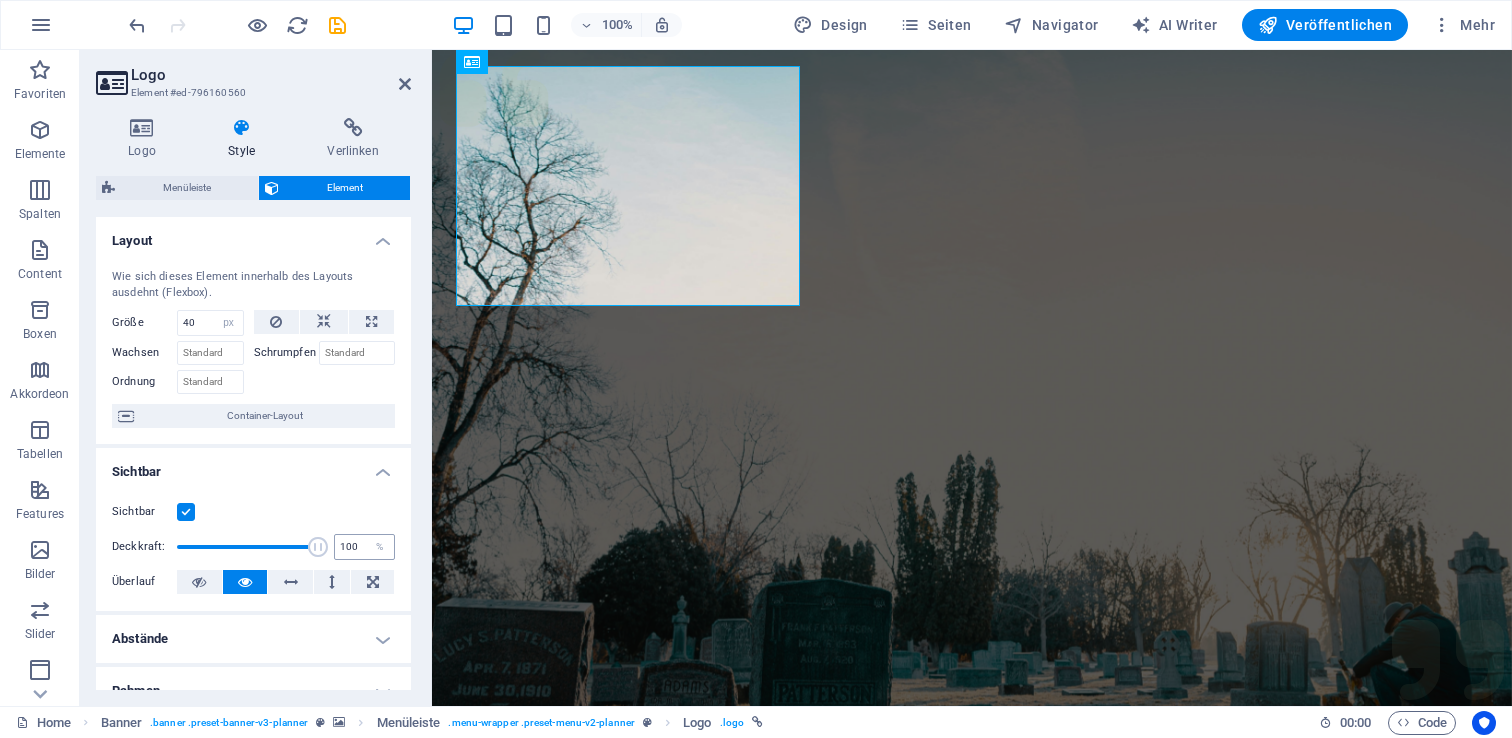 drag, startPoint x: 247, startPoint y: 549, endPoint x: 342, endPoint y: 541, distance: 95.33625 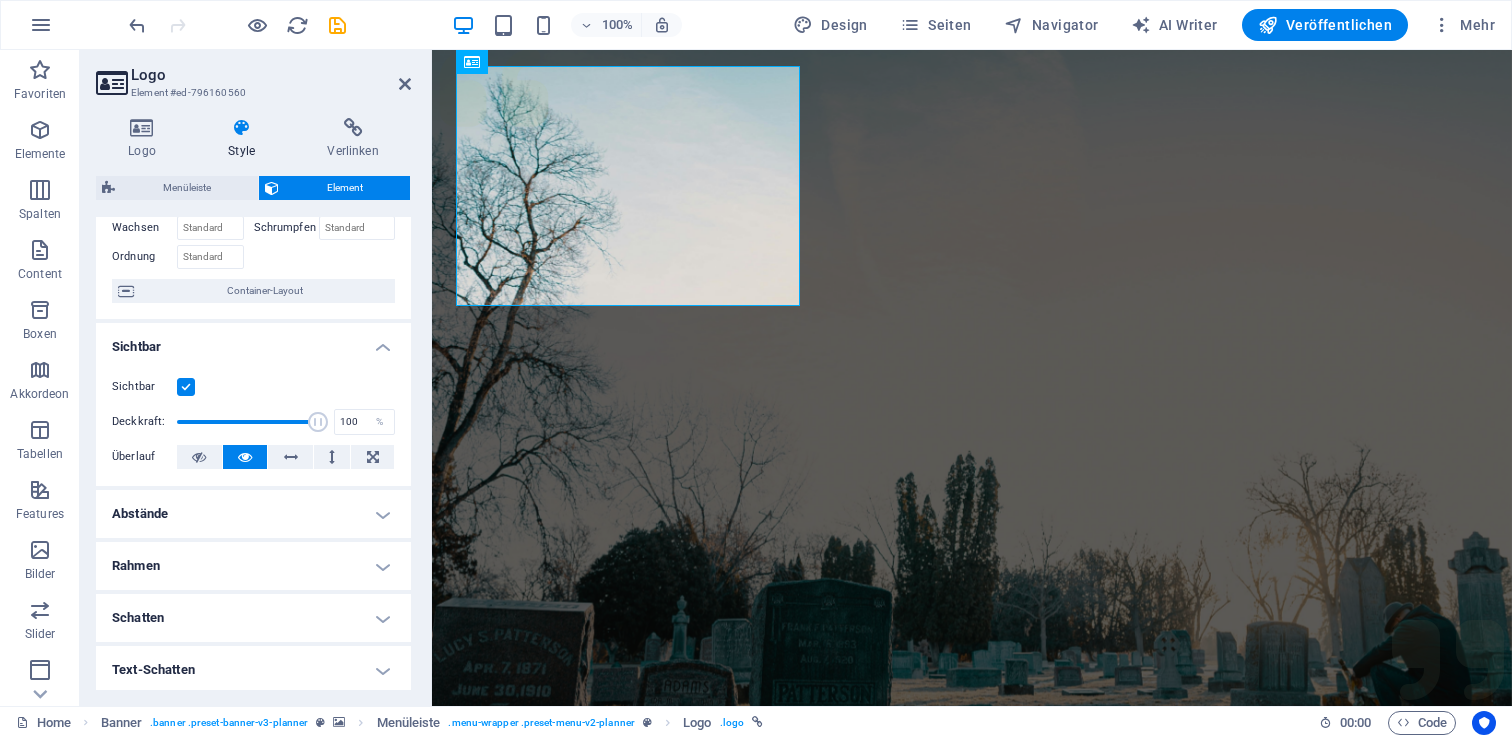 scroll, scrollTop: 136, scrollLeft: 0, axis: vertical 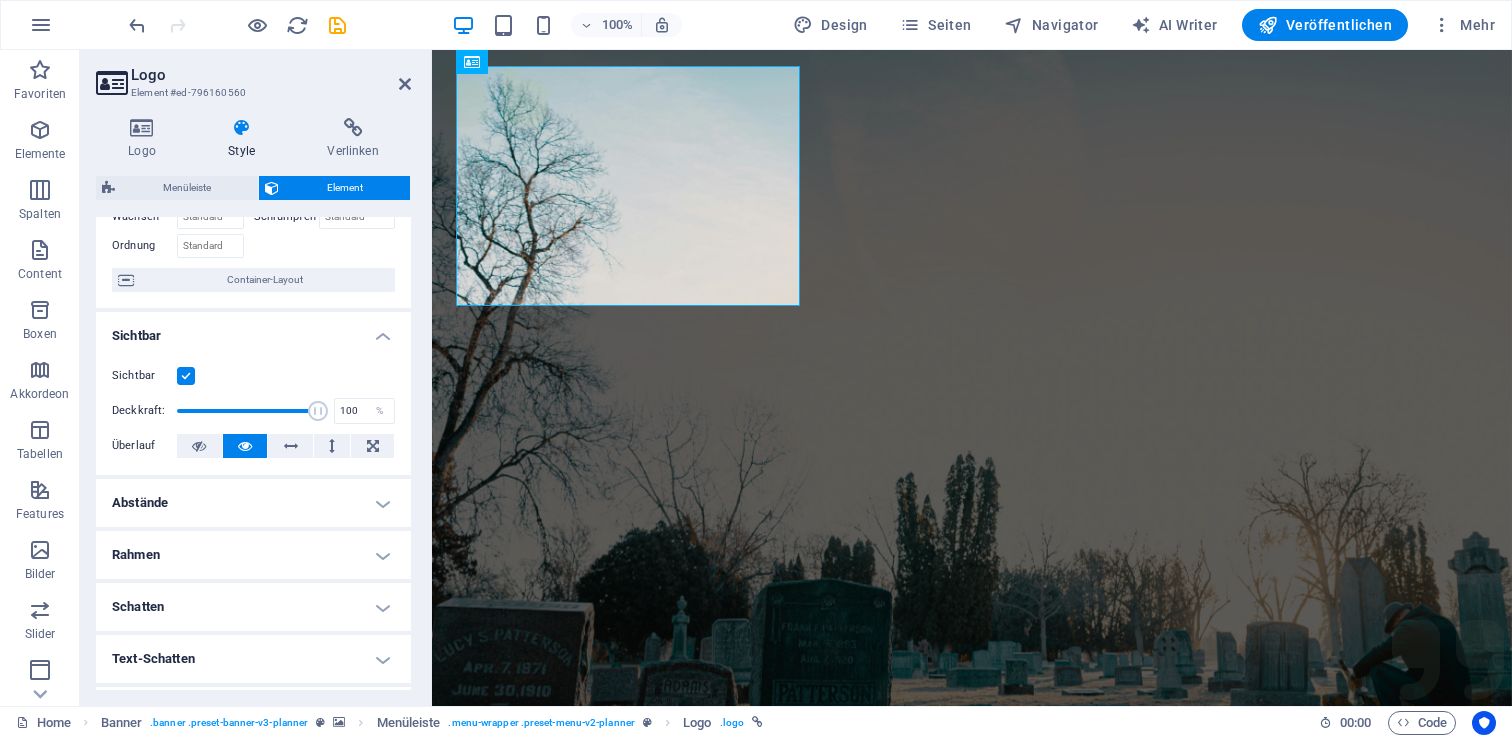 click on "Rahmen" at bounding box center (253, 555) 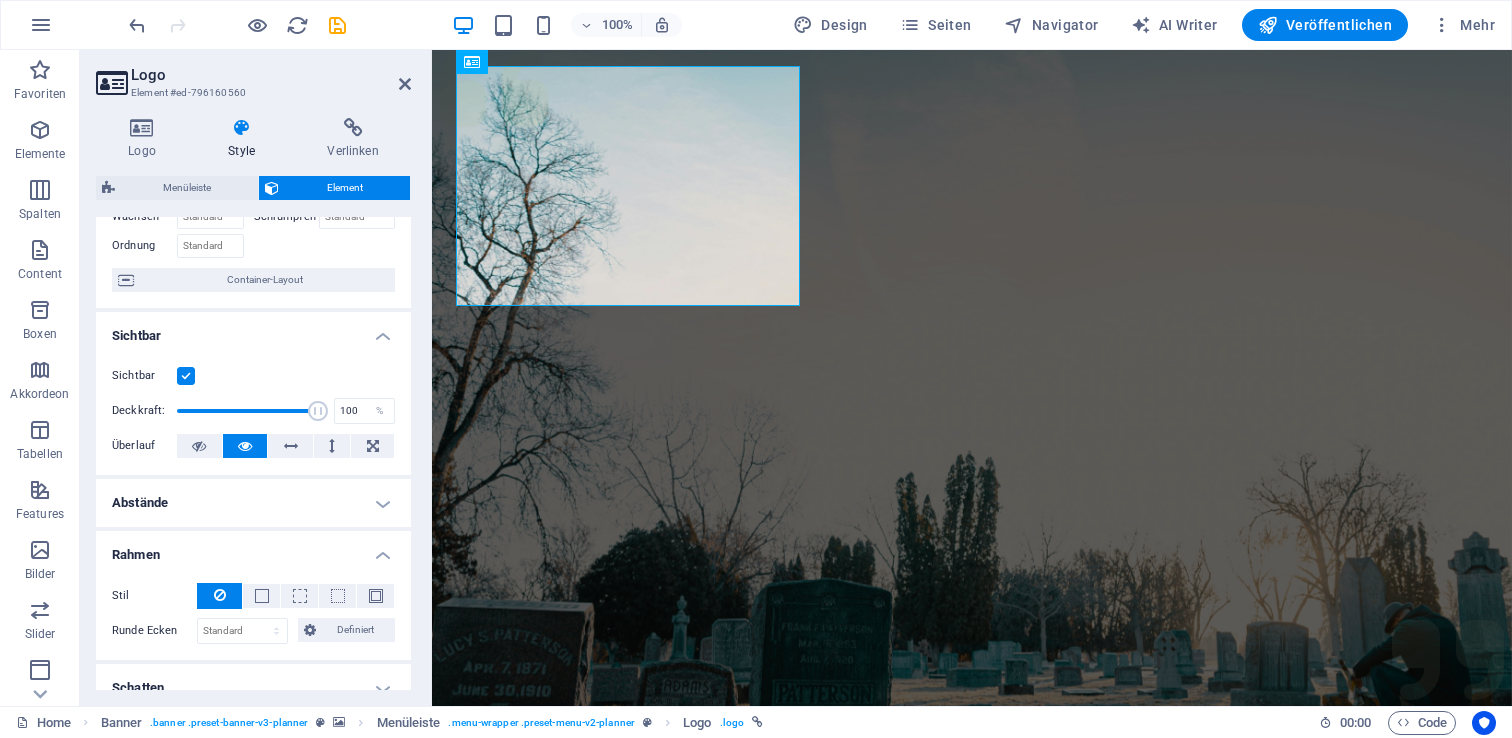 click on "Rahmen" at bounding box center (253, 549) 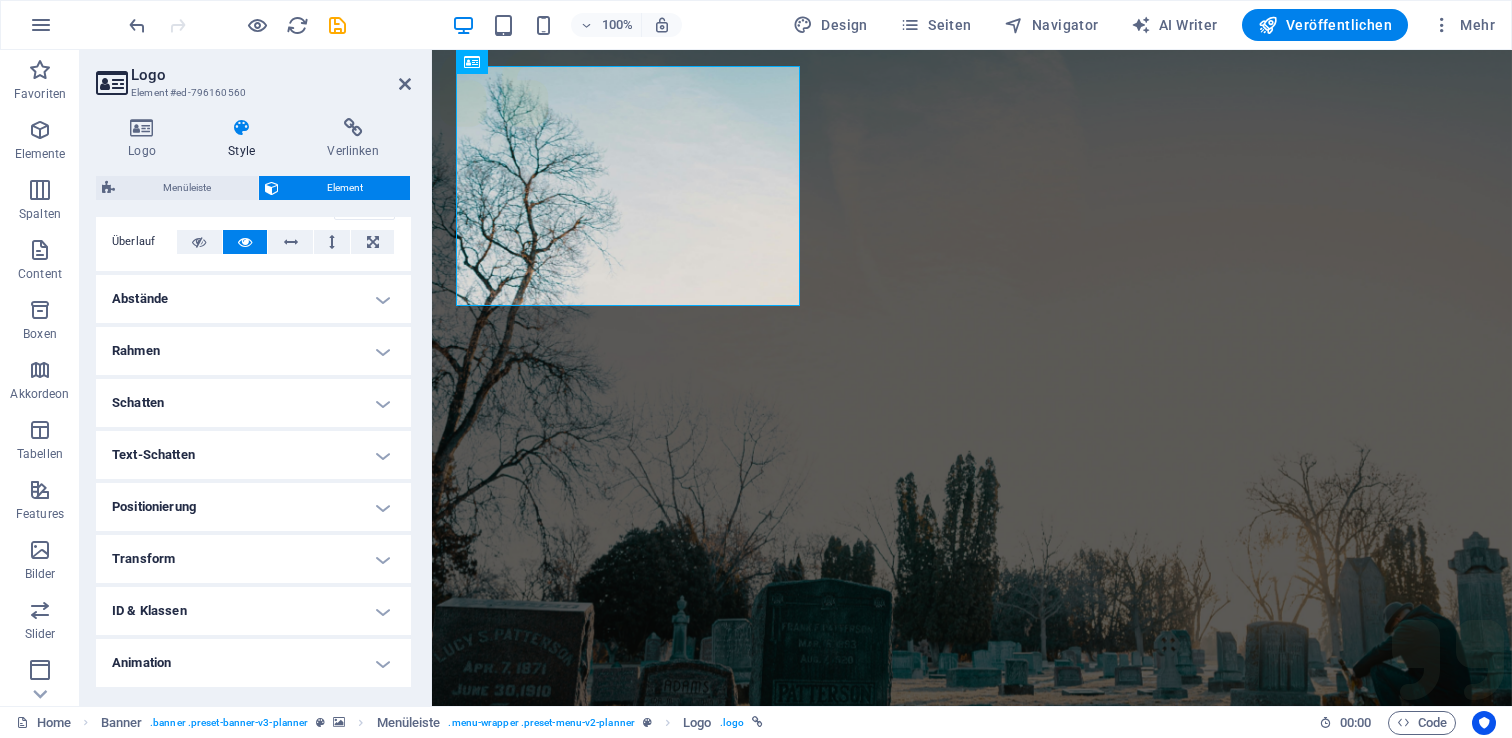 scroll, scrollTop: 388, scrollLeft: 0, axis: vertical 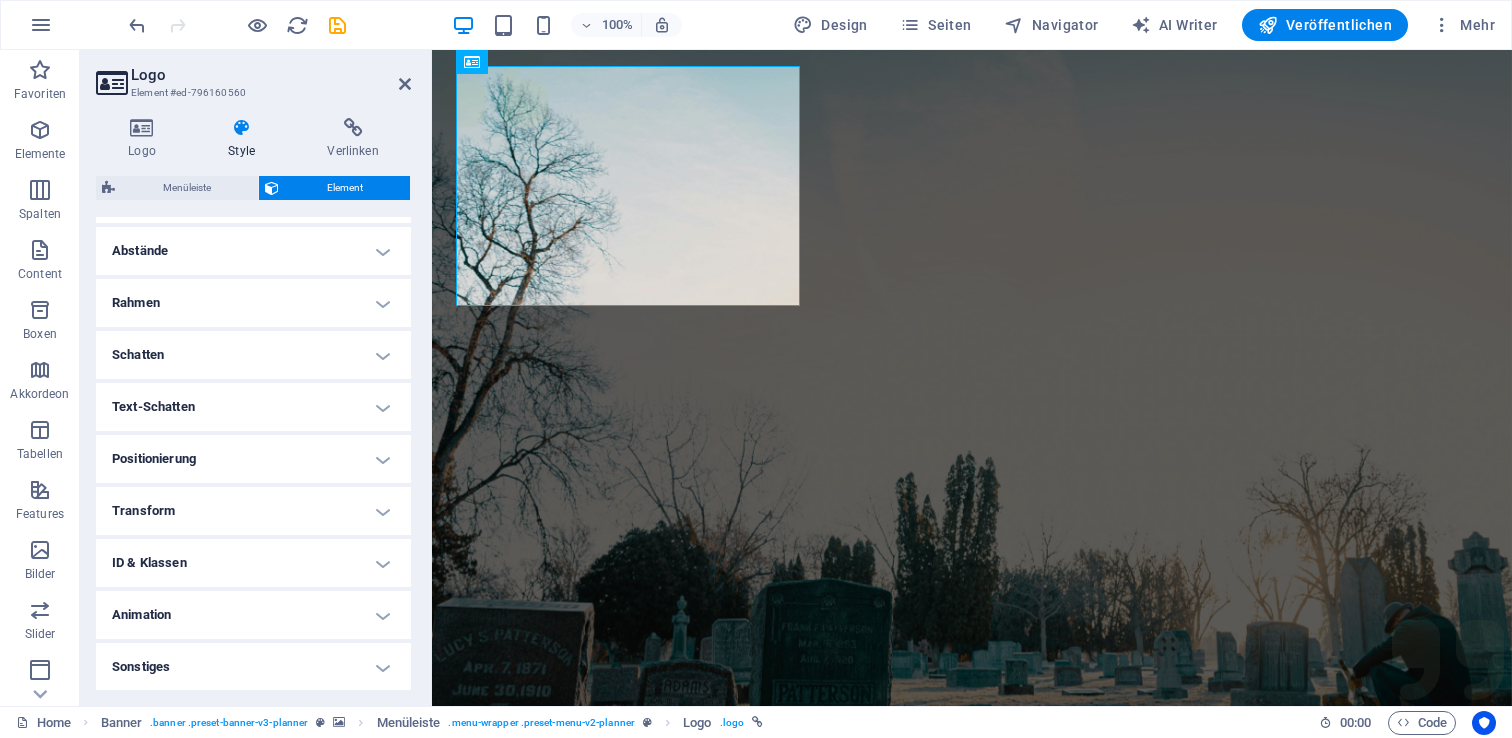 click on "Positionierung" at bounding box center (253, 459) 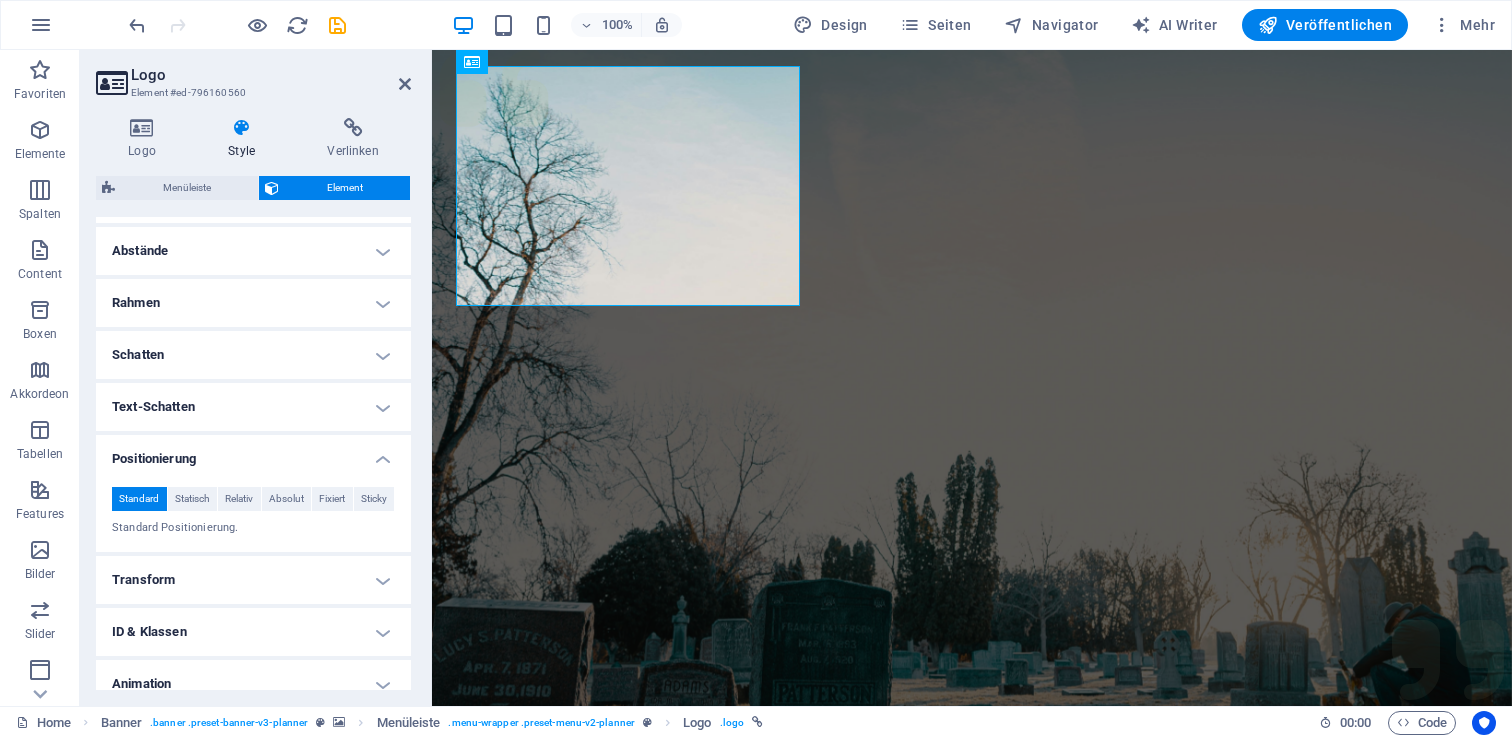 click on "Positionierung" at bounding box center [253, 453] 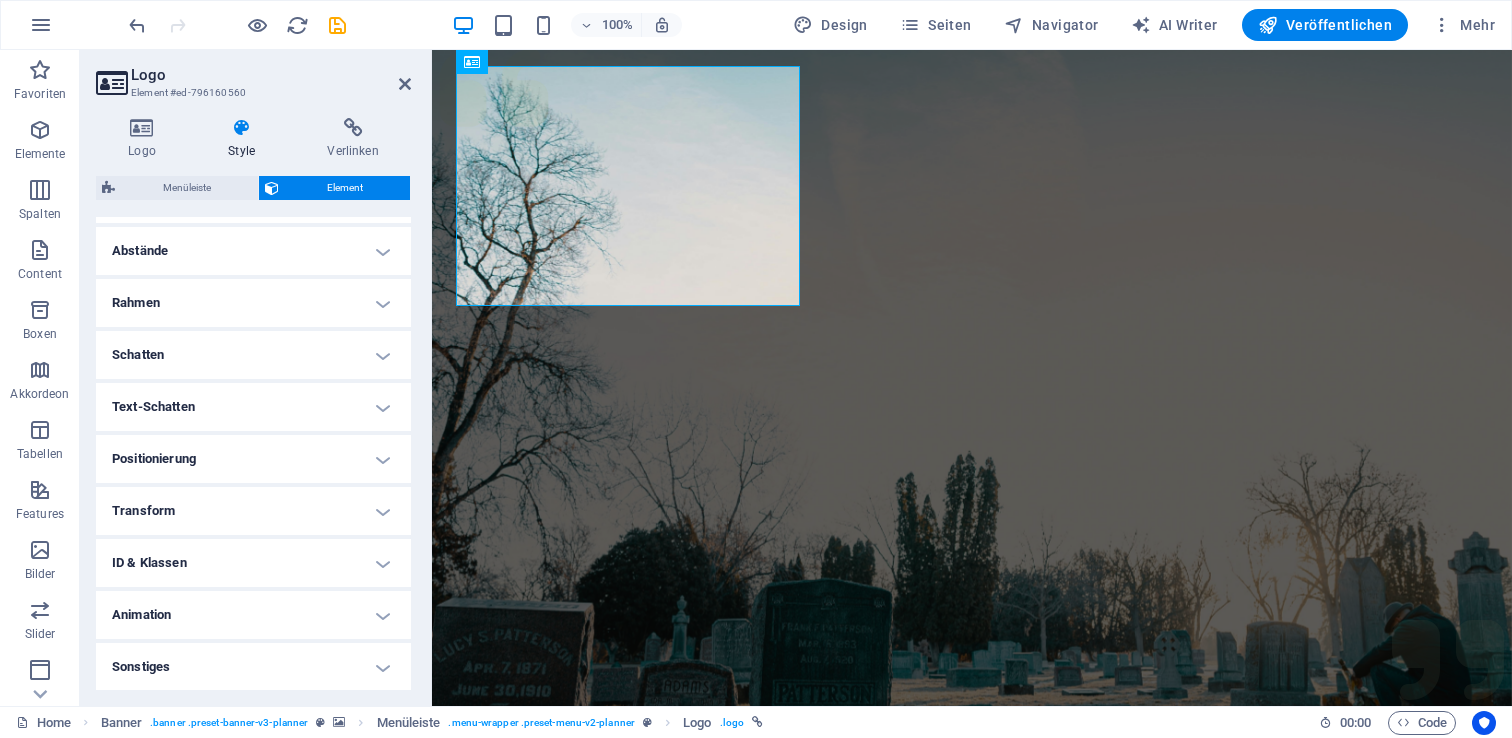 click on "Transform" at bounding box center [253, 511] 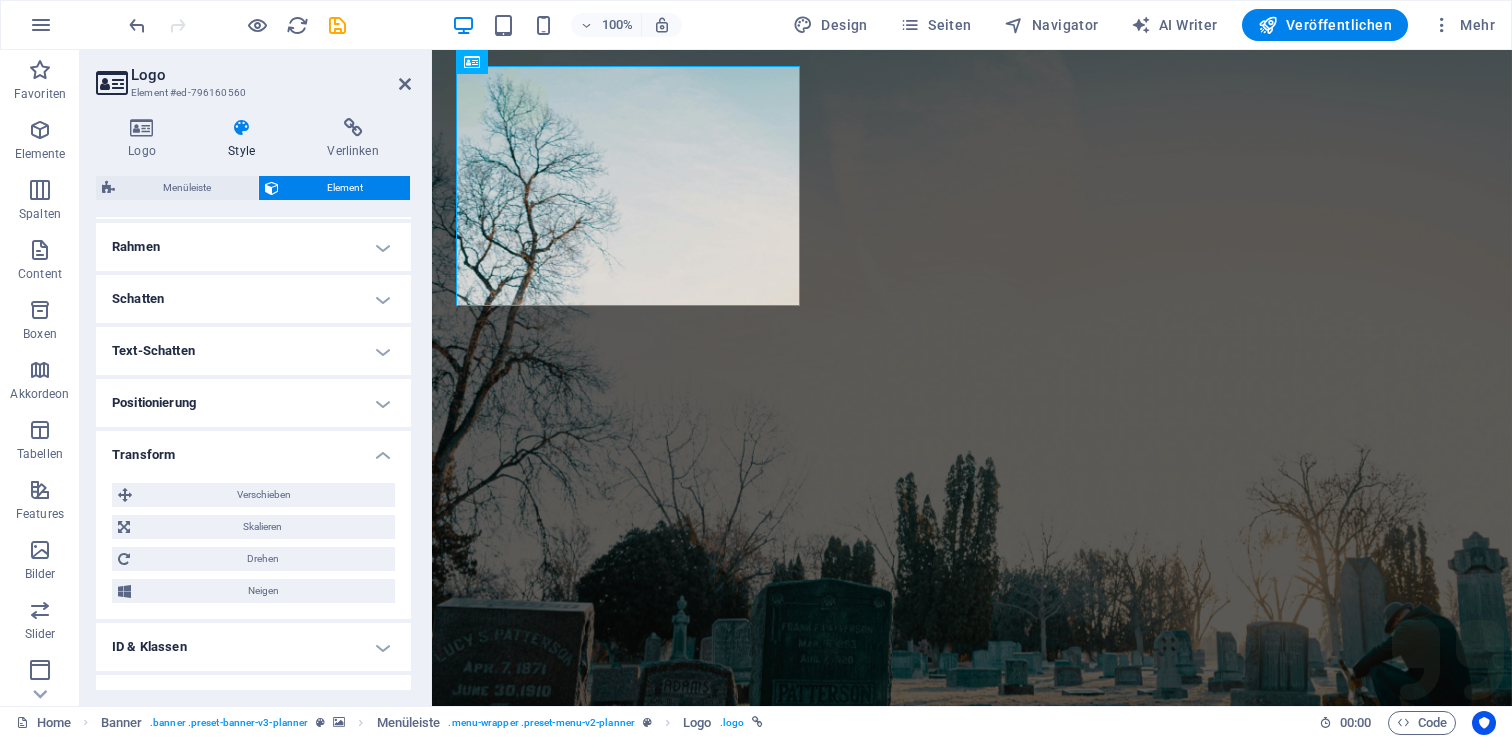 scroll, scrollTop: 461, scrollLeft: 0, axis: vertical 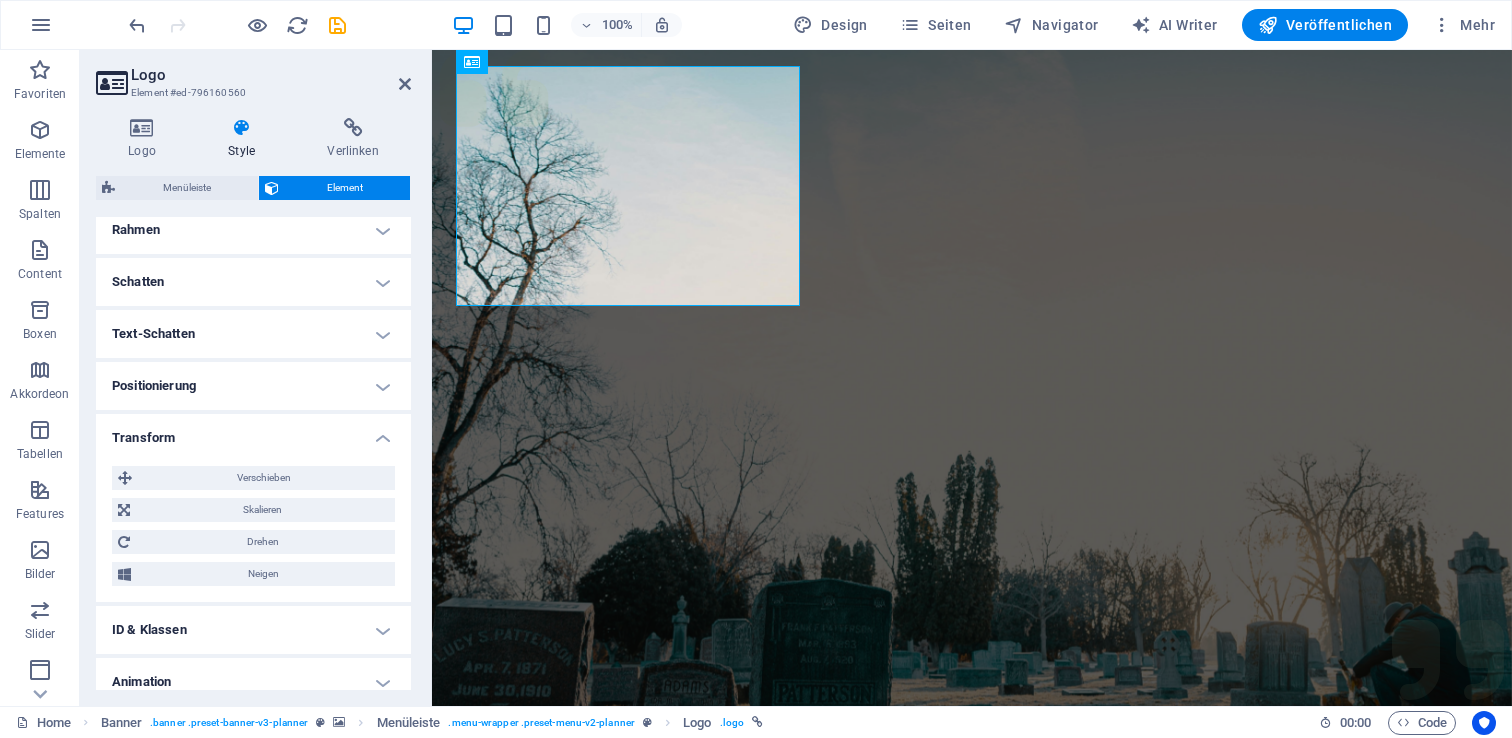 click on "Transform" at bounding box center (253, 432) 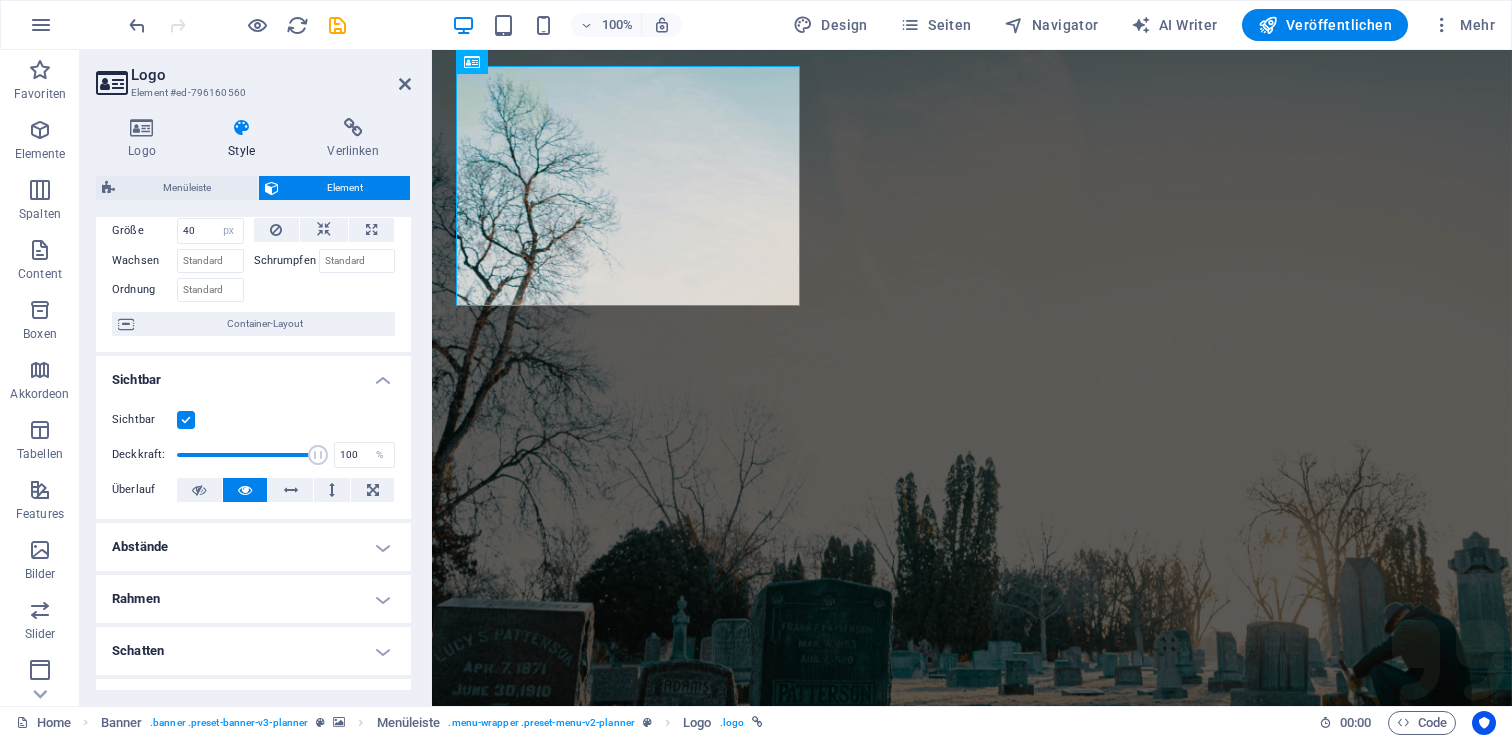 scroll, scrollTop: 0, scrollLeft: 0, axis: both 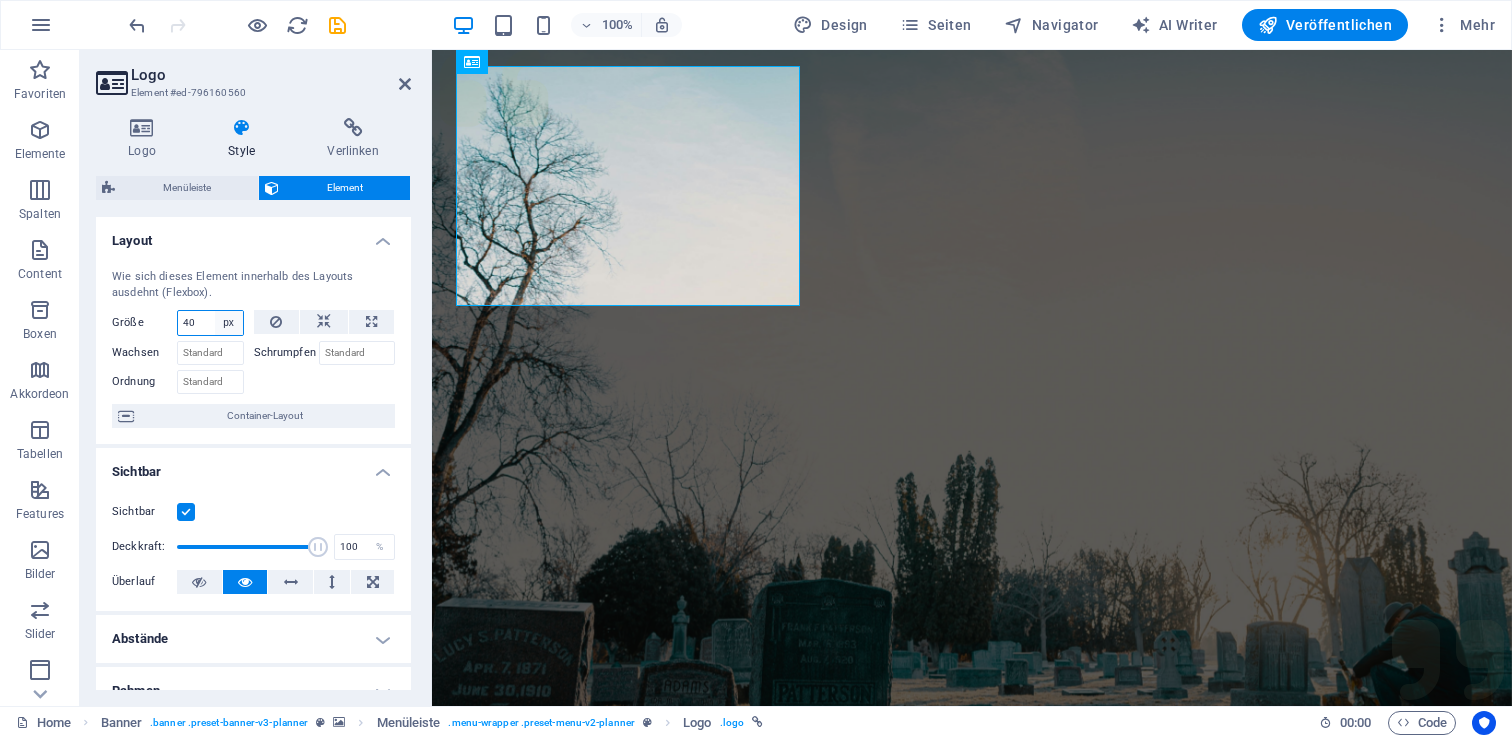click on "Standard auto px % 1/1 1/2 1/3 1/4 1/5 1/6 1/7 1/8 1/9 1/10" at bounding box center [229, 323] 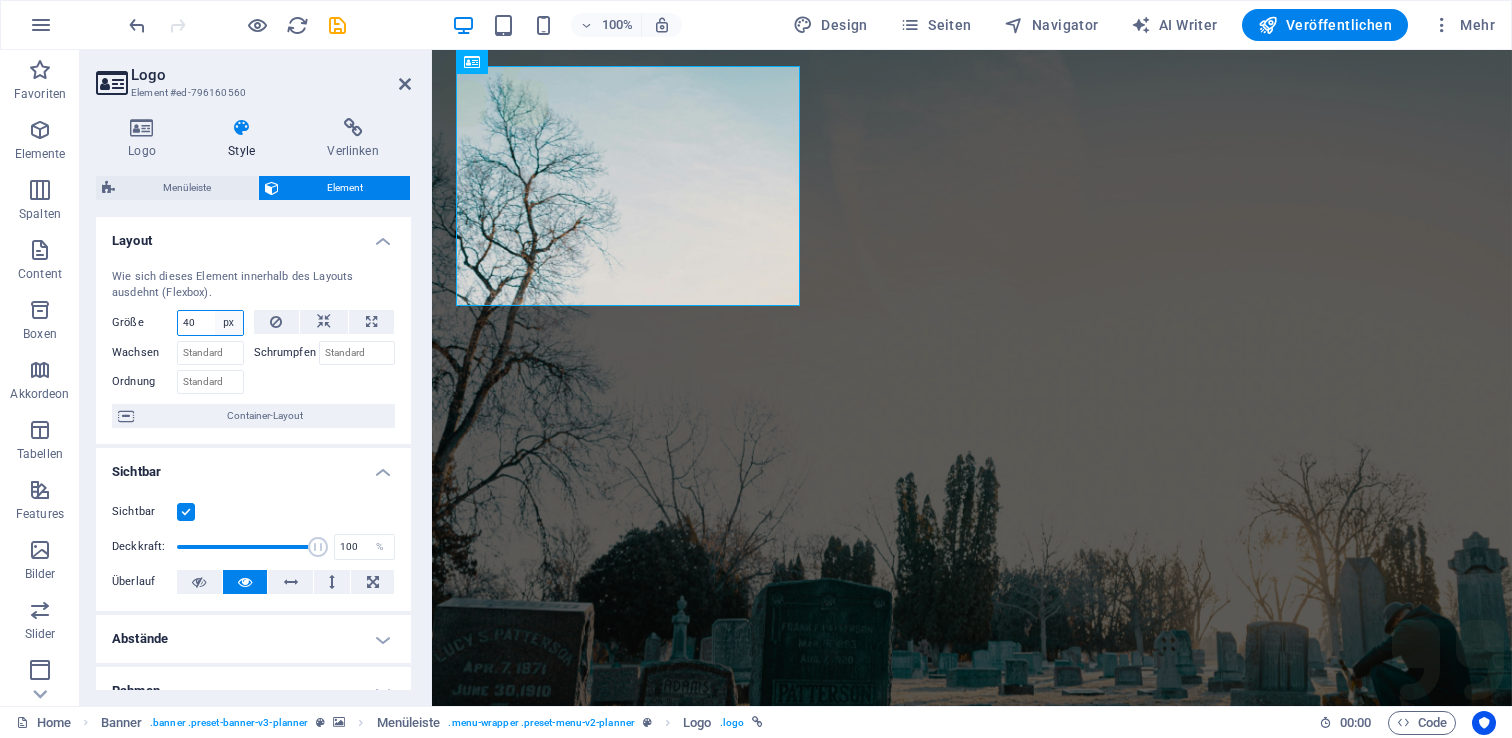 select on "1/1" 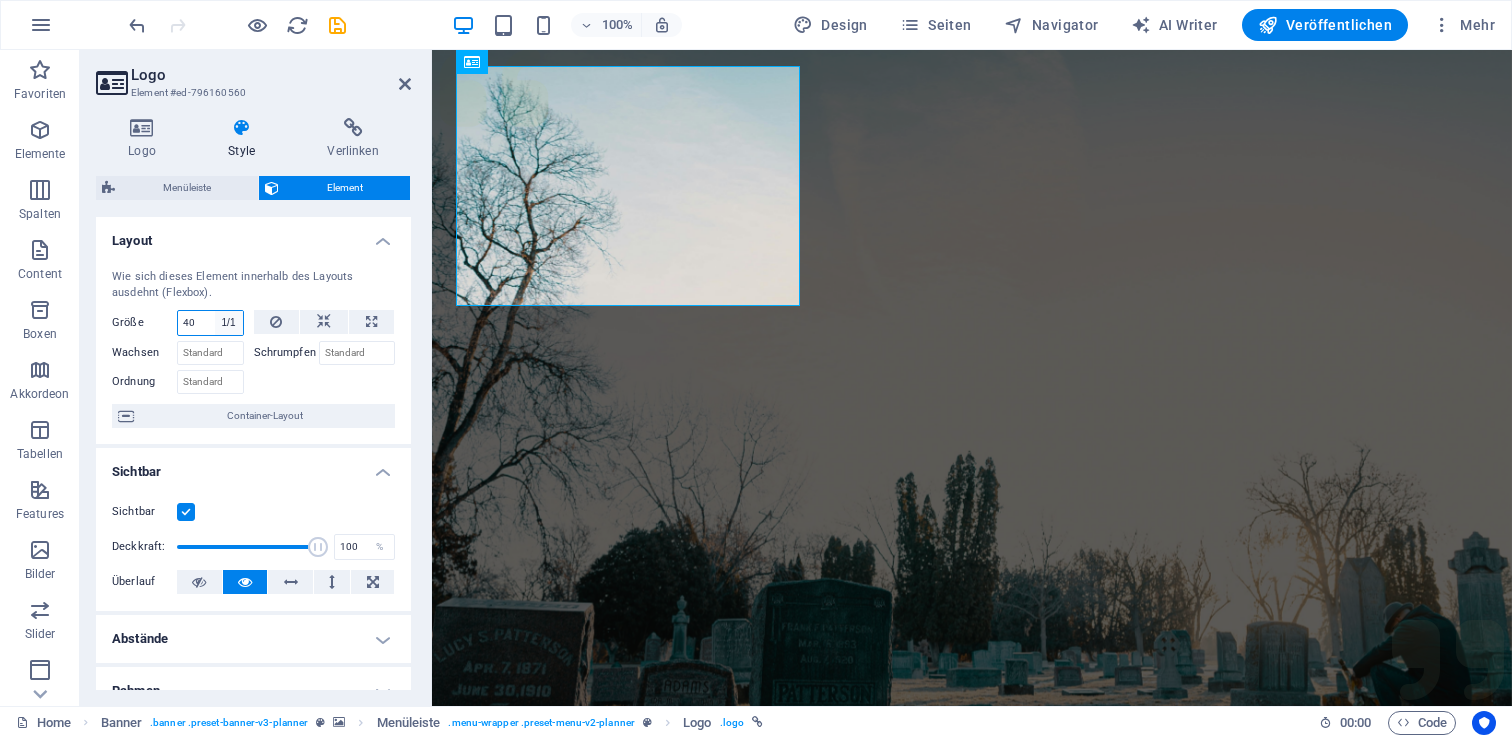 type on "100" 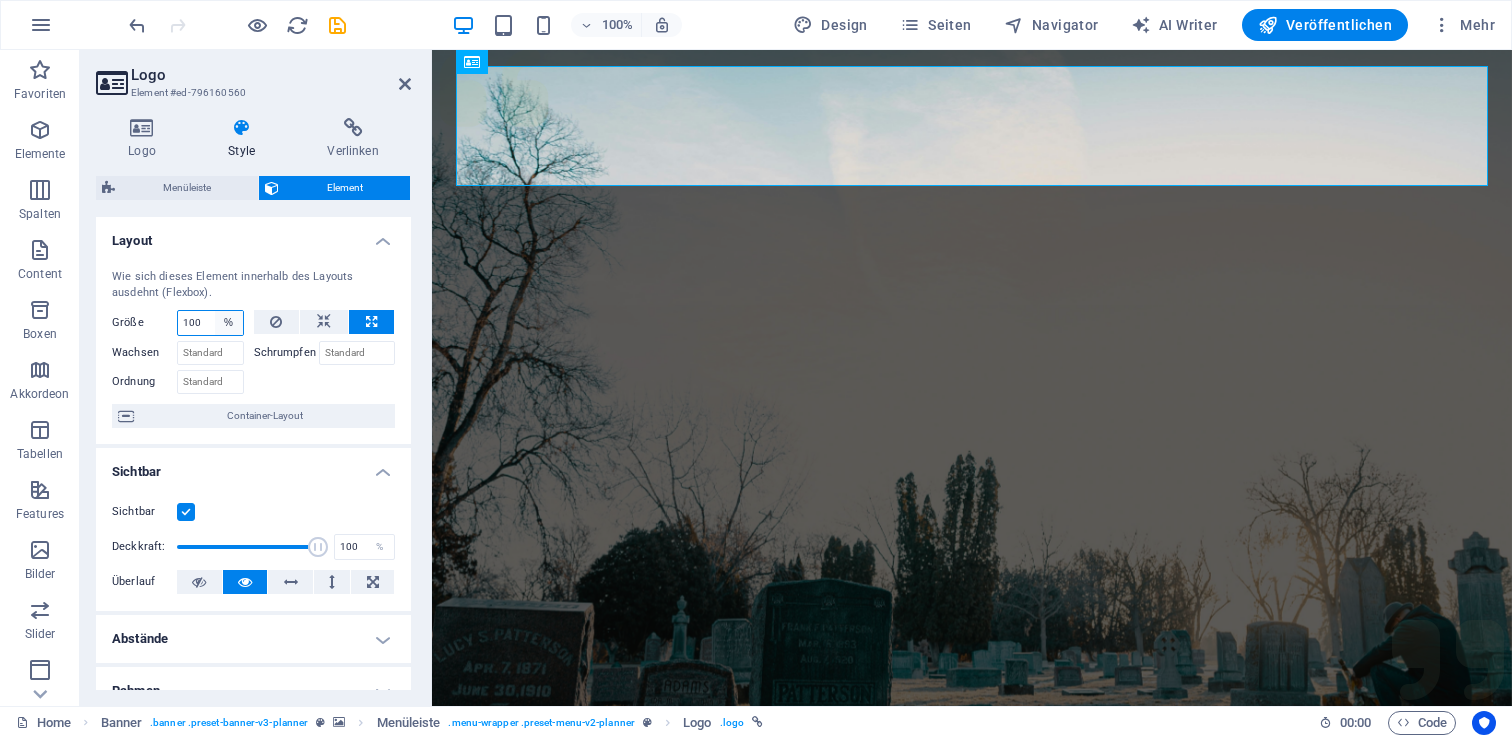 click on "Standard auto px % 1/1 1/2 1/3 1/4 1/5 1/6 1/7 1/8 1/9 1/10" at bounding box center (229, 323) 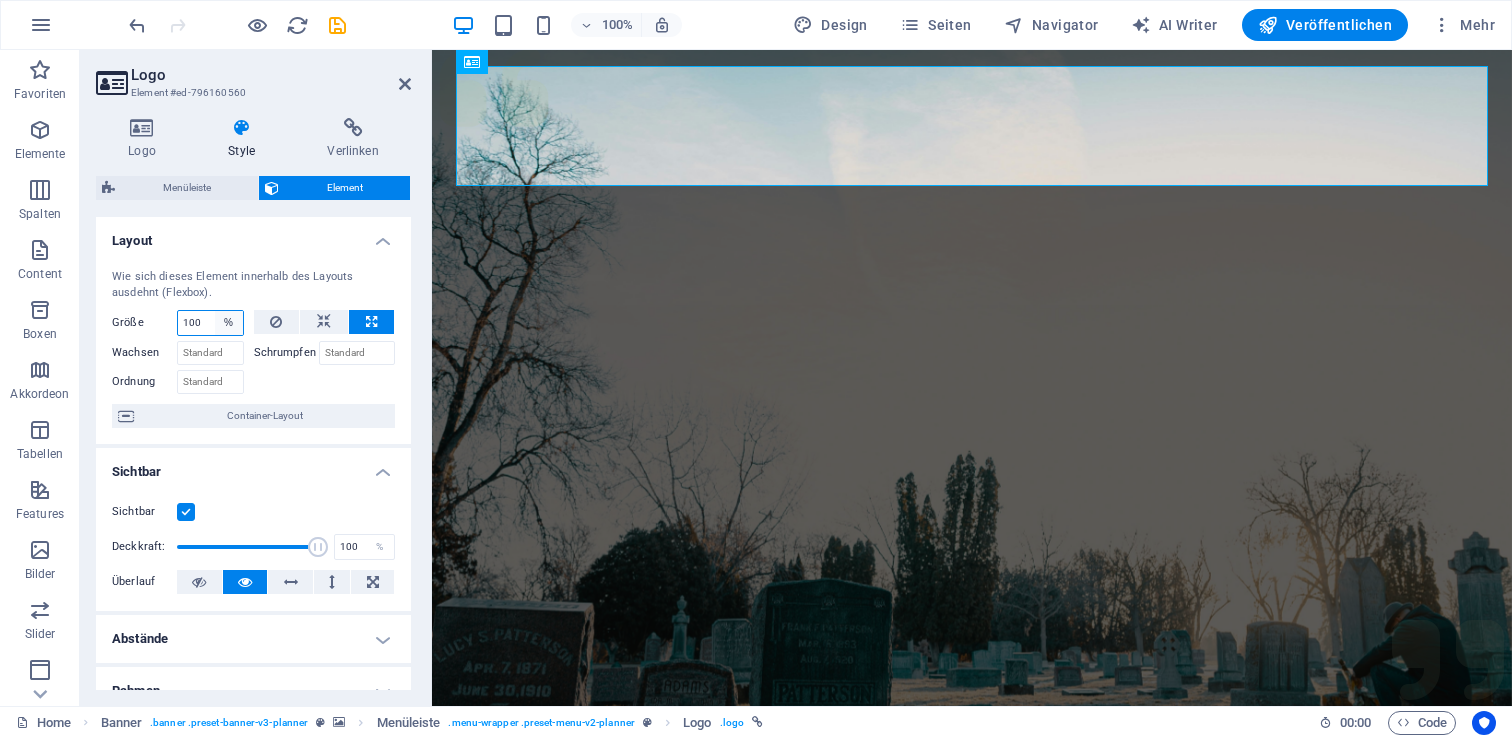 select on "1/2" 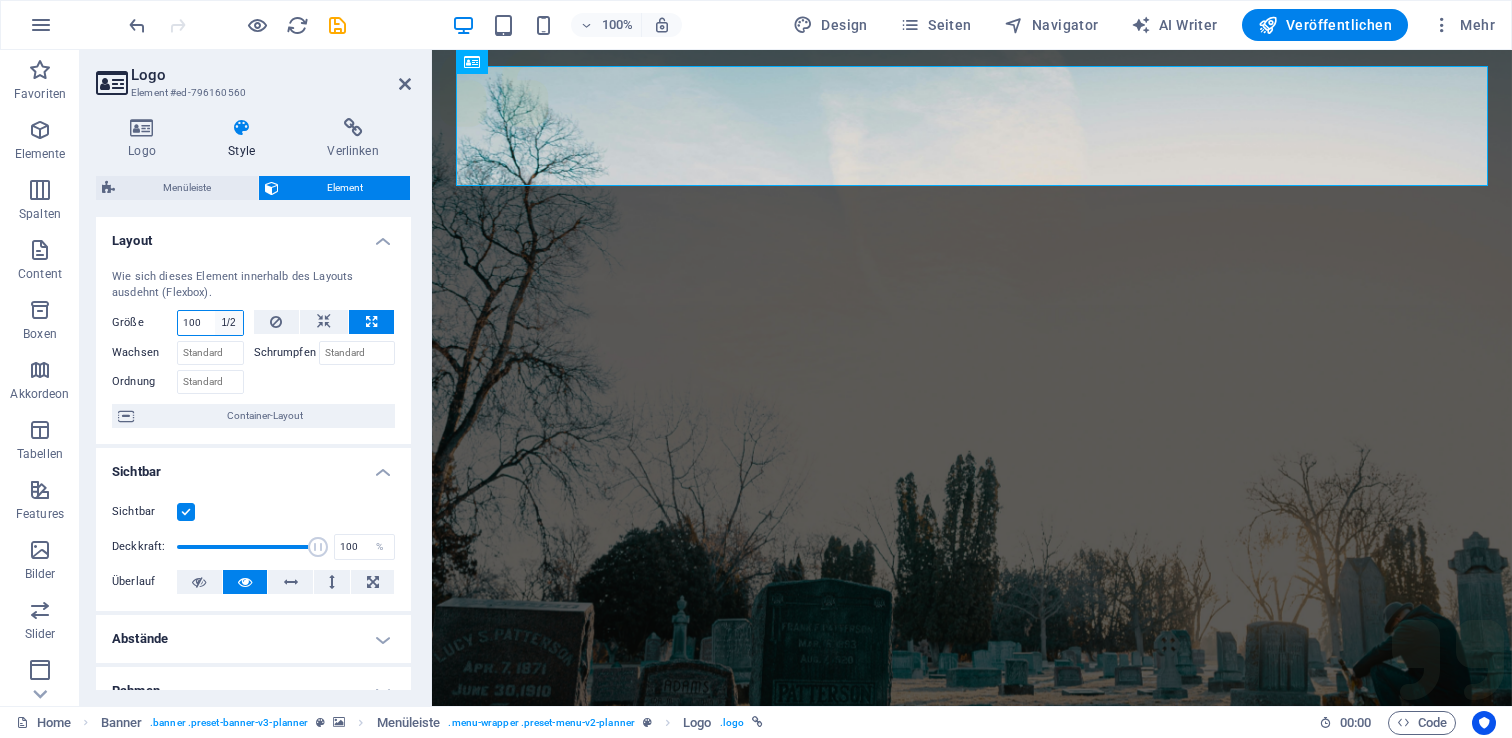 type on "50" 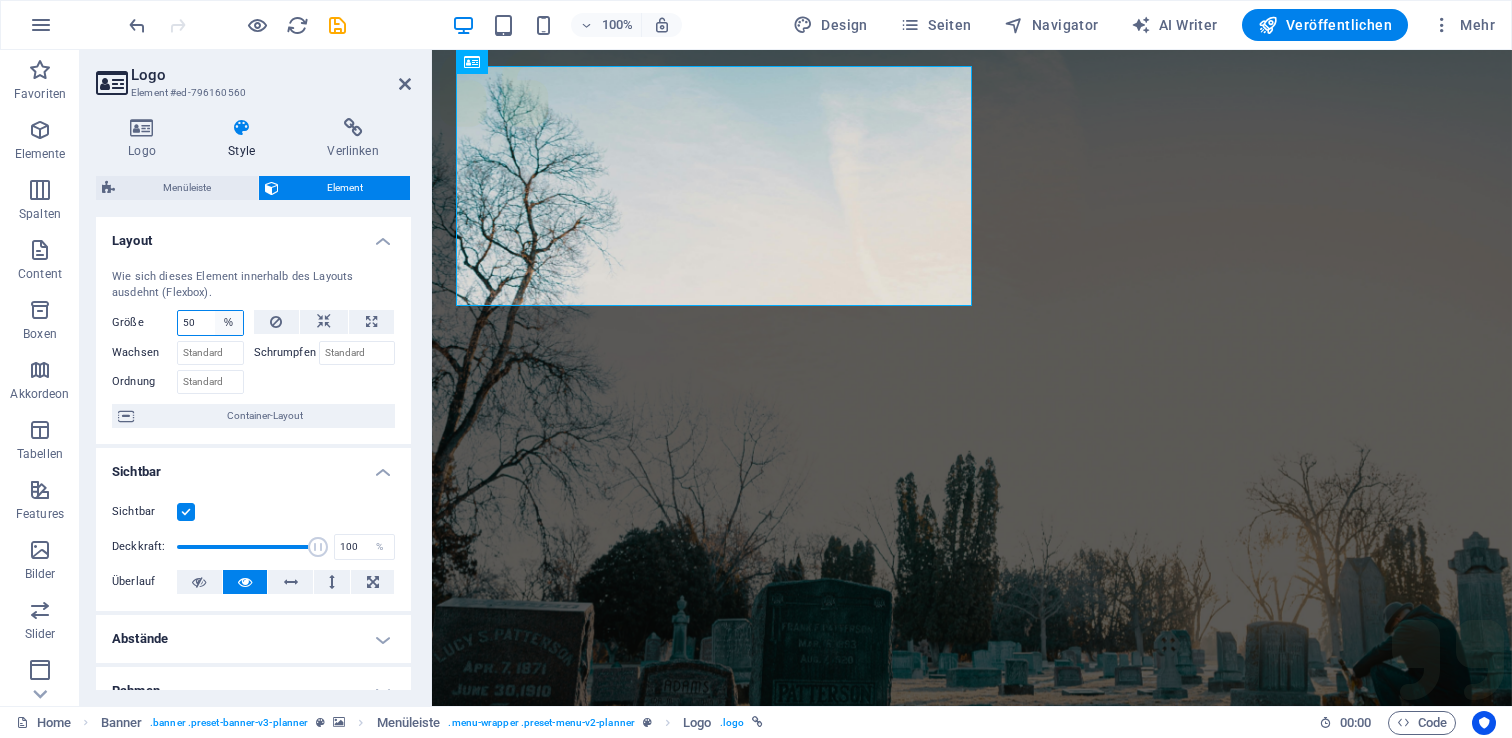 click on "Standard auto px % 1/1 1/2 1/3 1/4 1/5 1/6 1/7 1/8 1/9 1/10" at bounding box center [229, 323] 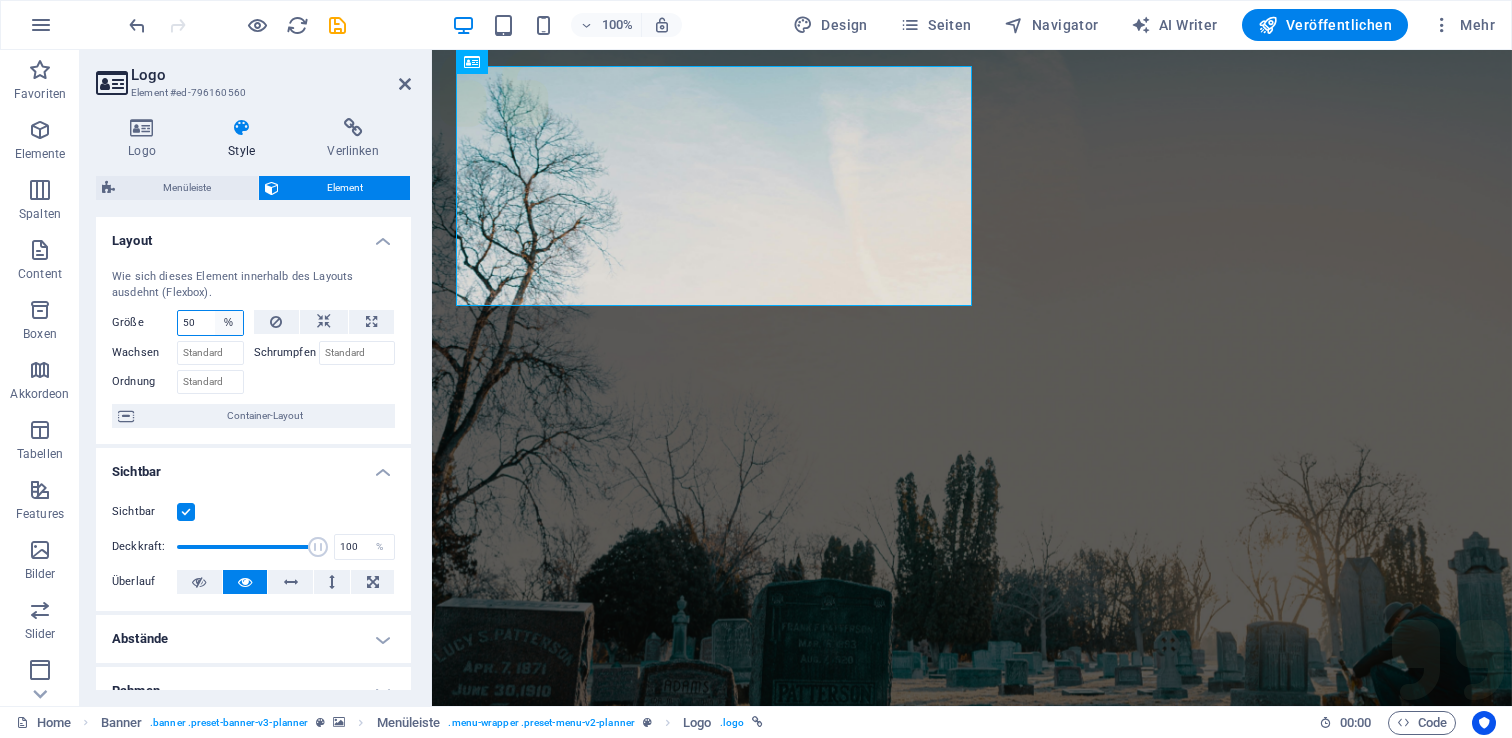 select on "1/5" 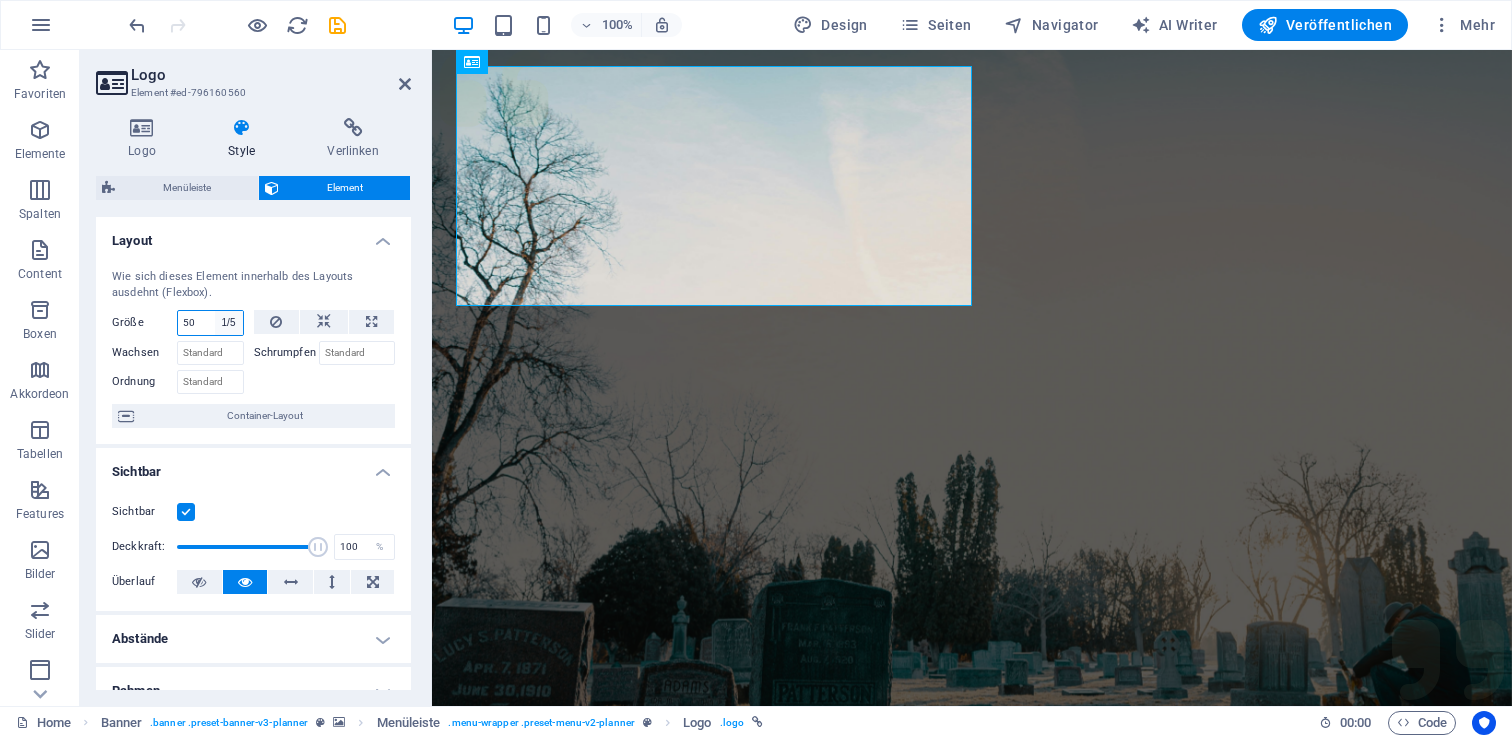 type on "20" 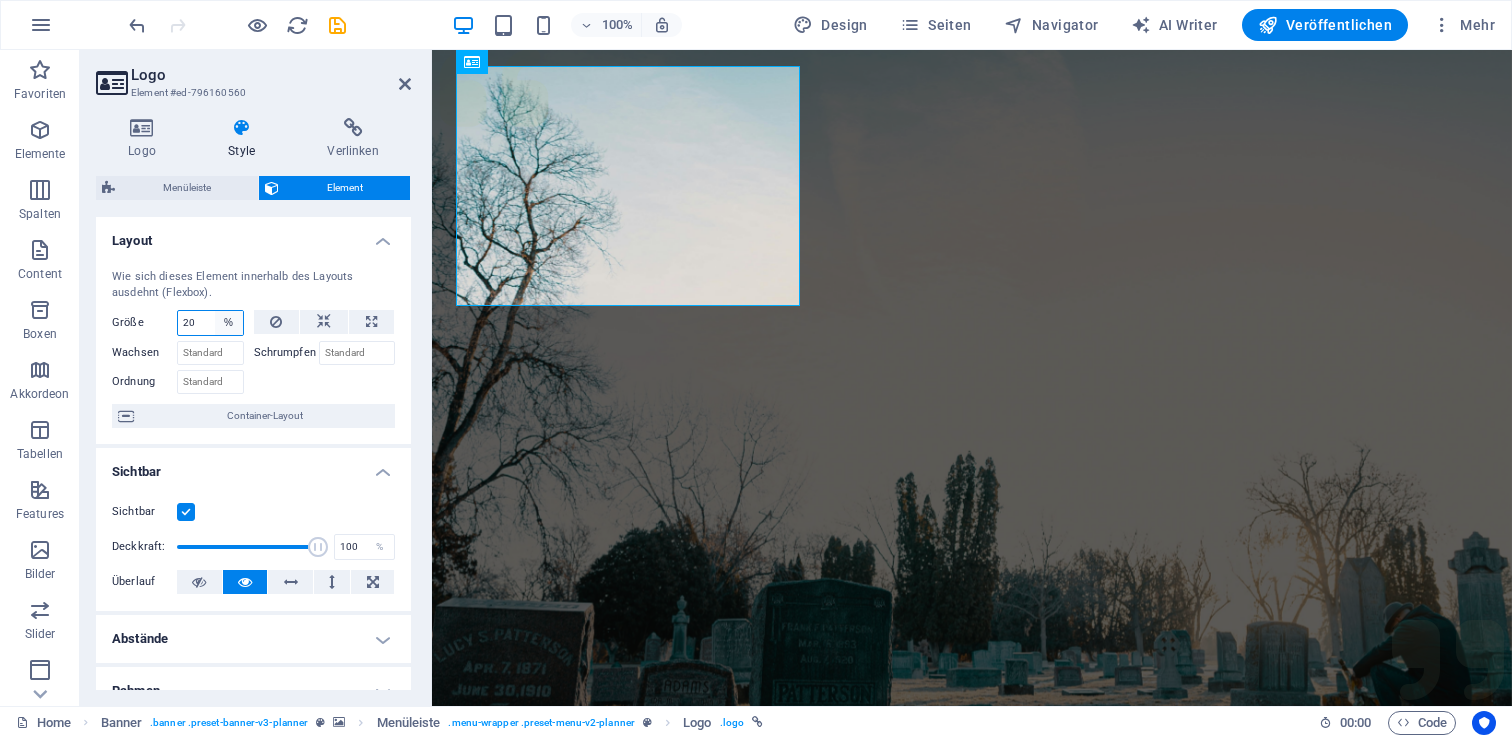 click on "Standard auto px % 1/1 1/2 1/3 1/4 1/5 1/6 1/7 1/8 1/9 1/10" at bounding box center [229, 323] 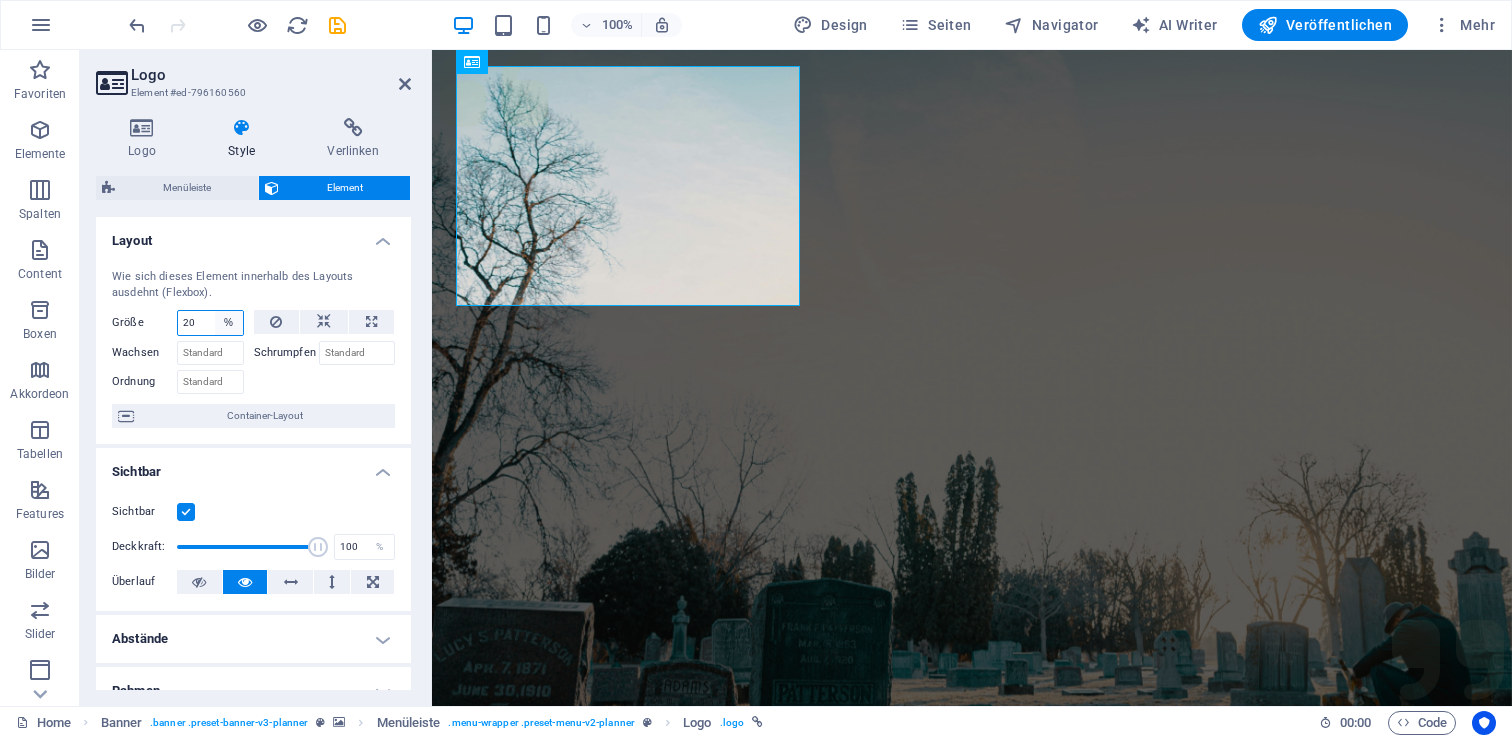 select on "1/10" 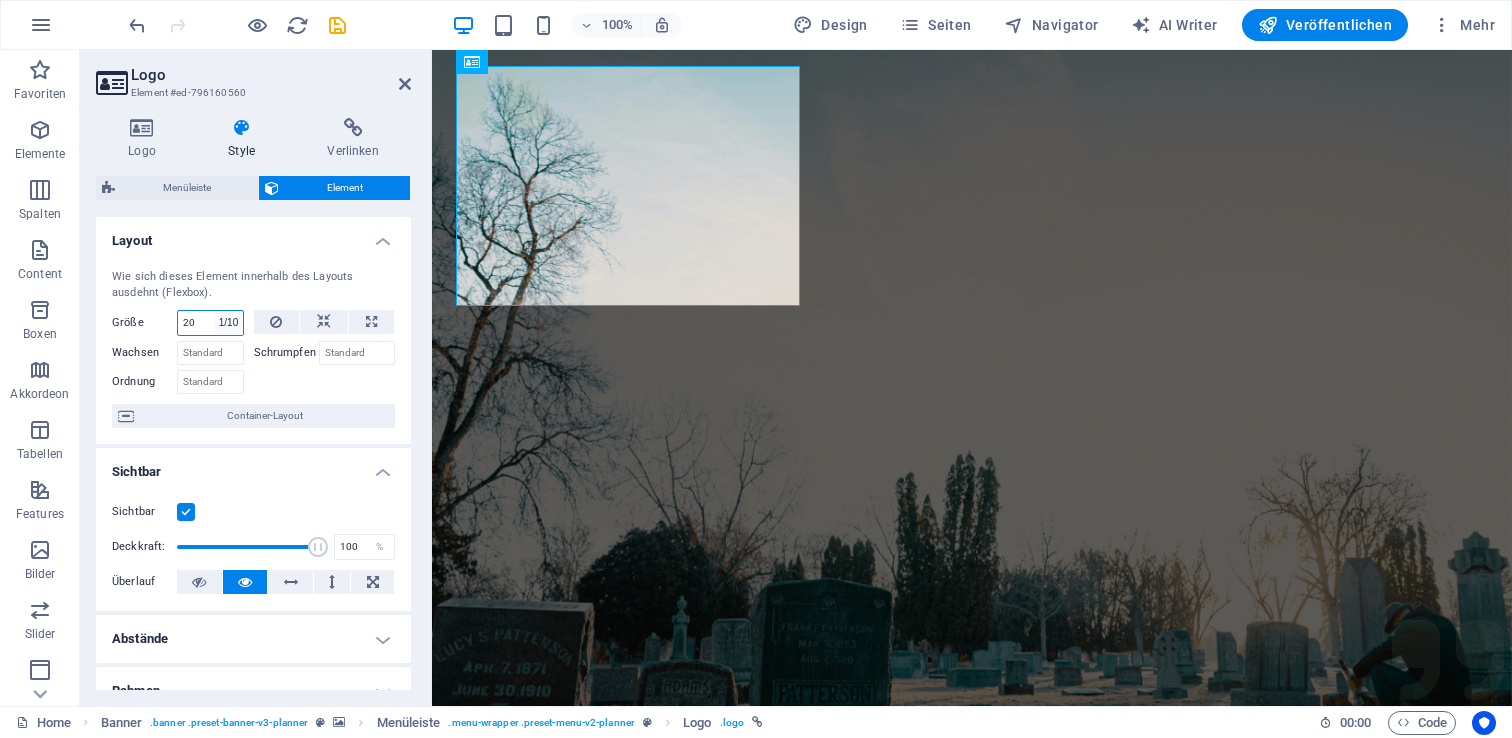 type on "10" 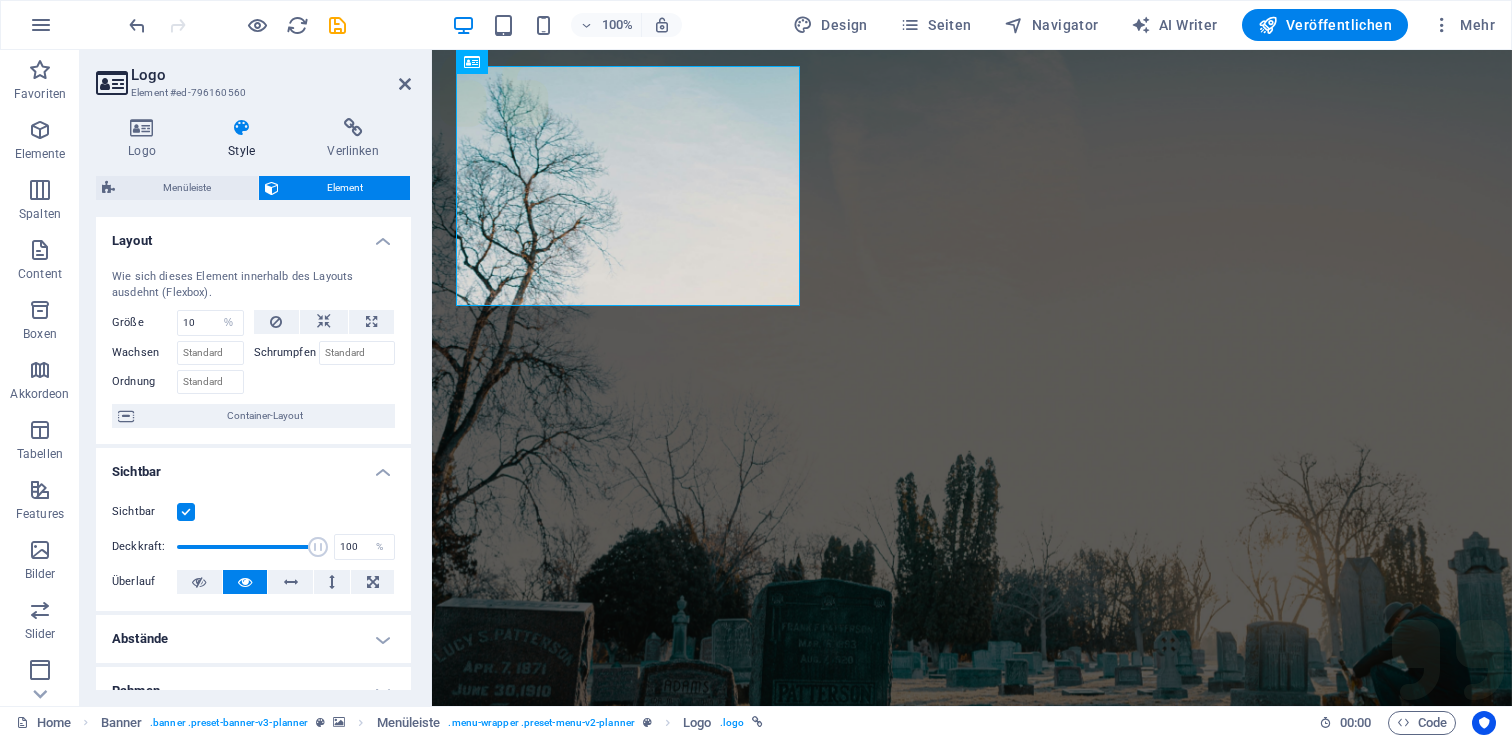 click on "Layout" at bounding box center (253, 235) 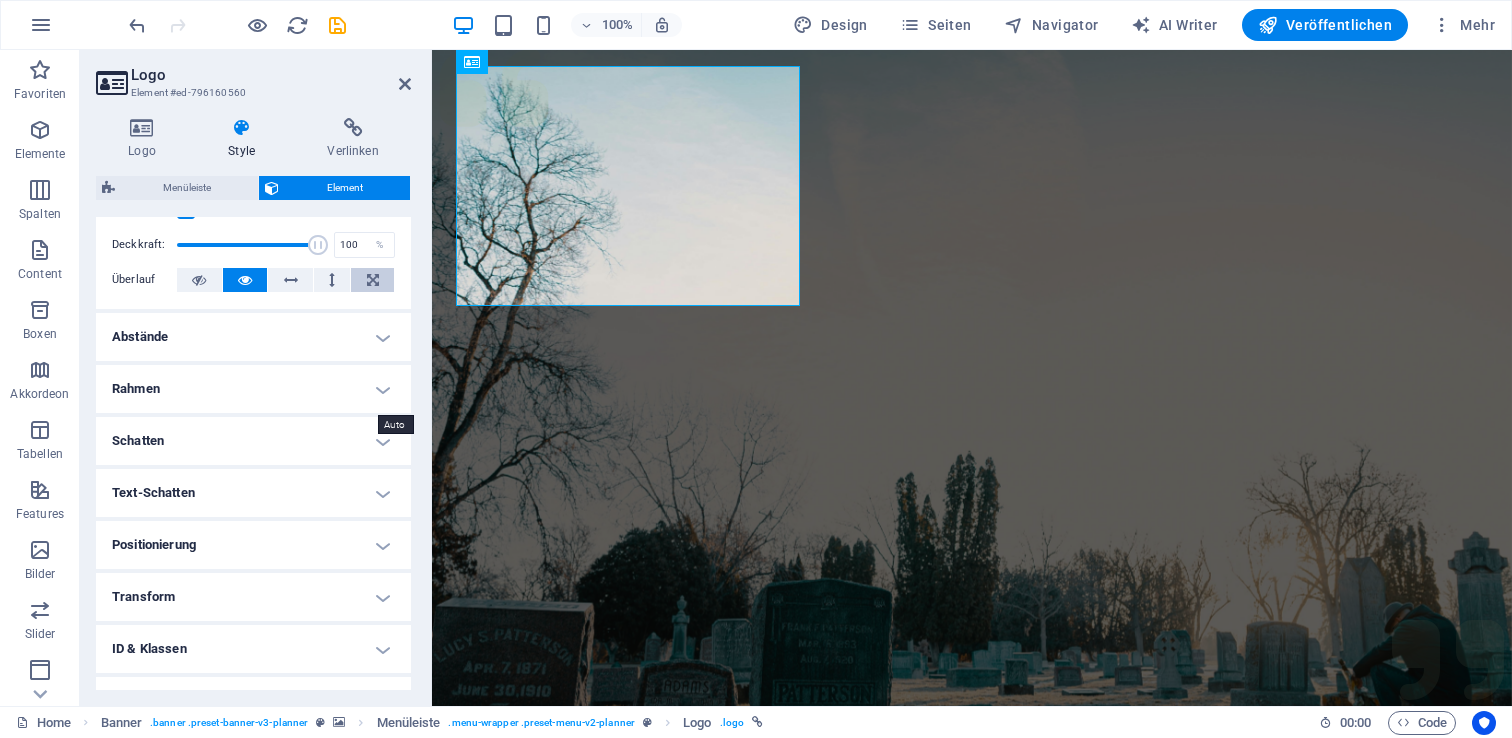 scroll, scrollTop: 209, scrollLeft: 0, axis: vertical 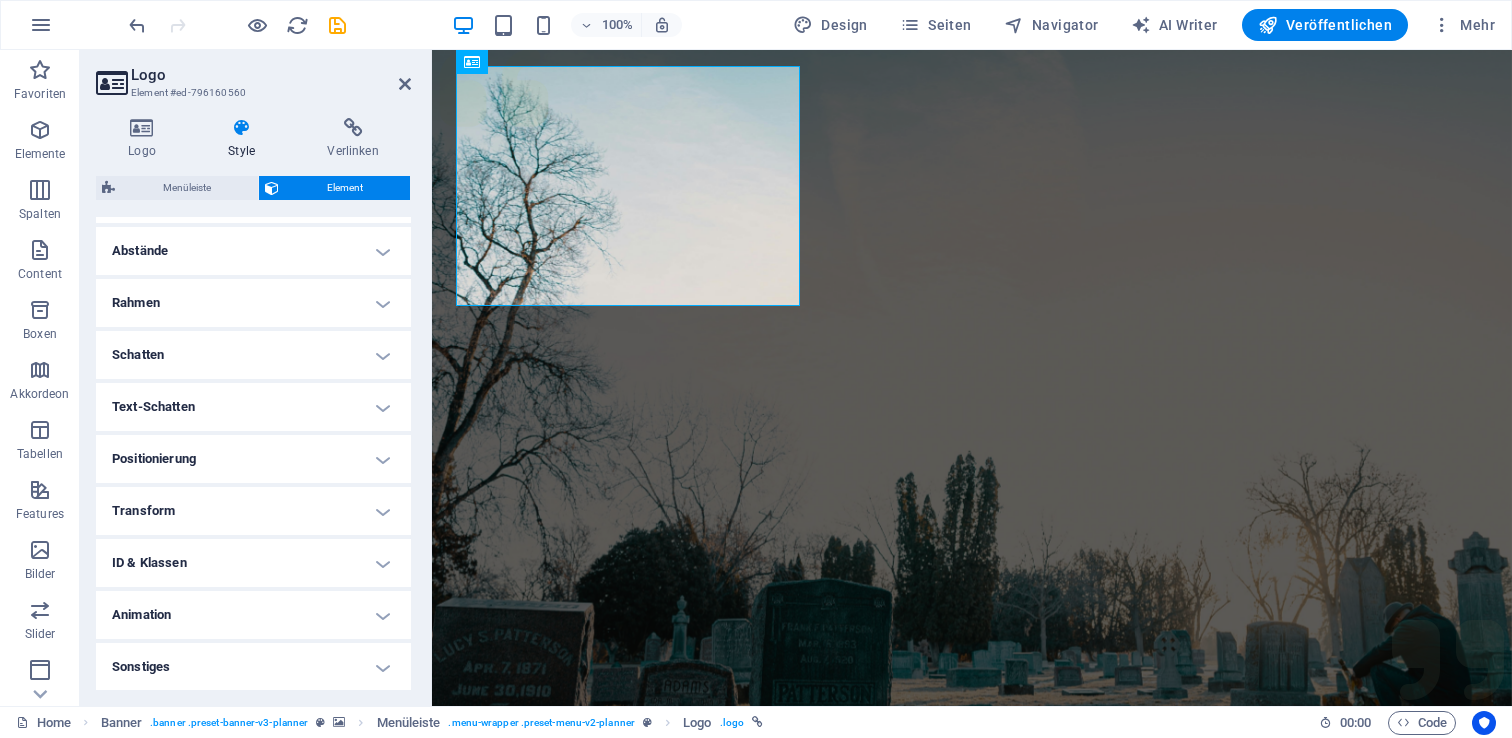click on "Sonstiges" at bounding box center [253, 667] 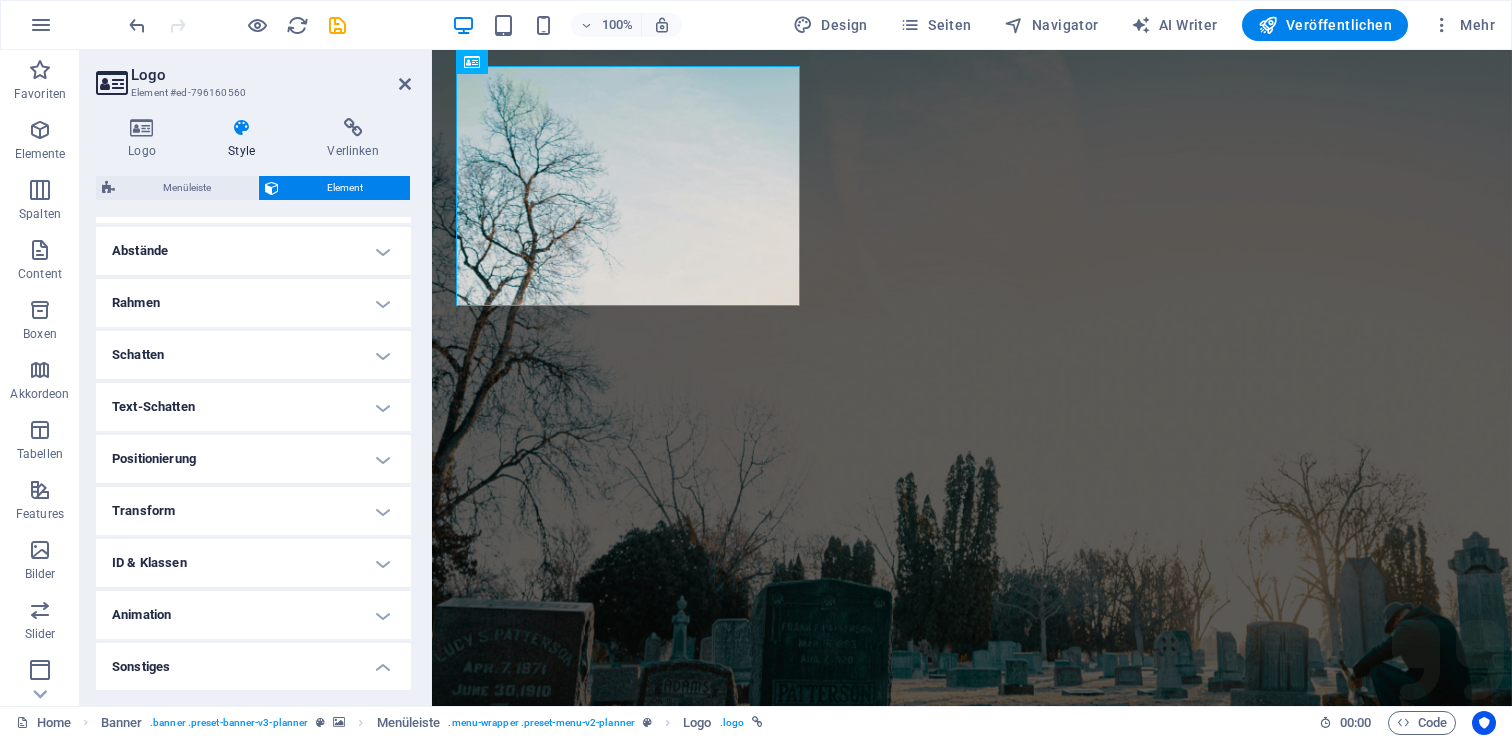 scroll, scrollTop: 333, scrollLeft: 0, axis: vertical 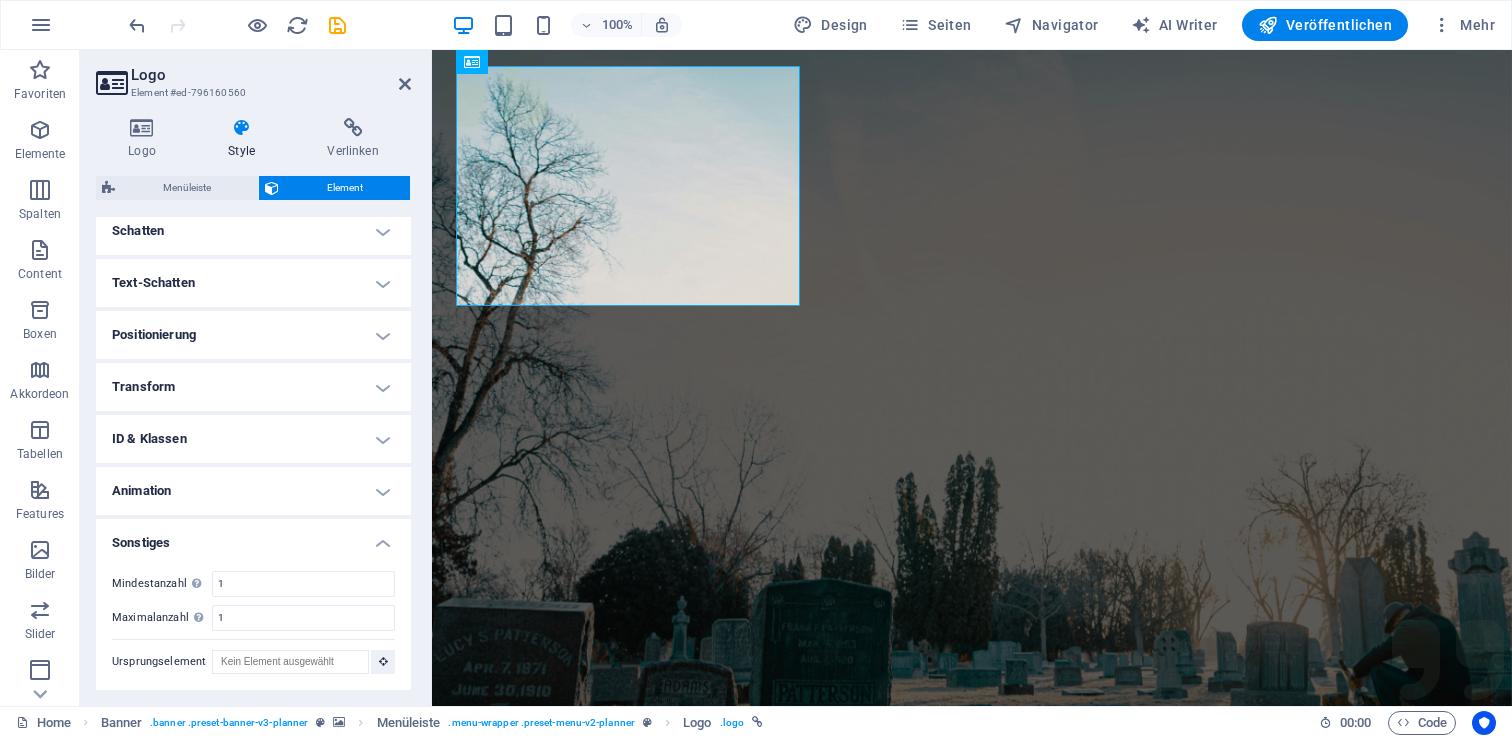 click on "Sonstiges" at bounding box center [253, 537] 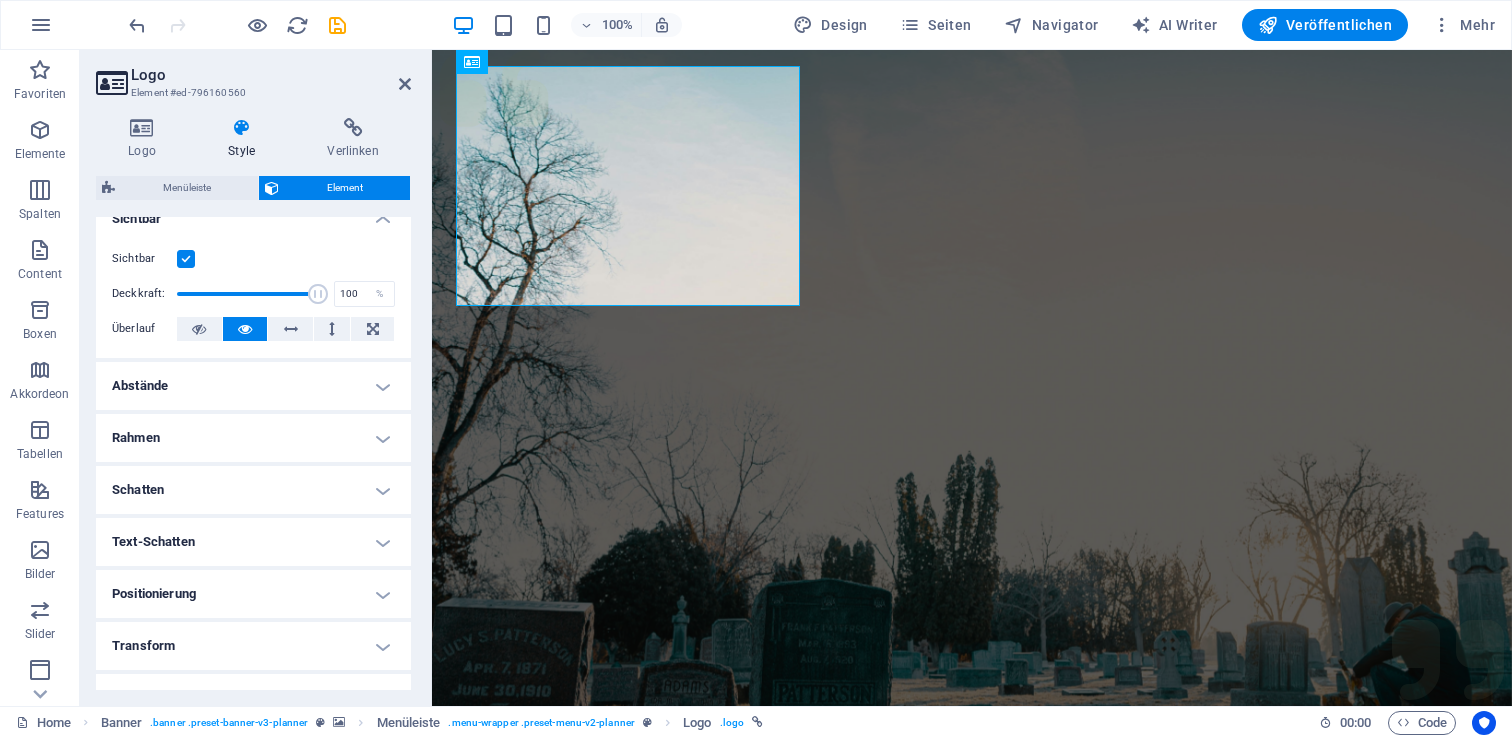 scroll, scrollTop: 0, scrollLeft: 0, axis: both 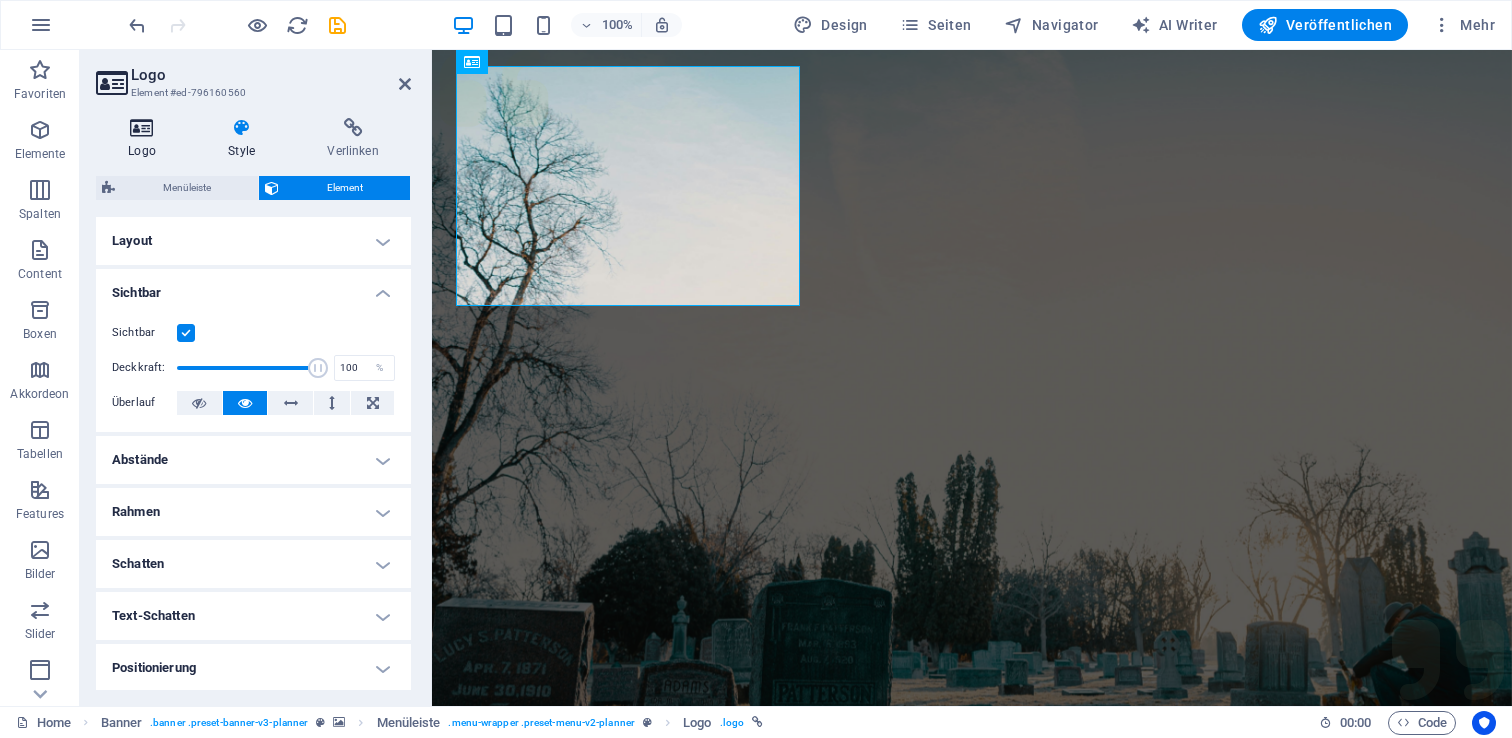 click on "Logo" at bounding box center [146, 139] 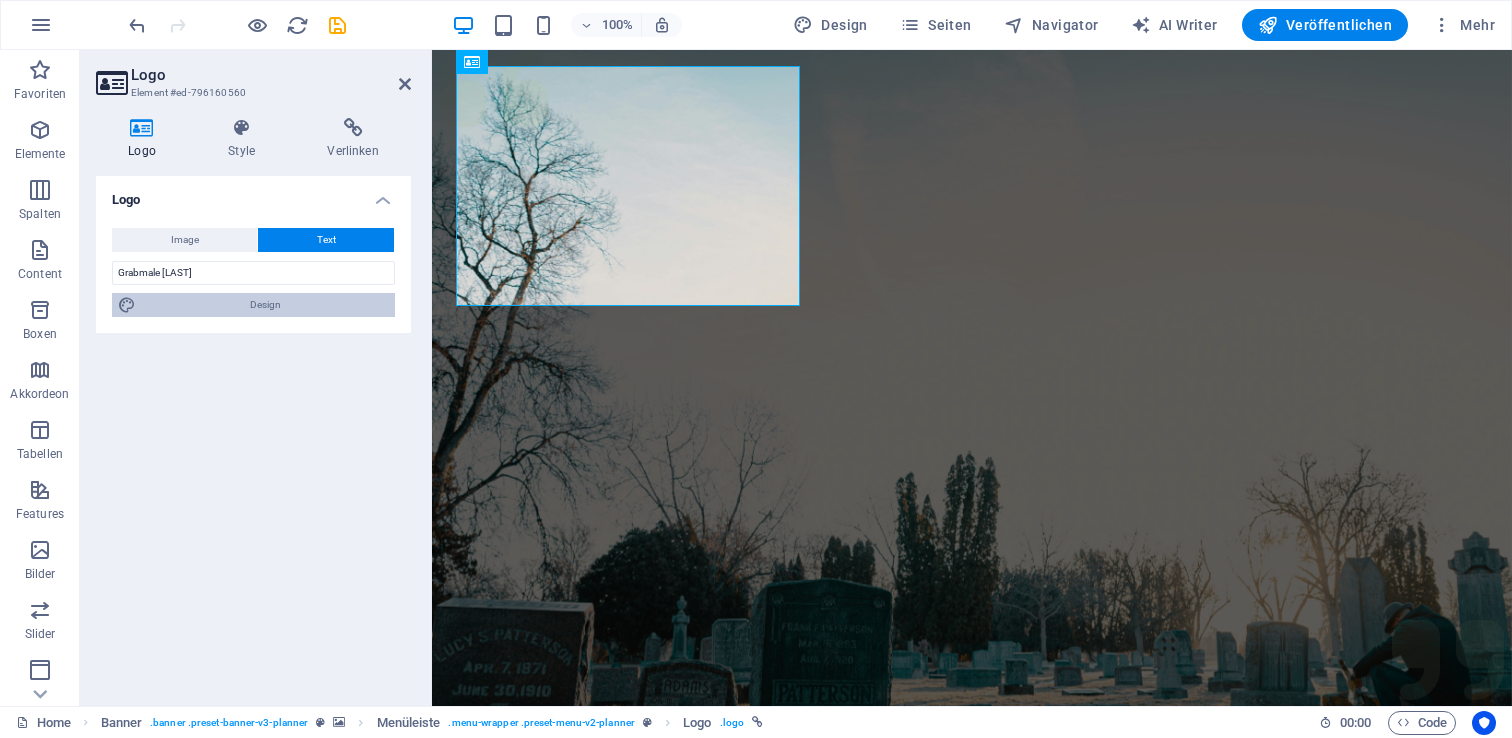 click on "Design" at bounding box center (265, 305) 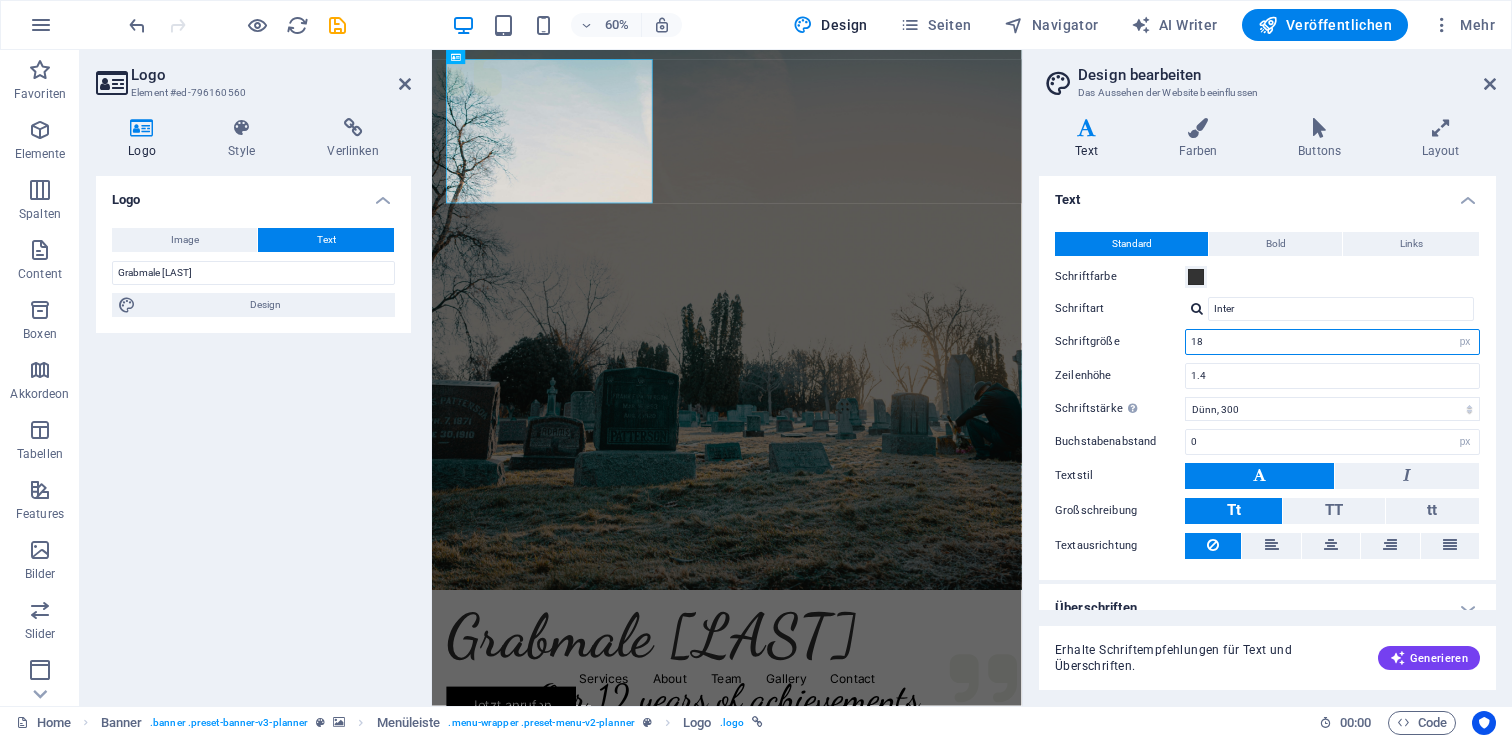 click on "18" at bounding box center (1332, 342) 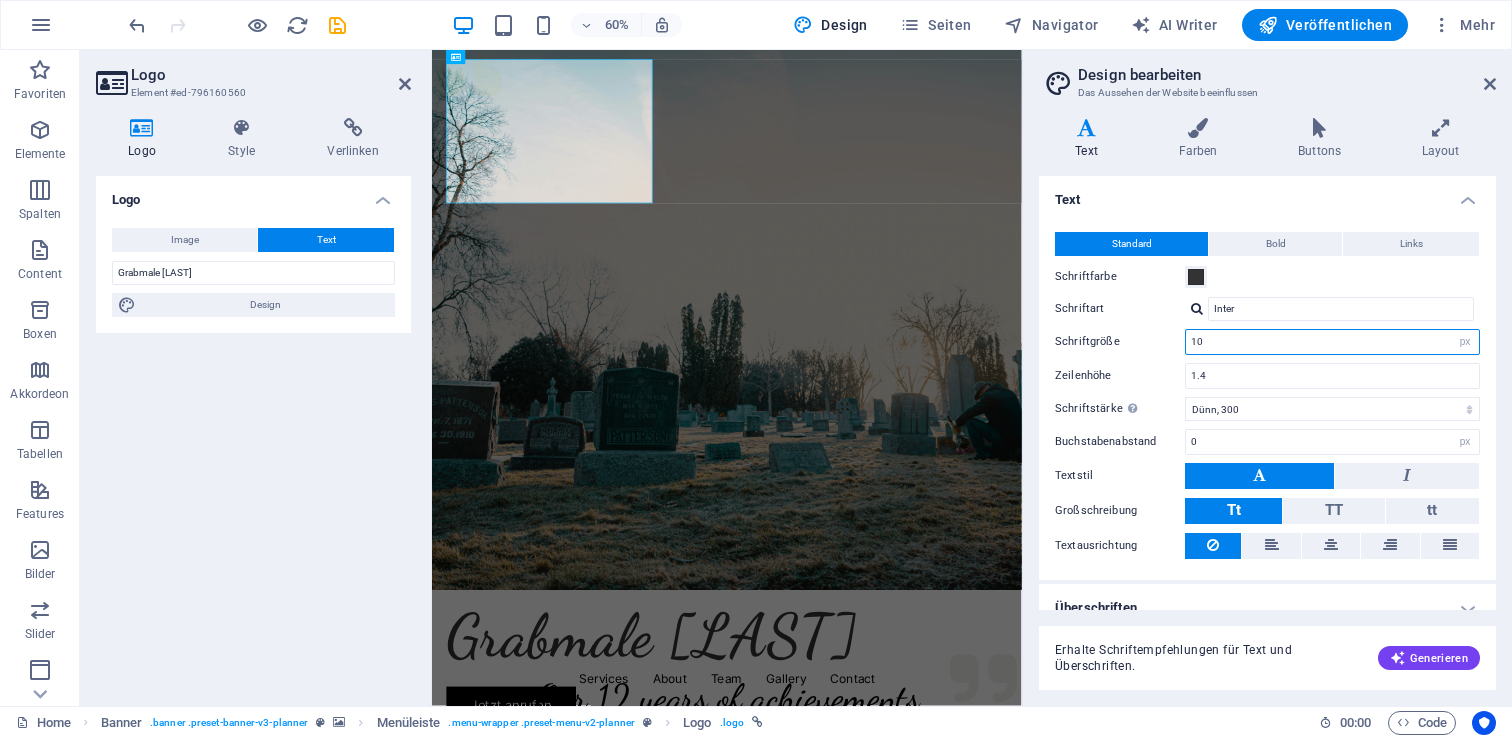 type on "9" 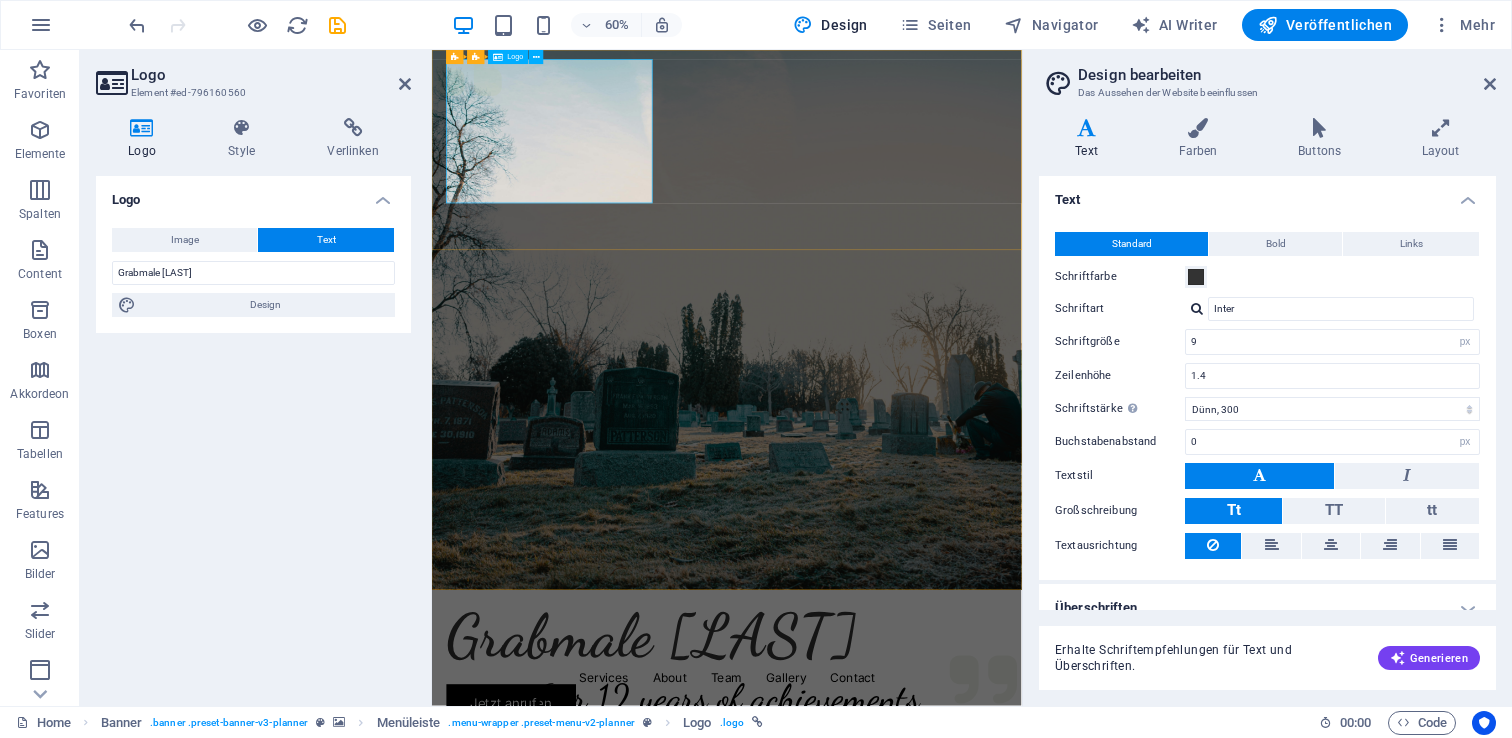 click on "Grabmale [LAST]" at bounding box center [923, 1026] 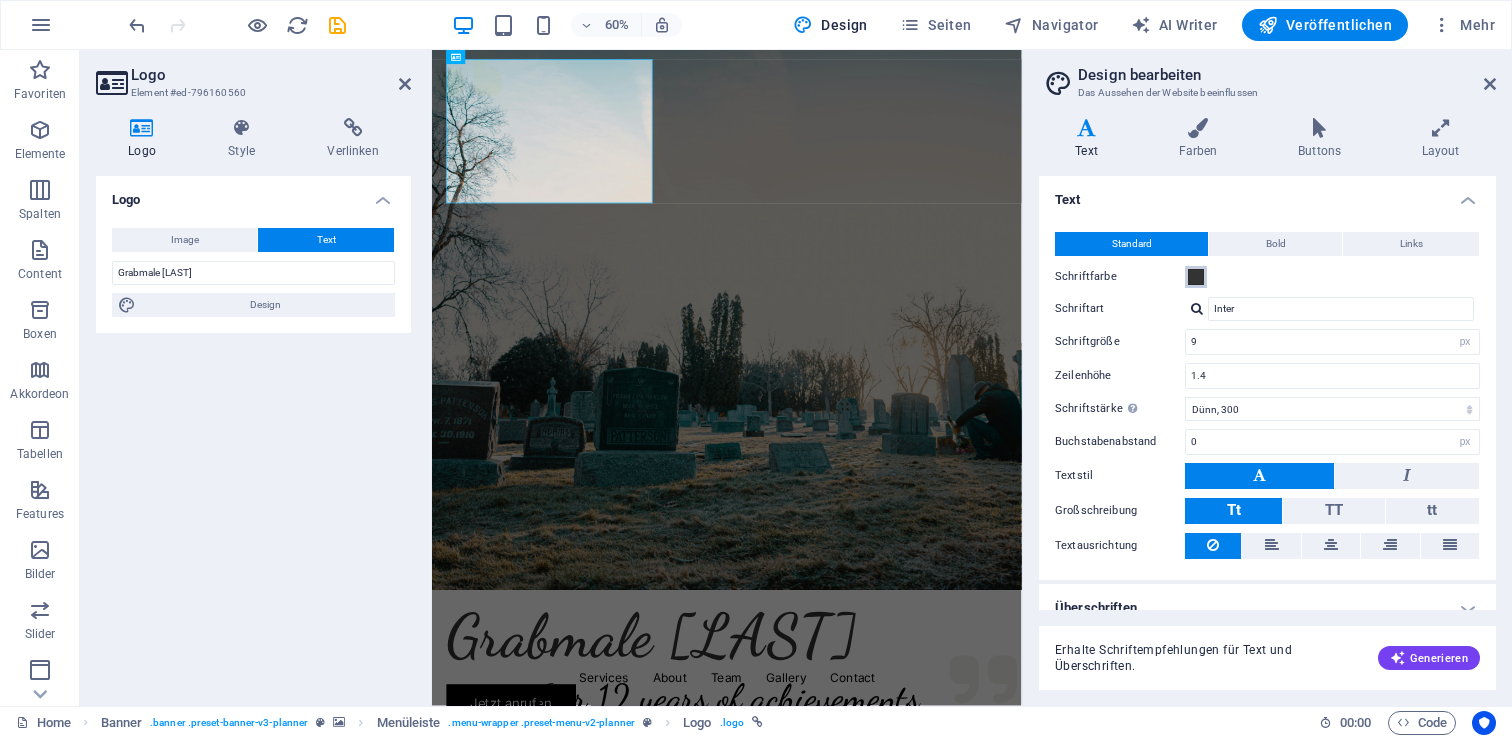 click at bounding box center (1196, 277) 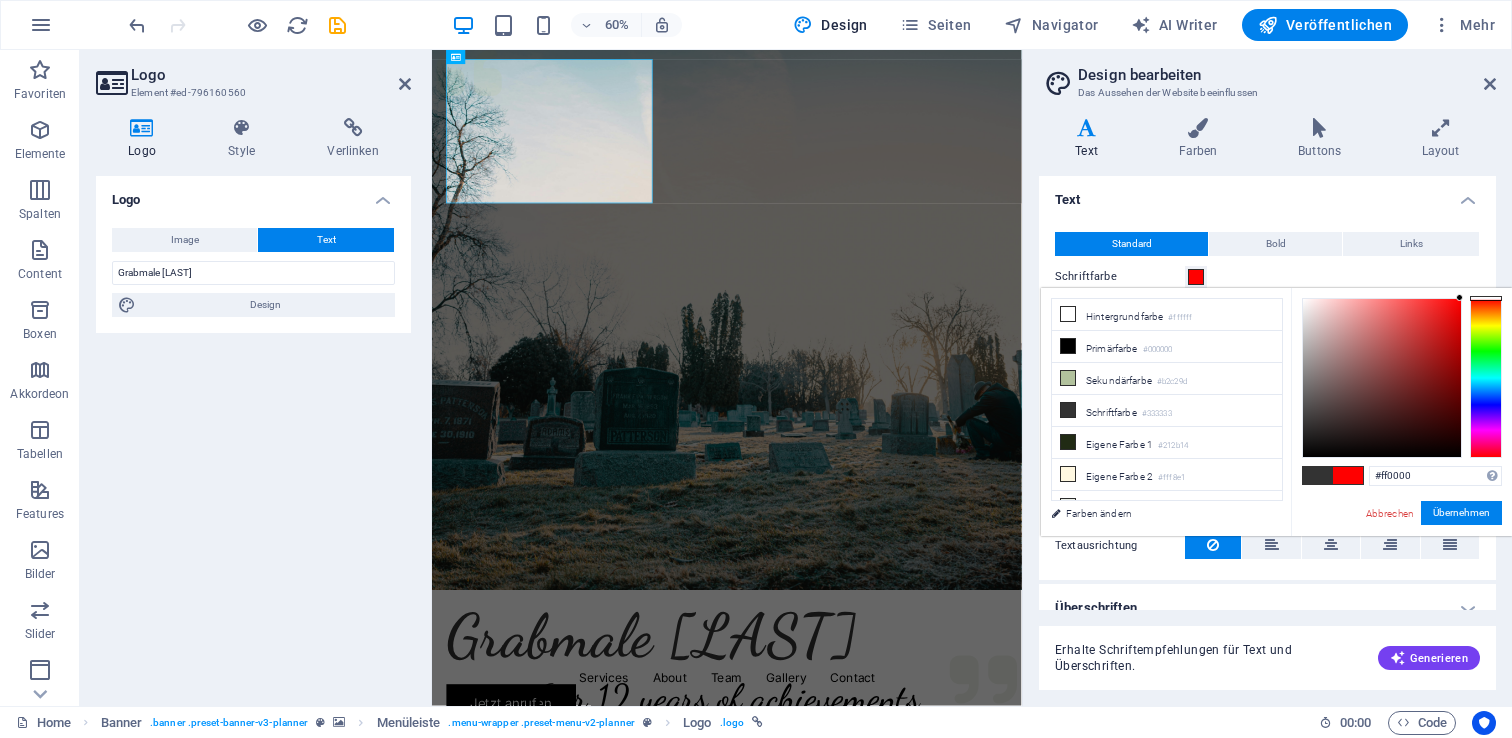 drag, startPoint x: 1406, startPoint y: 338, endPoint x: 1503, endPoint y: 294, distance: 106.51291 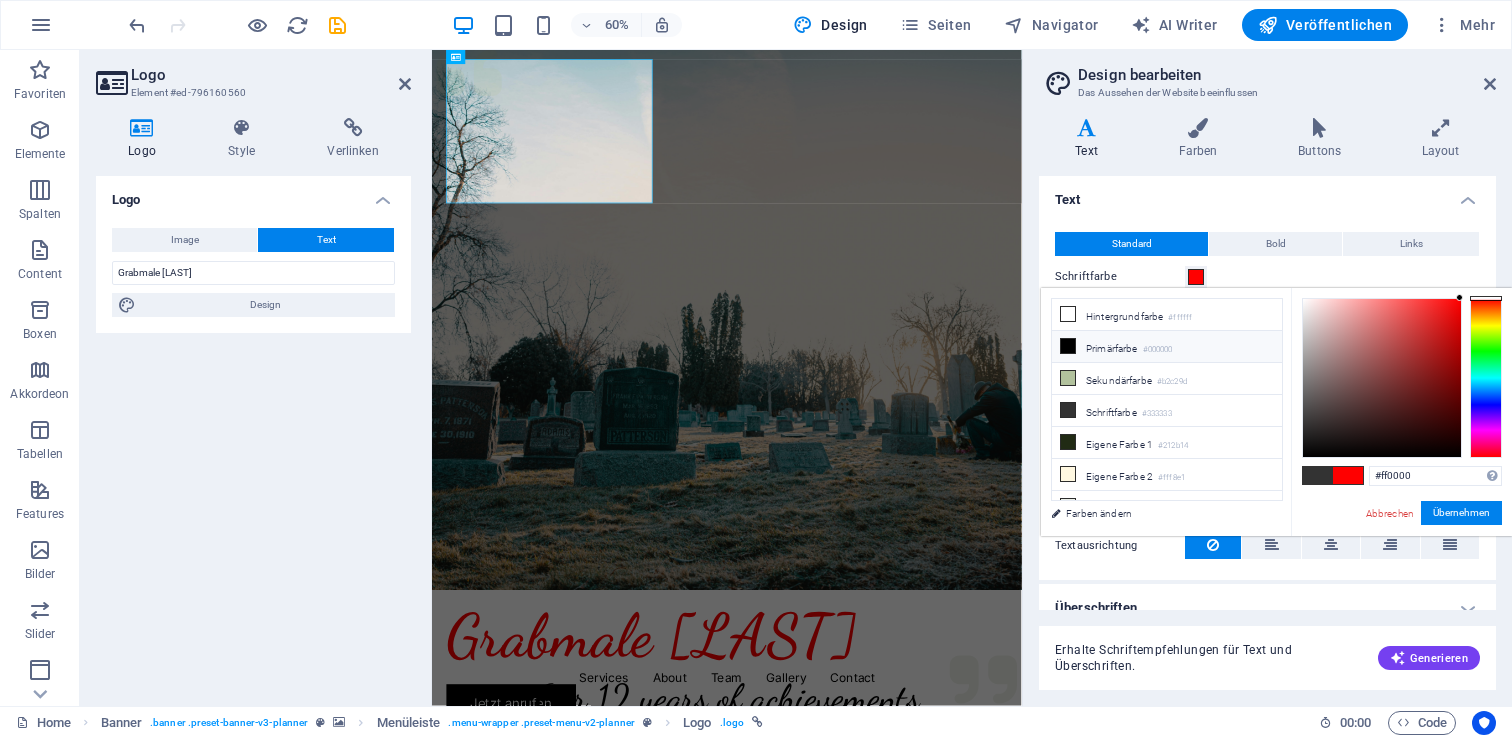 click on "Primärfarbe
#000000" at bounding box center [1167, 347] 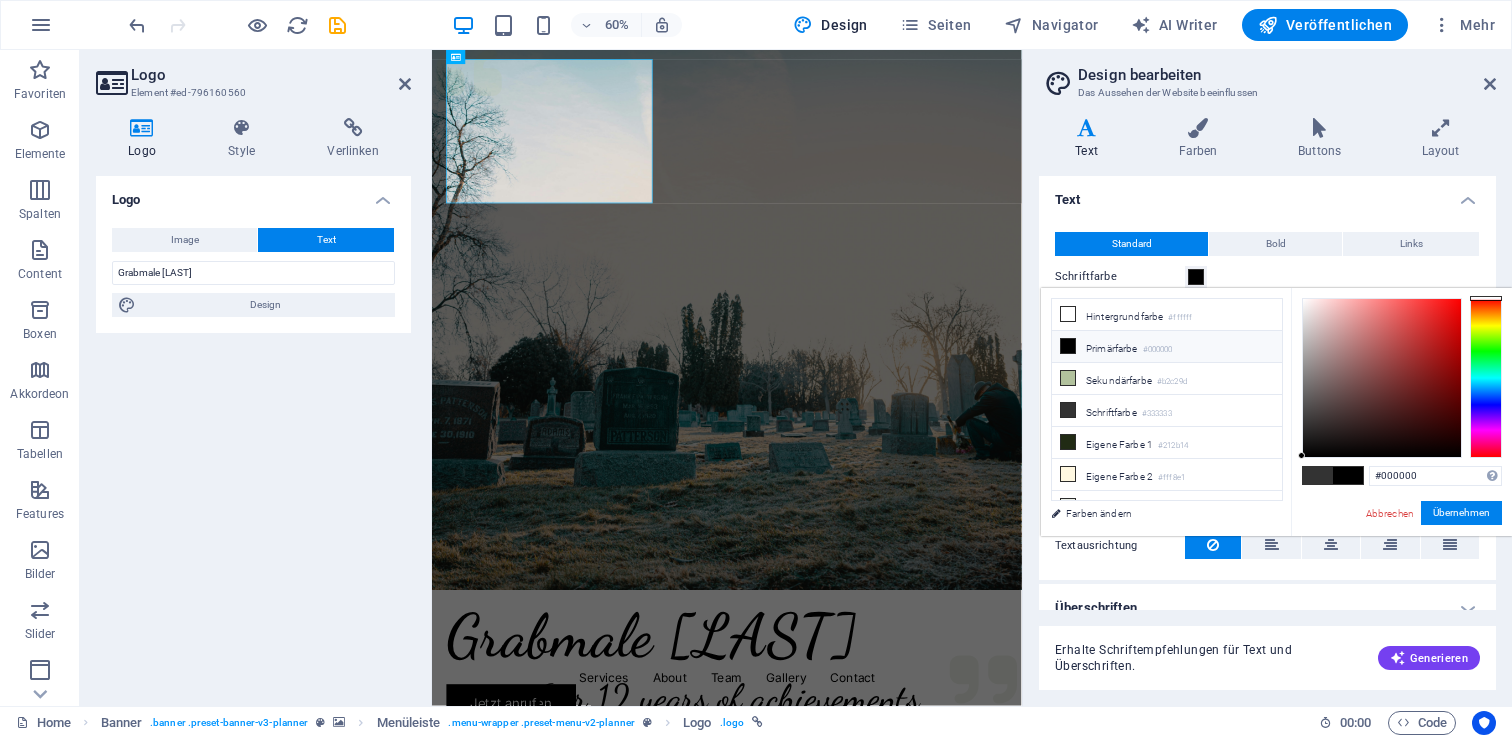 click on "Text" at bounding box center [1267, 194] 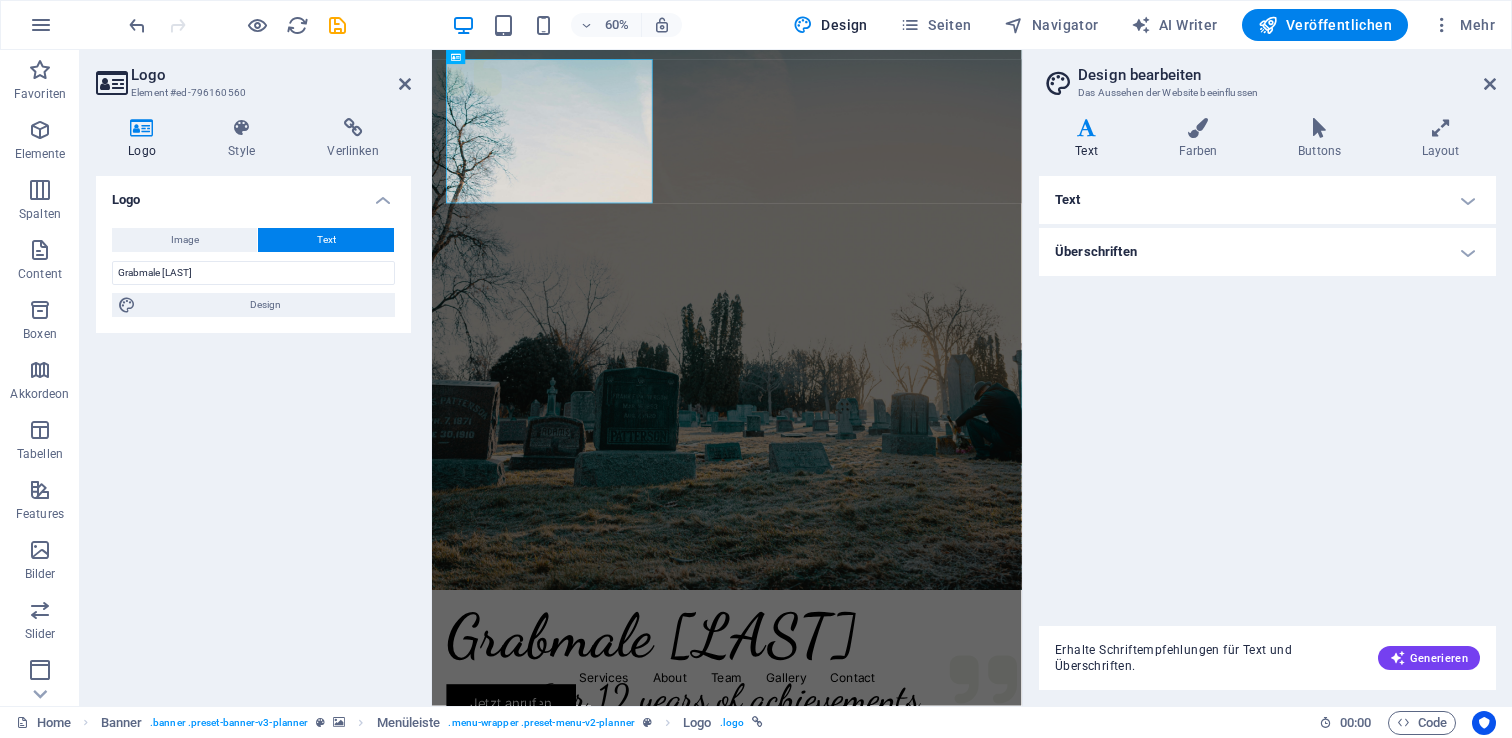 click on "Text" at bounding box center [1267, 200] 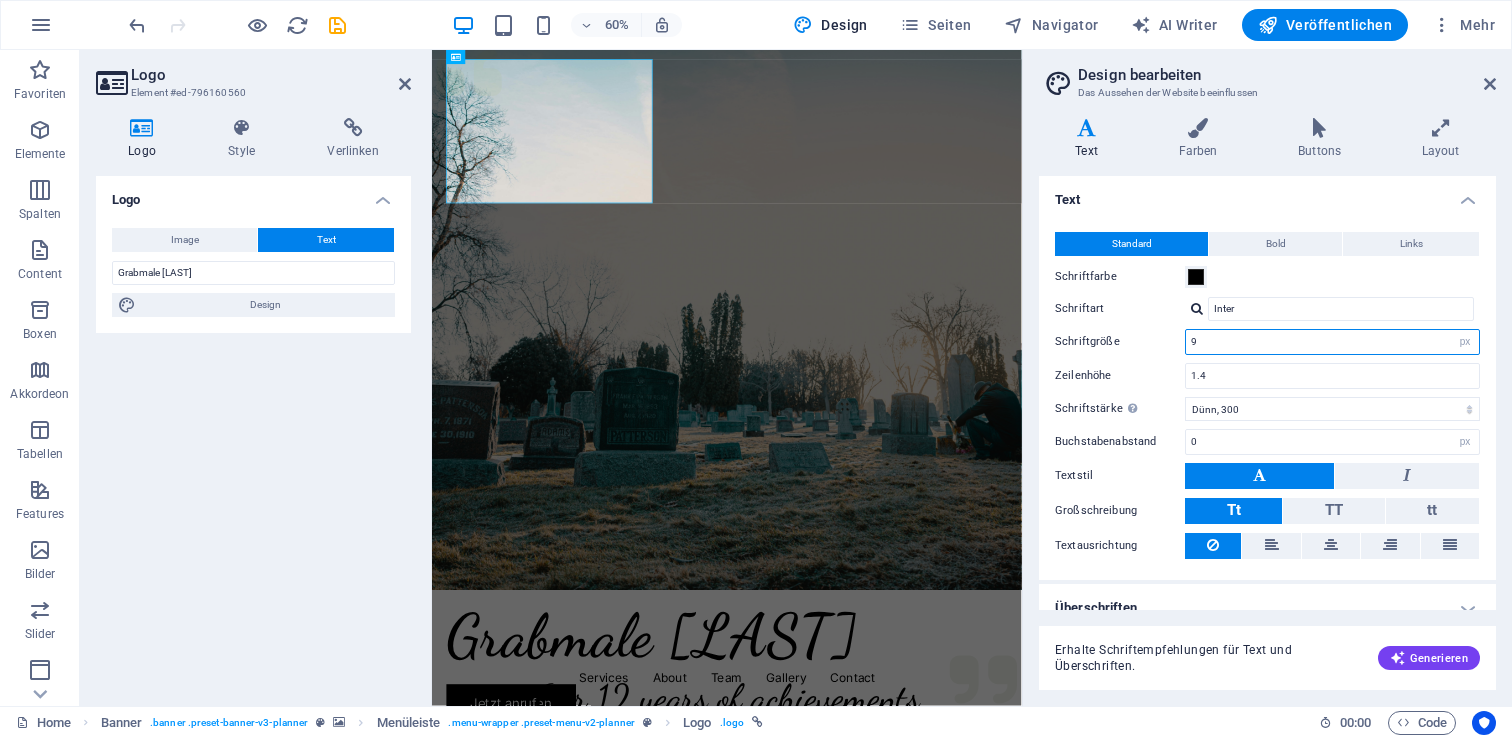 click on "9" at bounding box center (1332, 342) 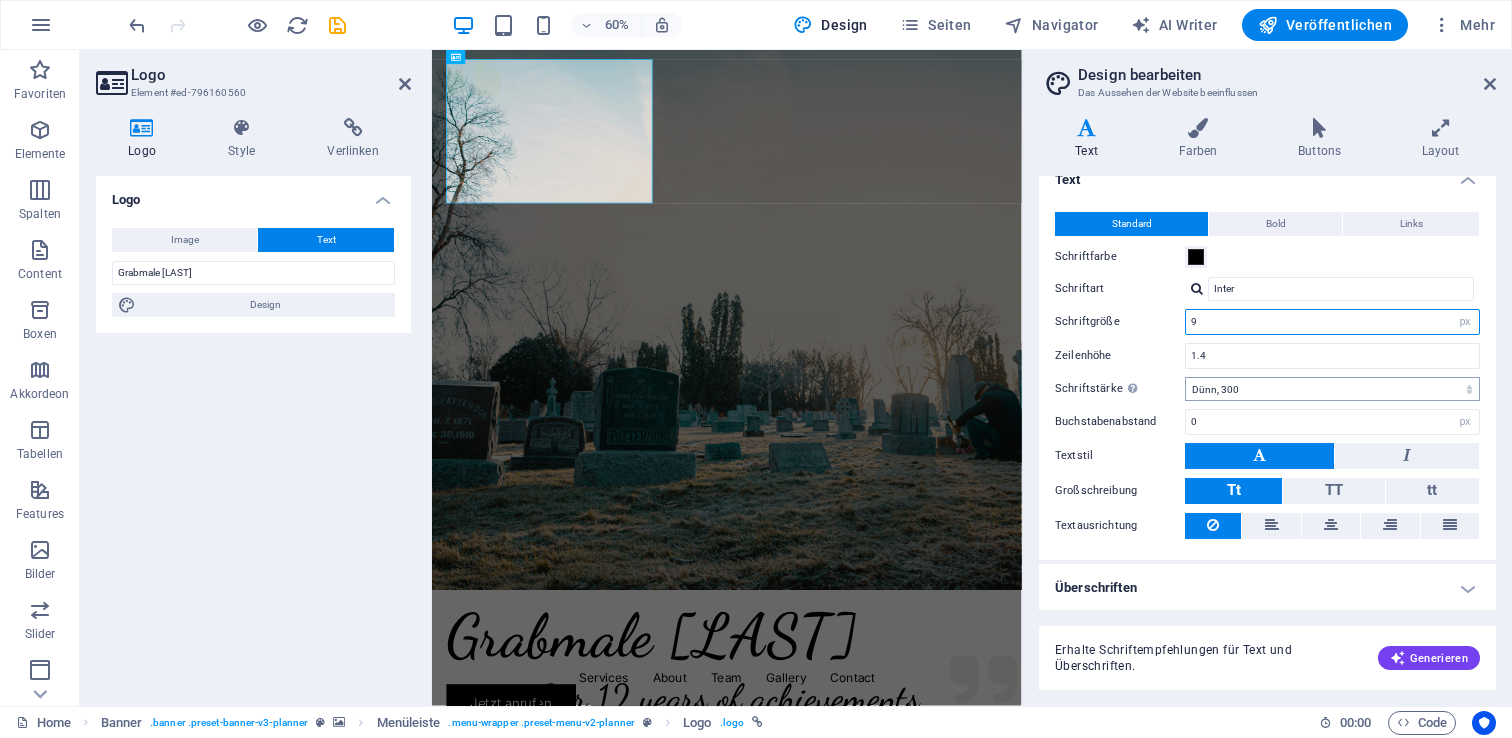 scroll, scrollTop: 0, scrollLeft: 0, axis: both 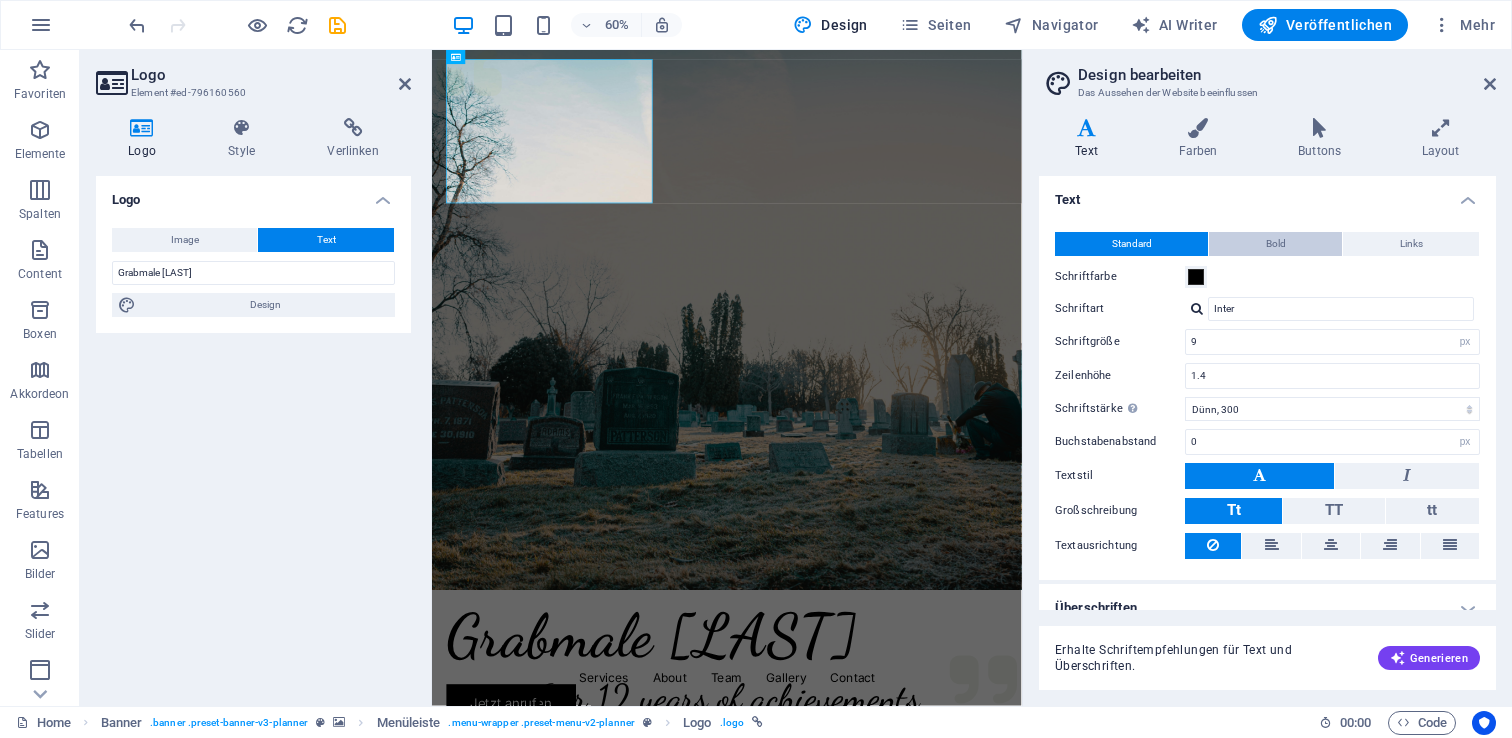 click on "Bold" at bounding box center (1275, 244) 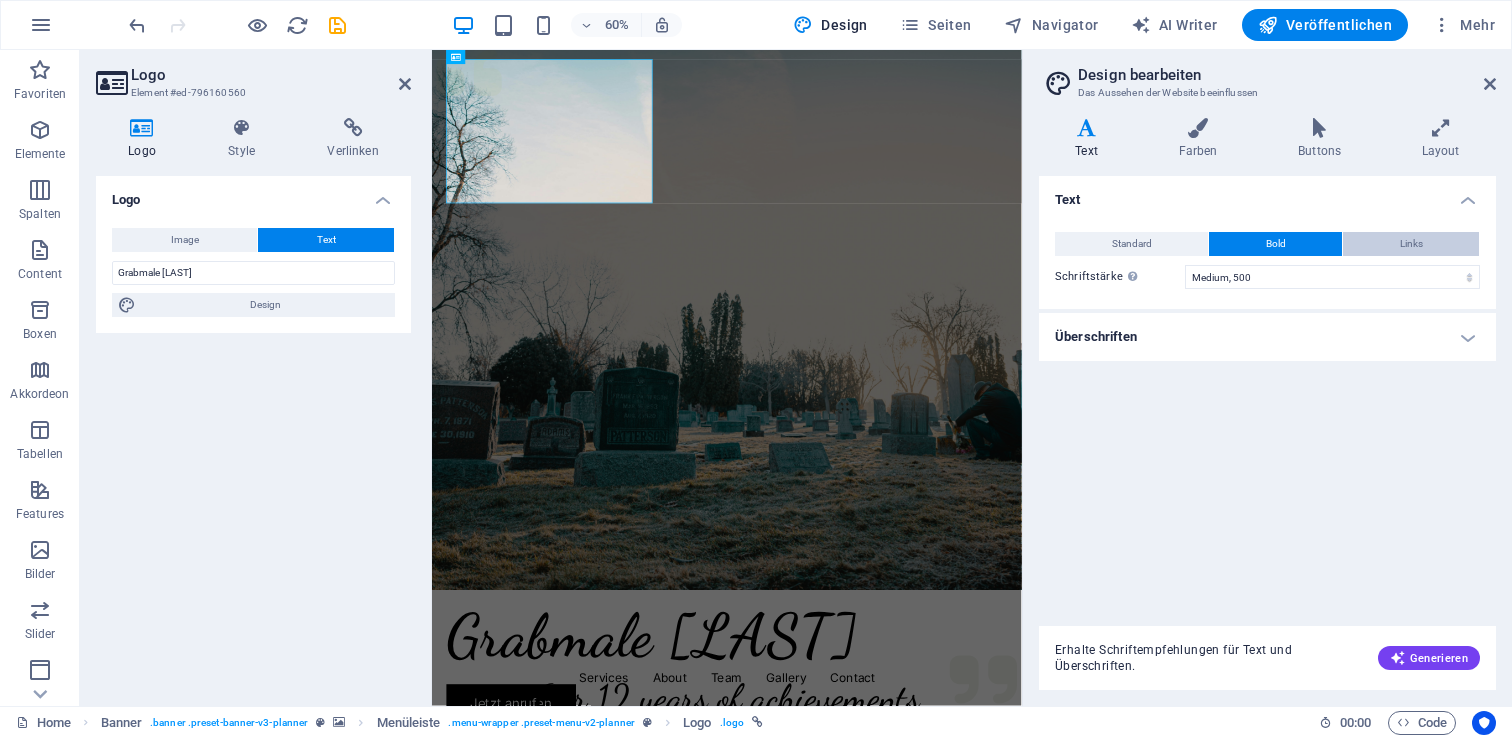 click on "Links" at bounding box center (1411, 244) 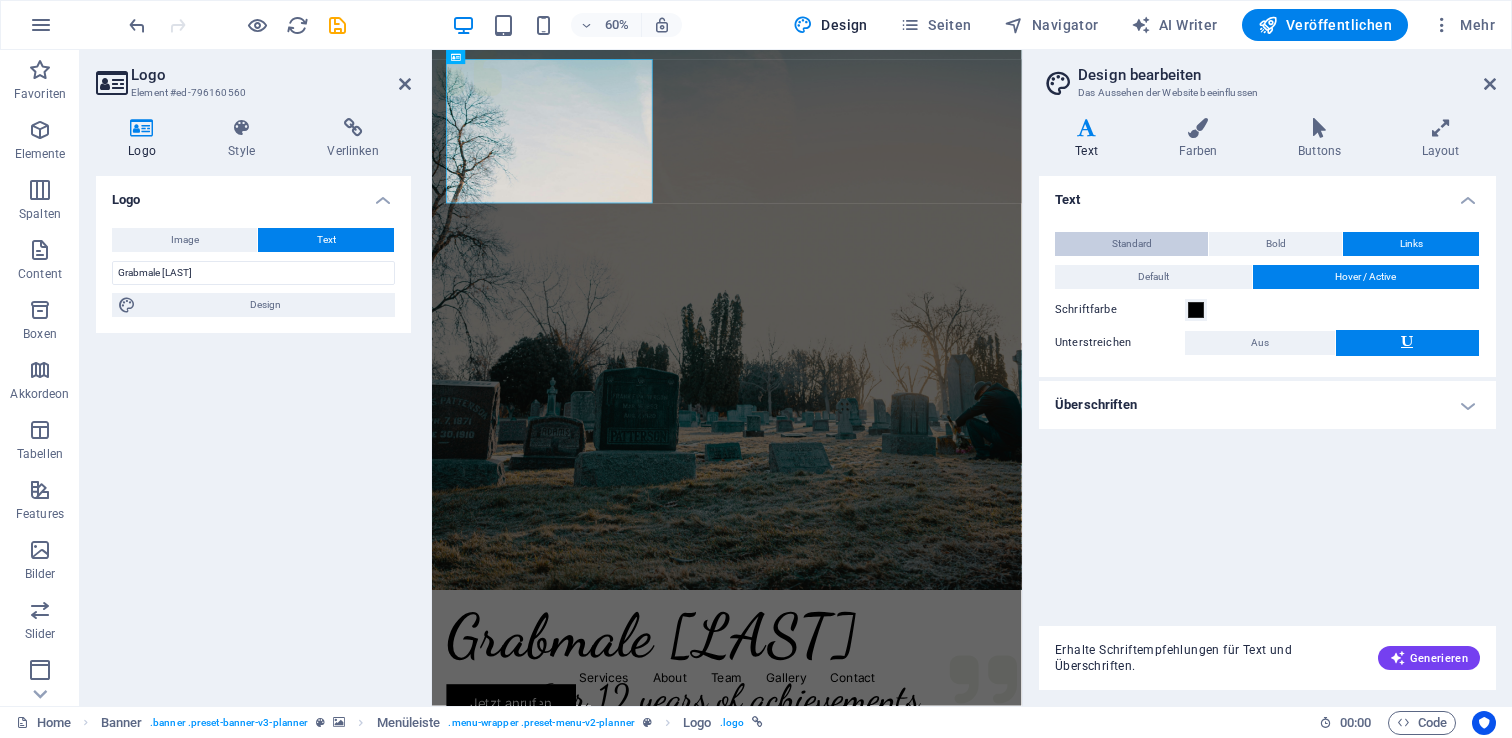 click on "Standard" at bounding box center (1132, 244) 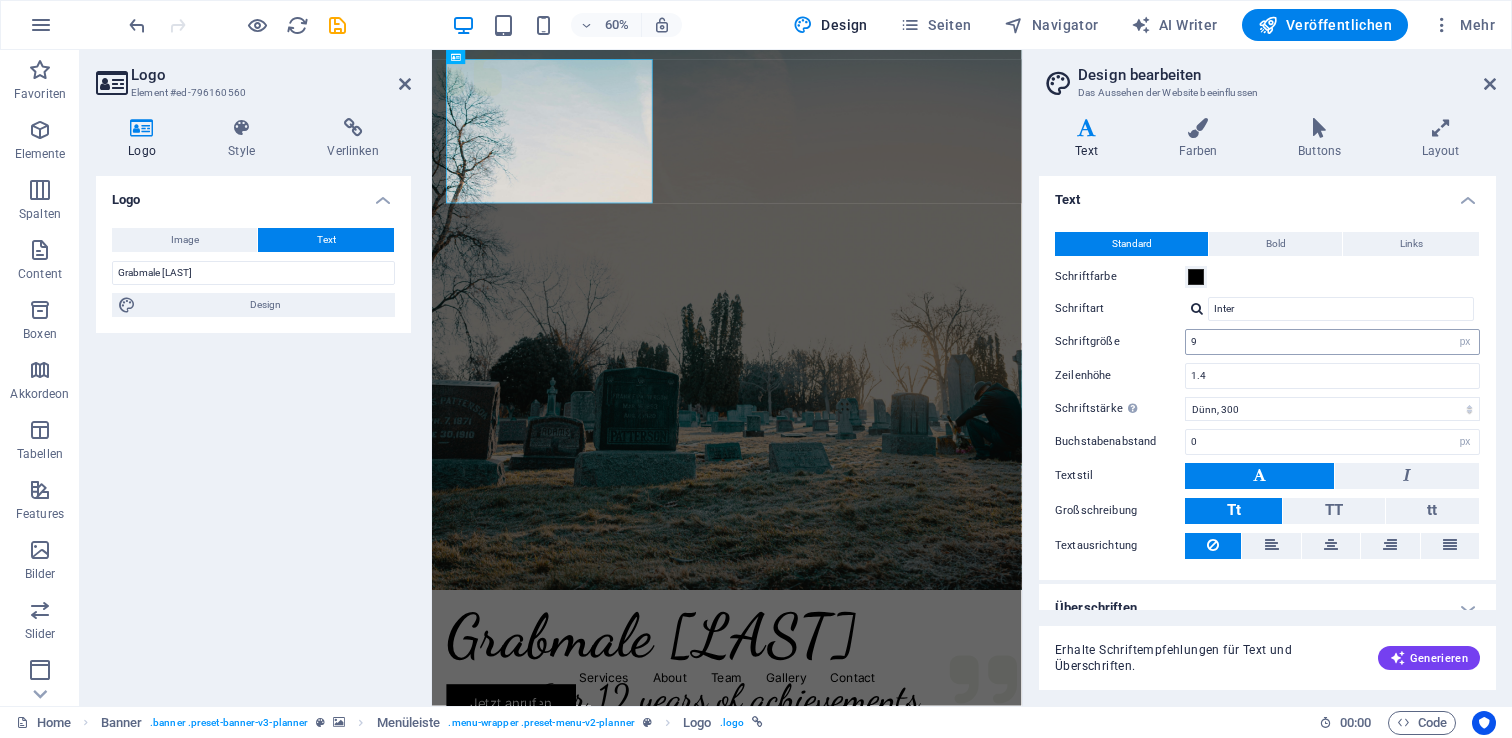 scroll, scrollTop: 20, scrollLeft: 0, axis: vertical 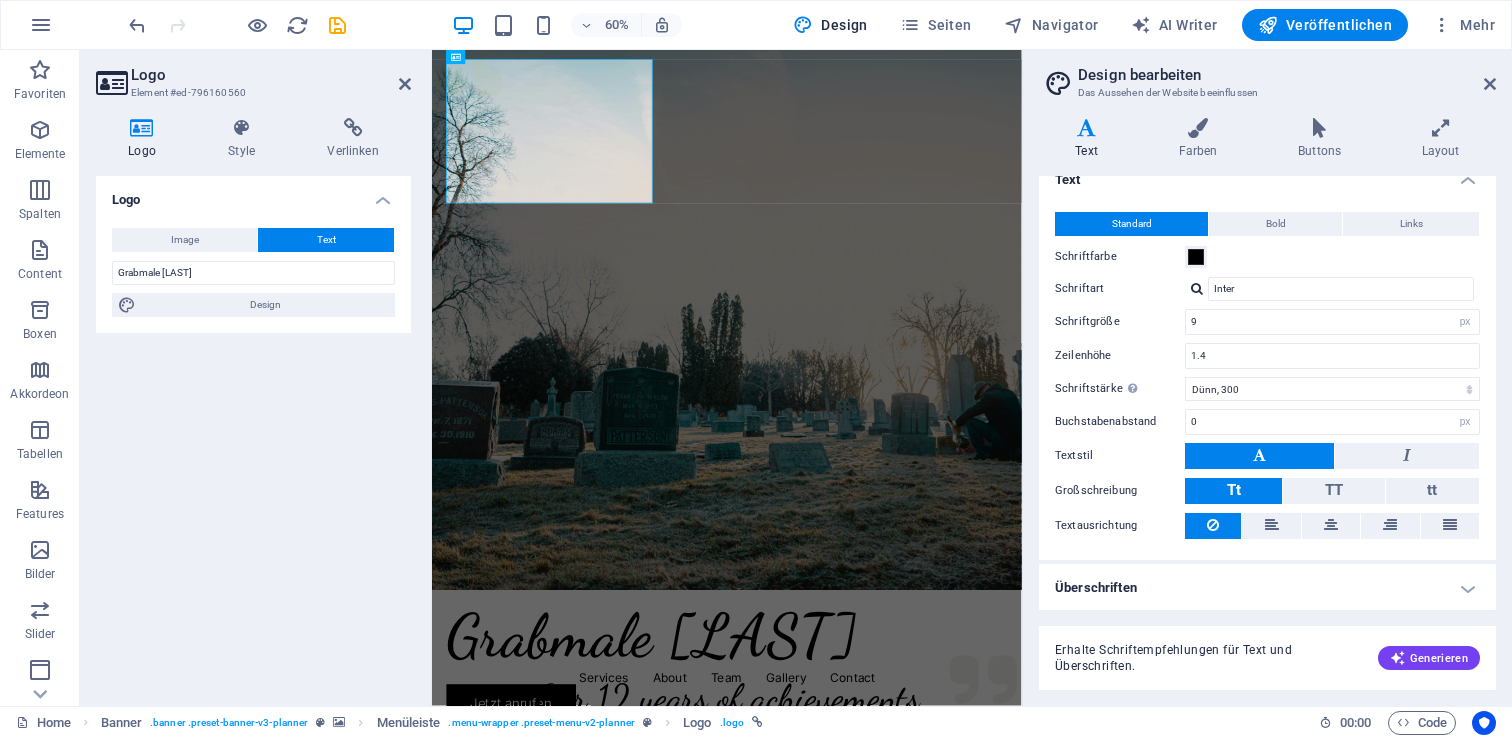 click on "Überschriften" at bounding box center (1267, 588) 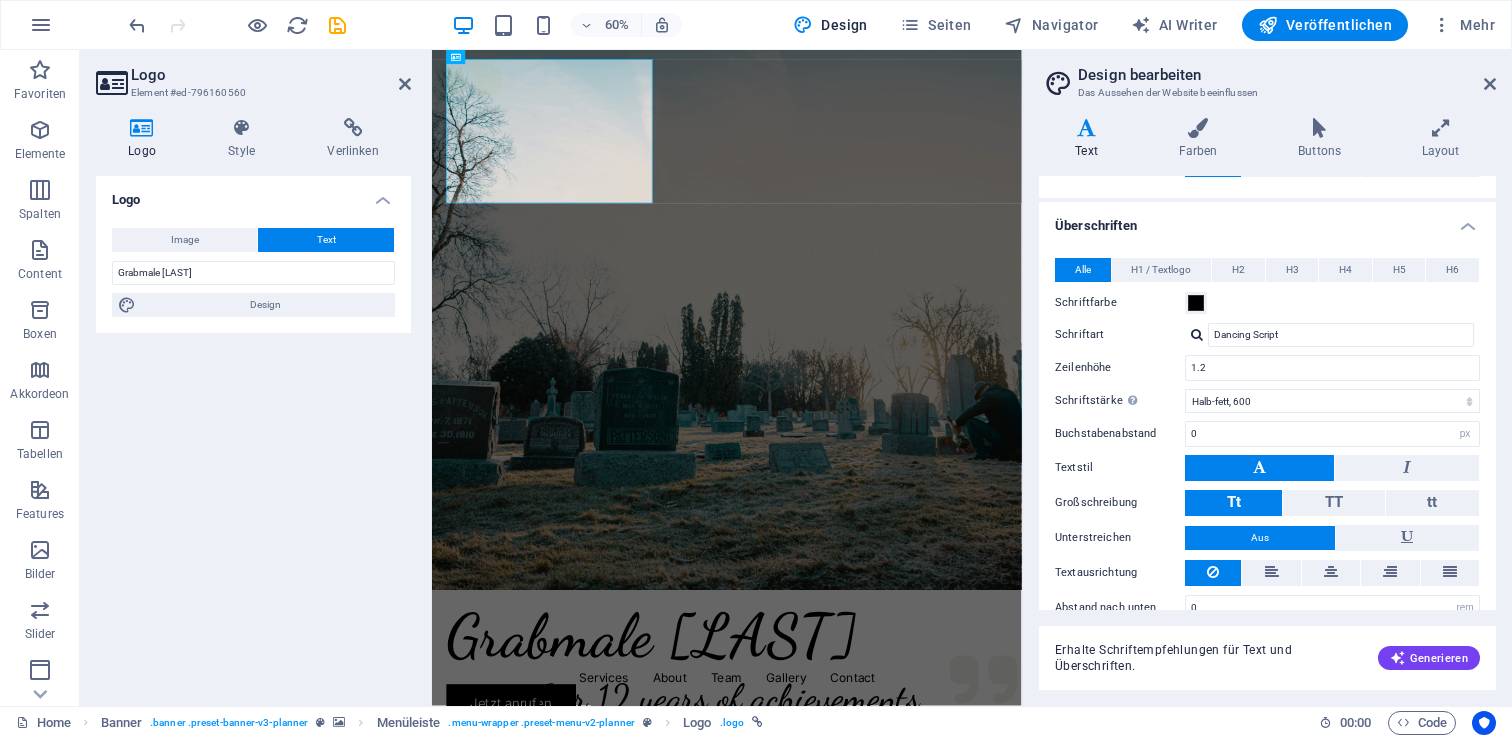 scroll, scrollTop: 388, scrollLeft: 0, axis: vertical 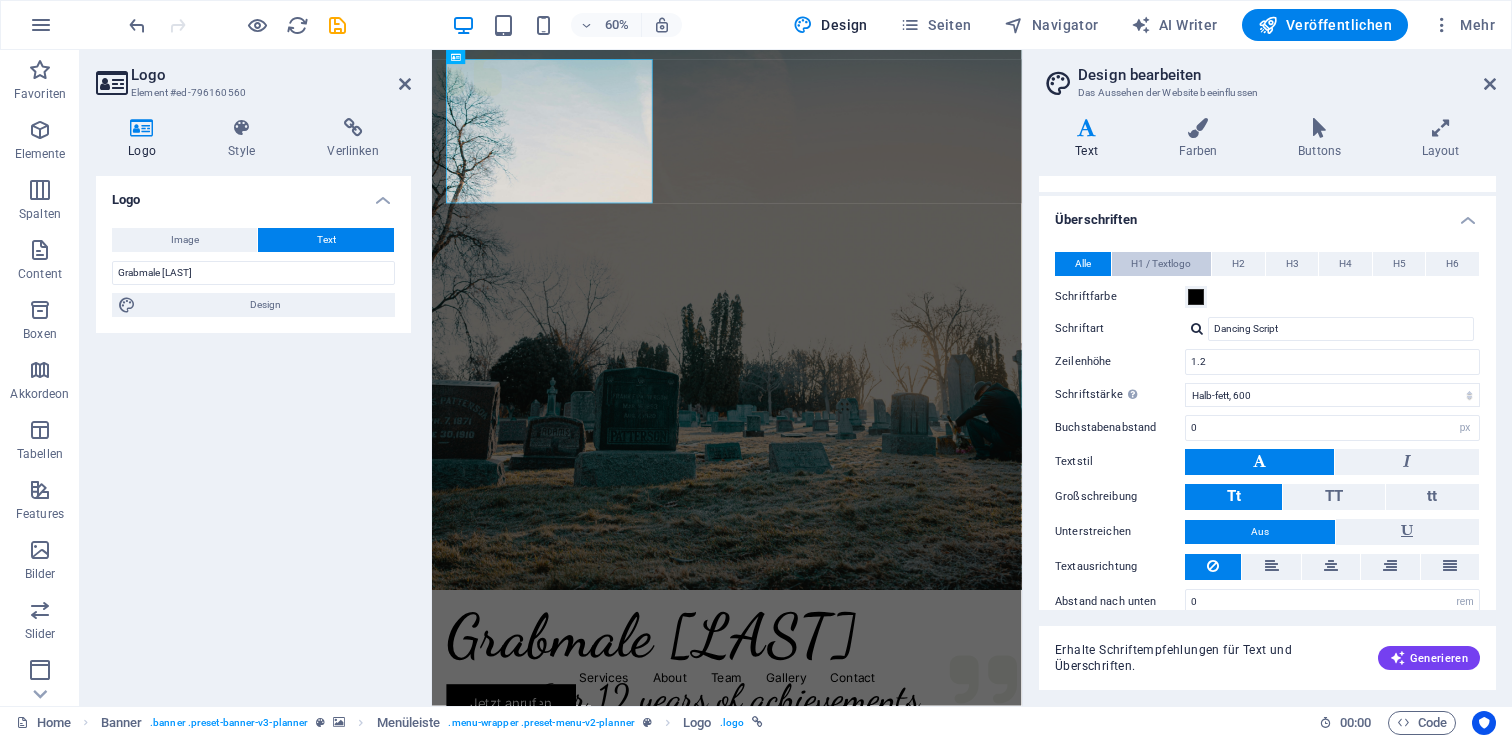 click on "H1 / Textlogo" at bounding box center [1161, 264] 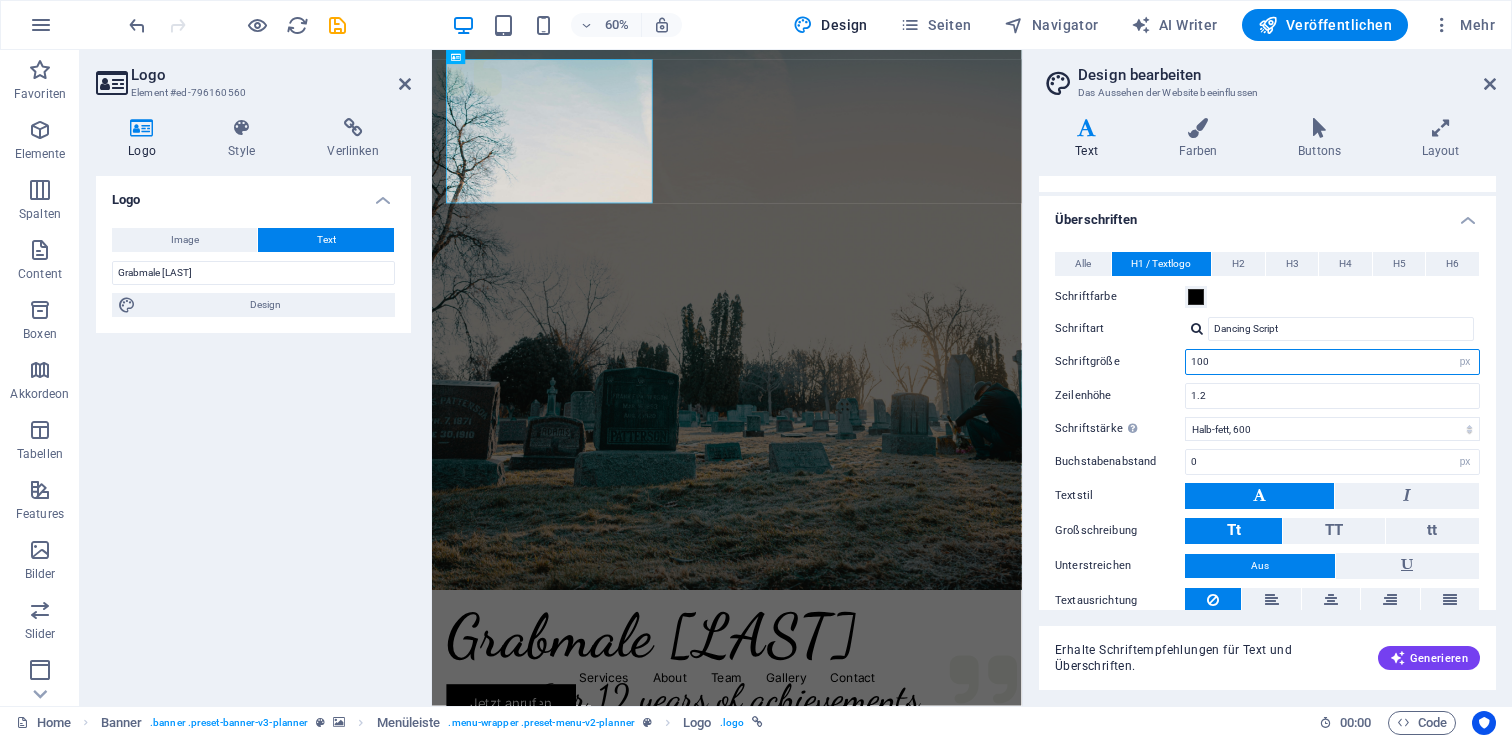 click on "100" at bounding box center [1332, 362] 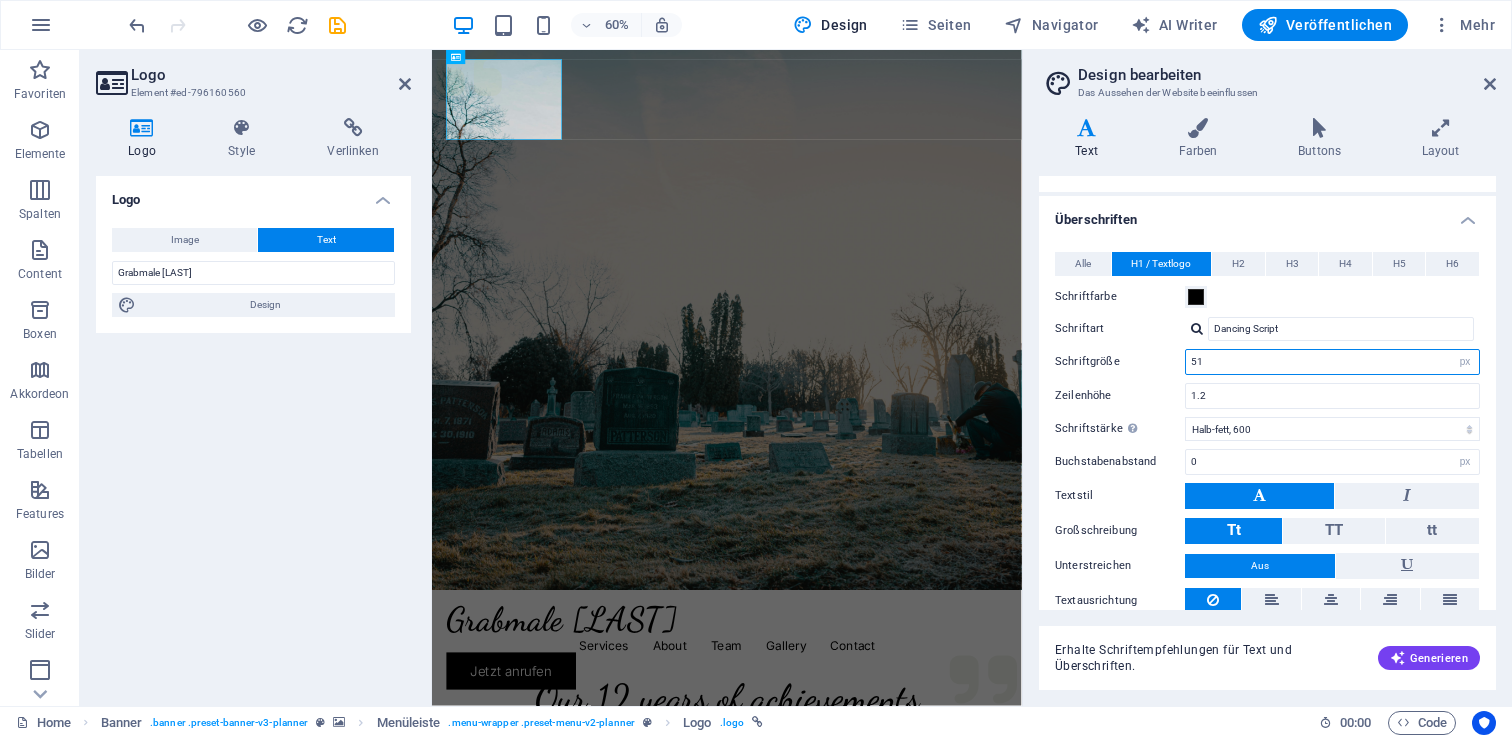 type on "50" 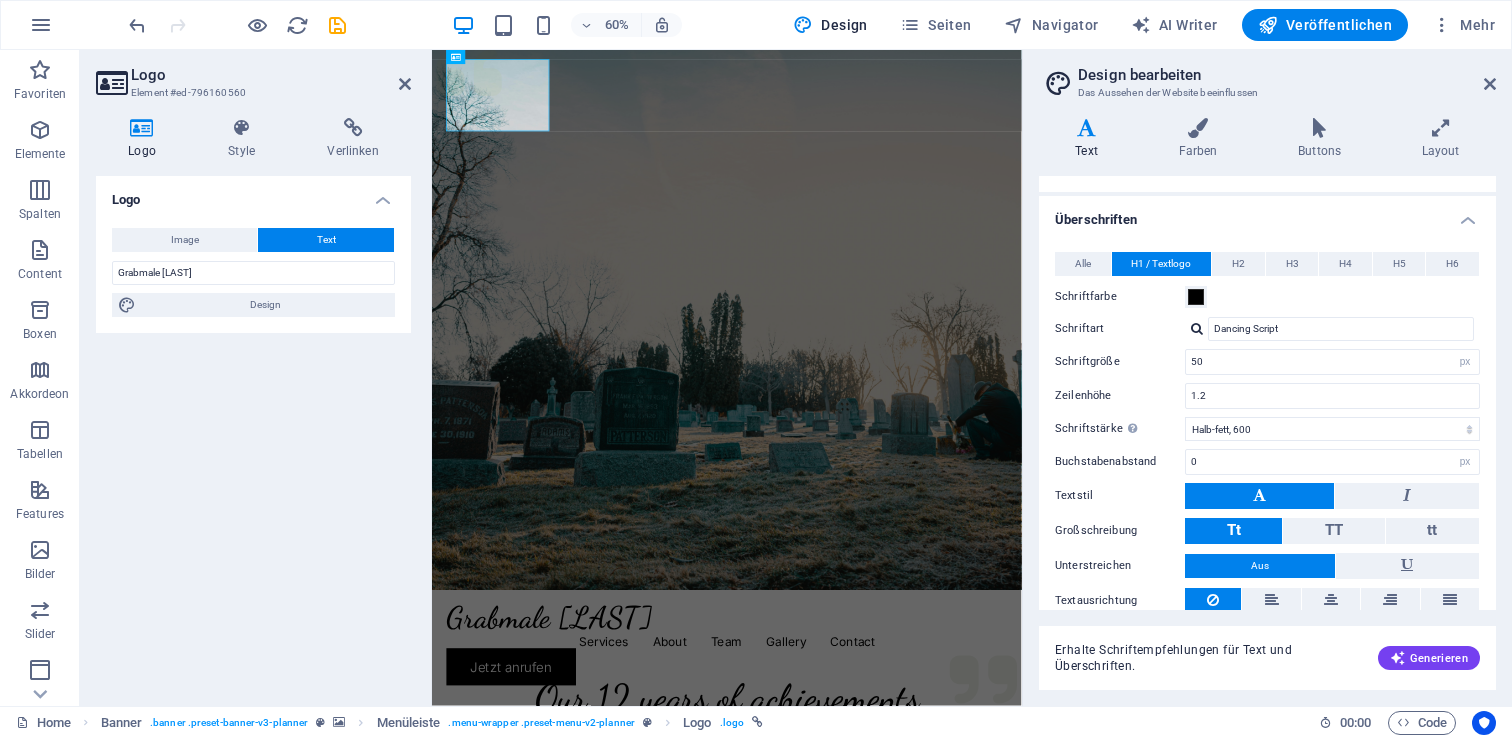 click at bounding box center (923, 500) 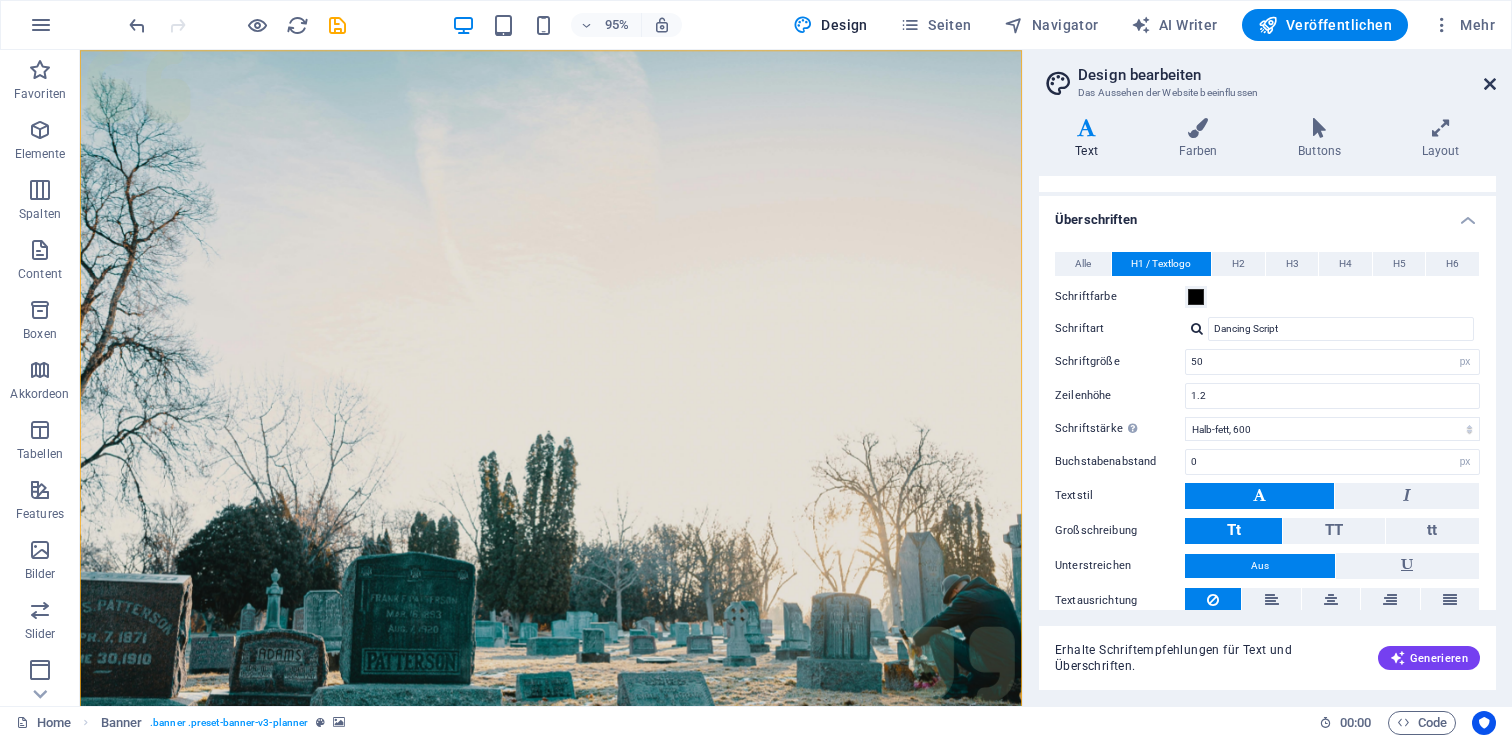 click at bounding box center [1490, 84] 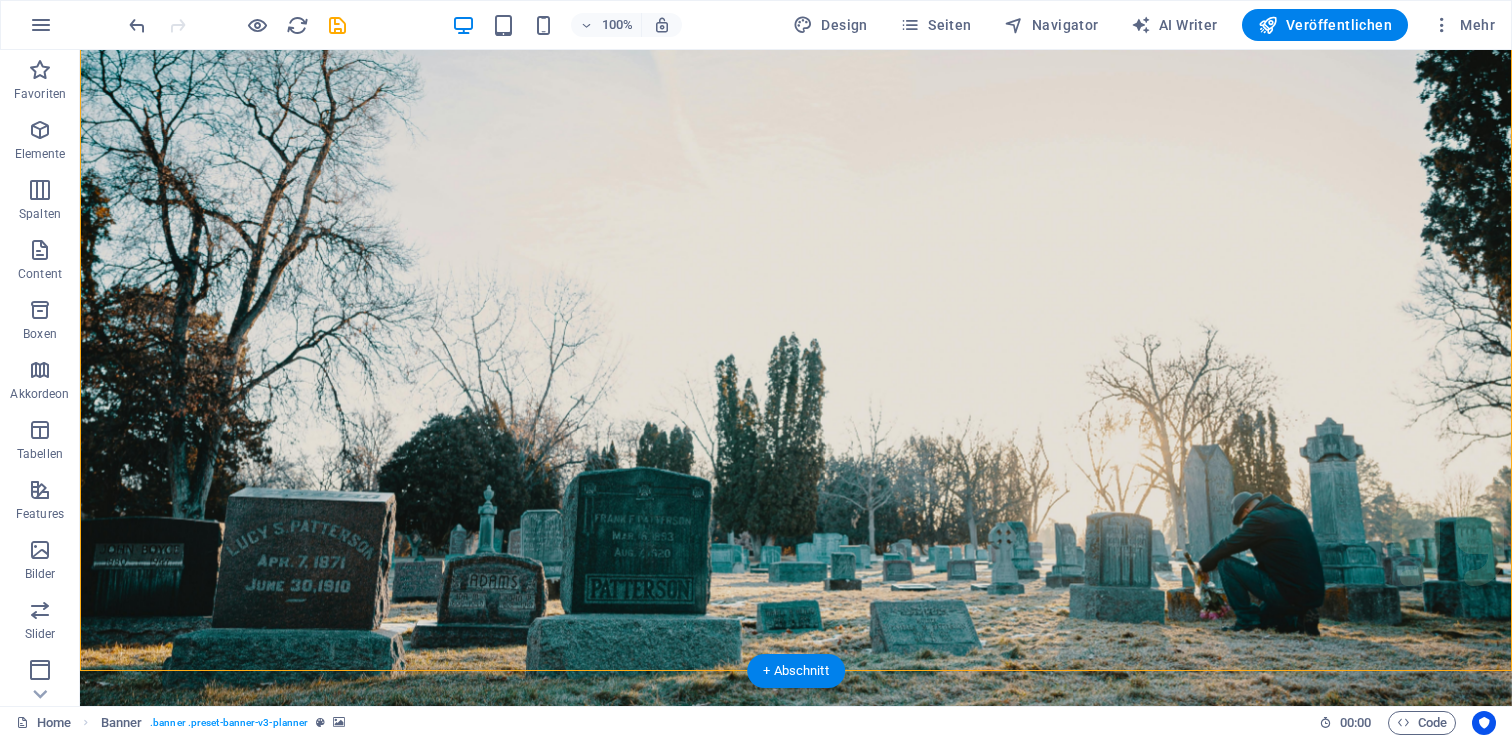 scroll, scrollTop: 0, scrollLeft: 0, axis: both 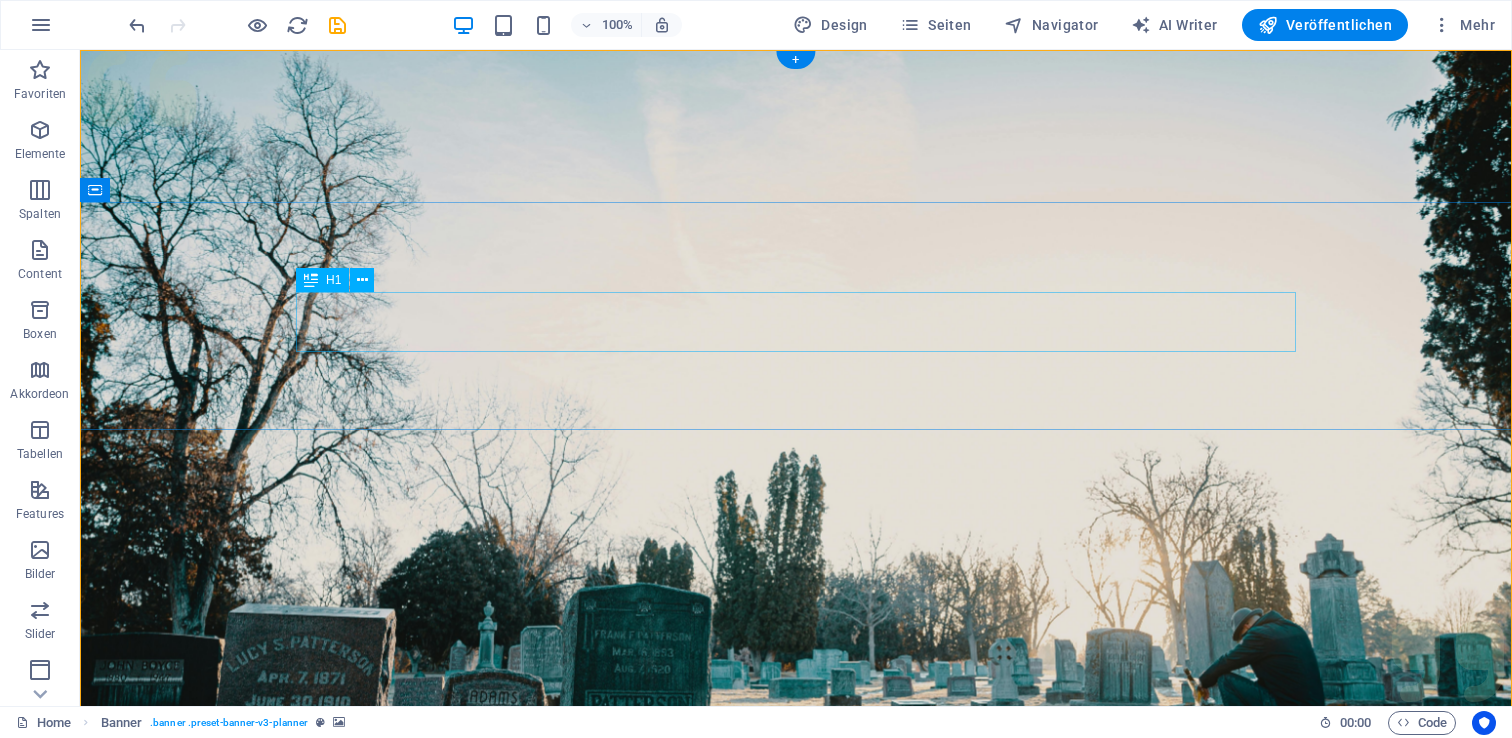 click on "Experience extraordinary life moments" at bounding box center (796, 1245) 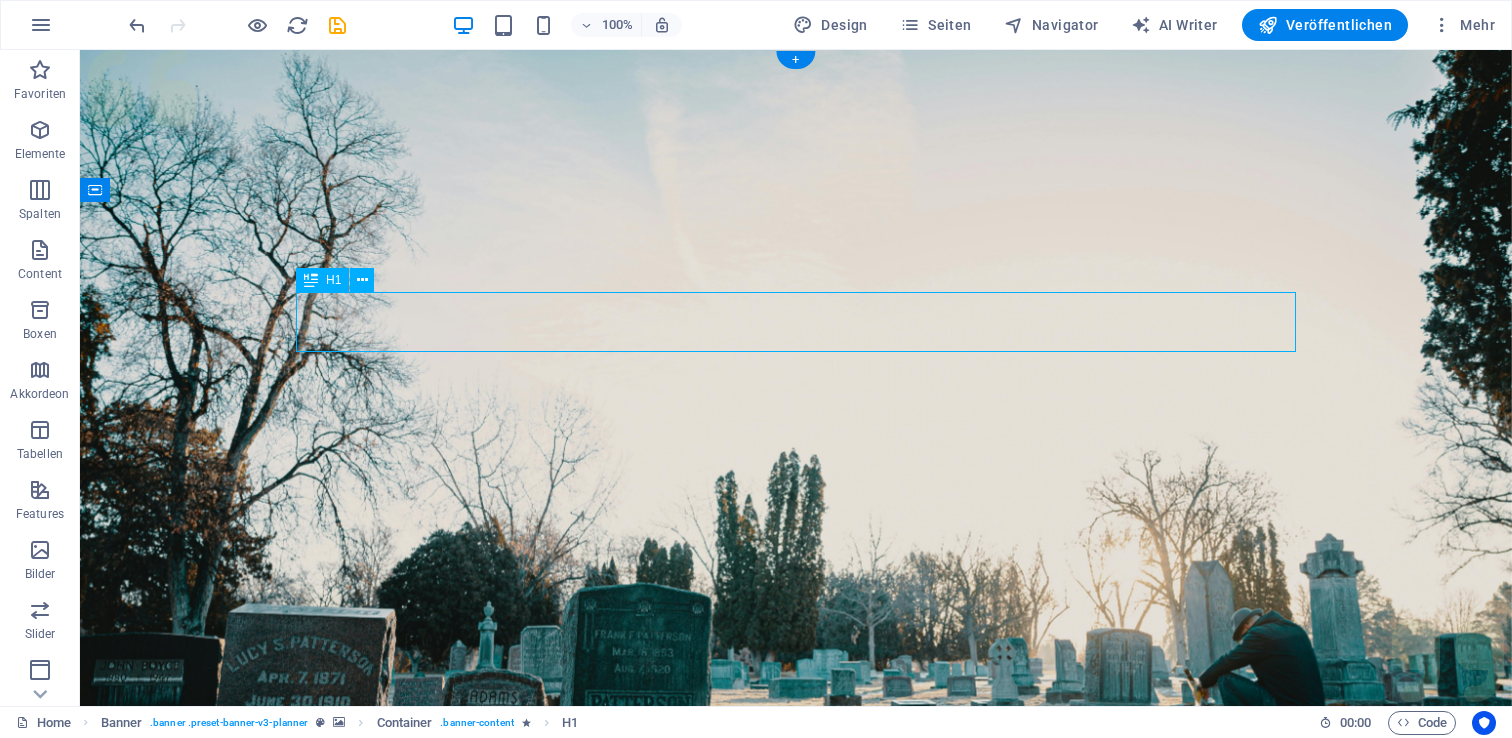 click on "Experience extraordinary life moments" at bounding box center (796, 1245) 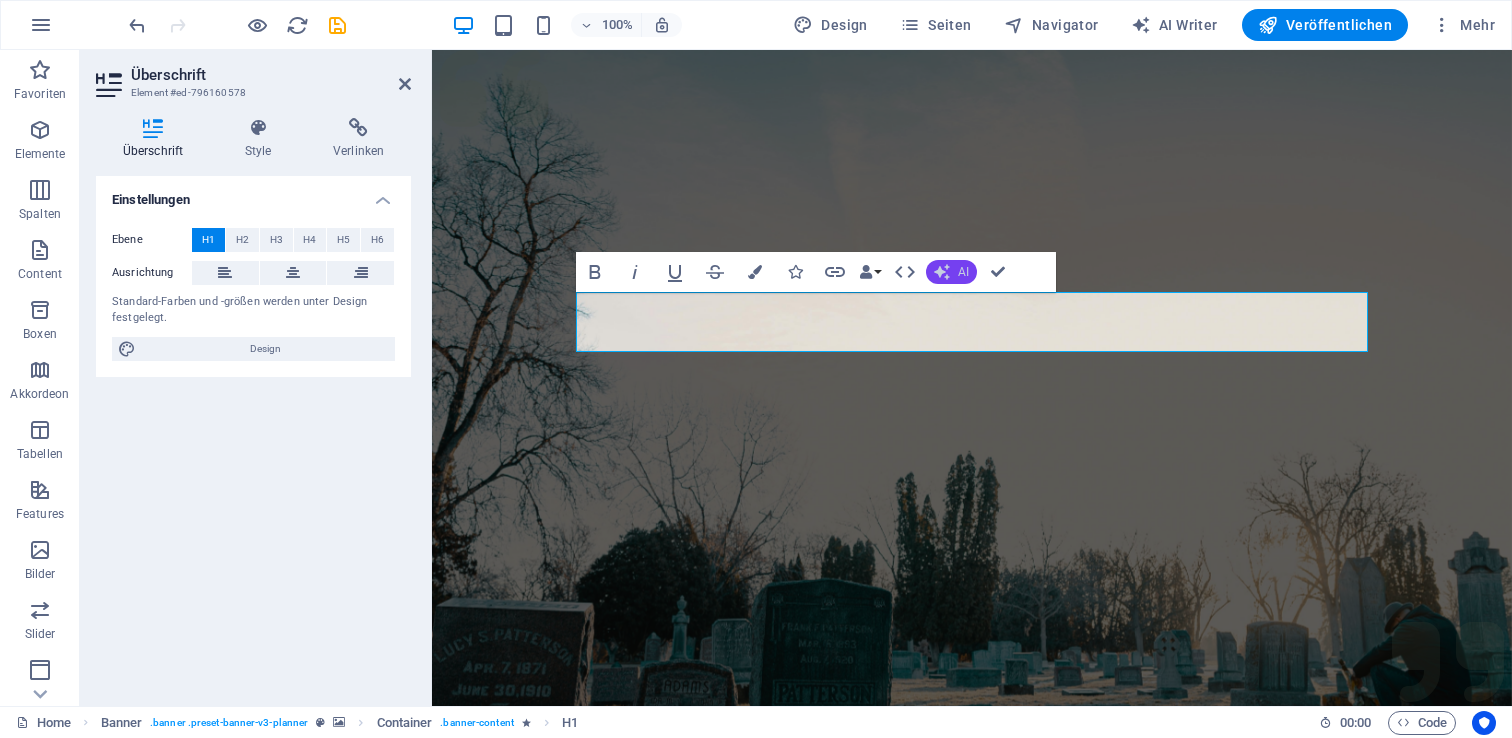 click 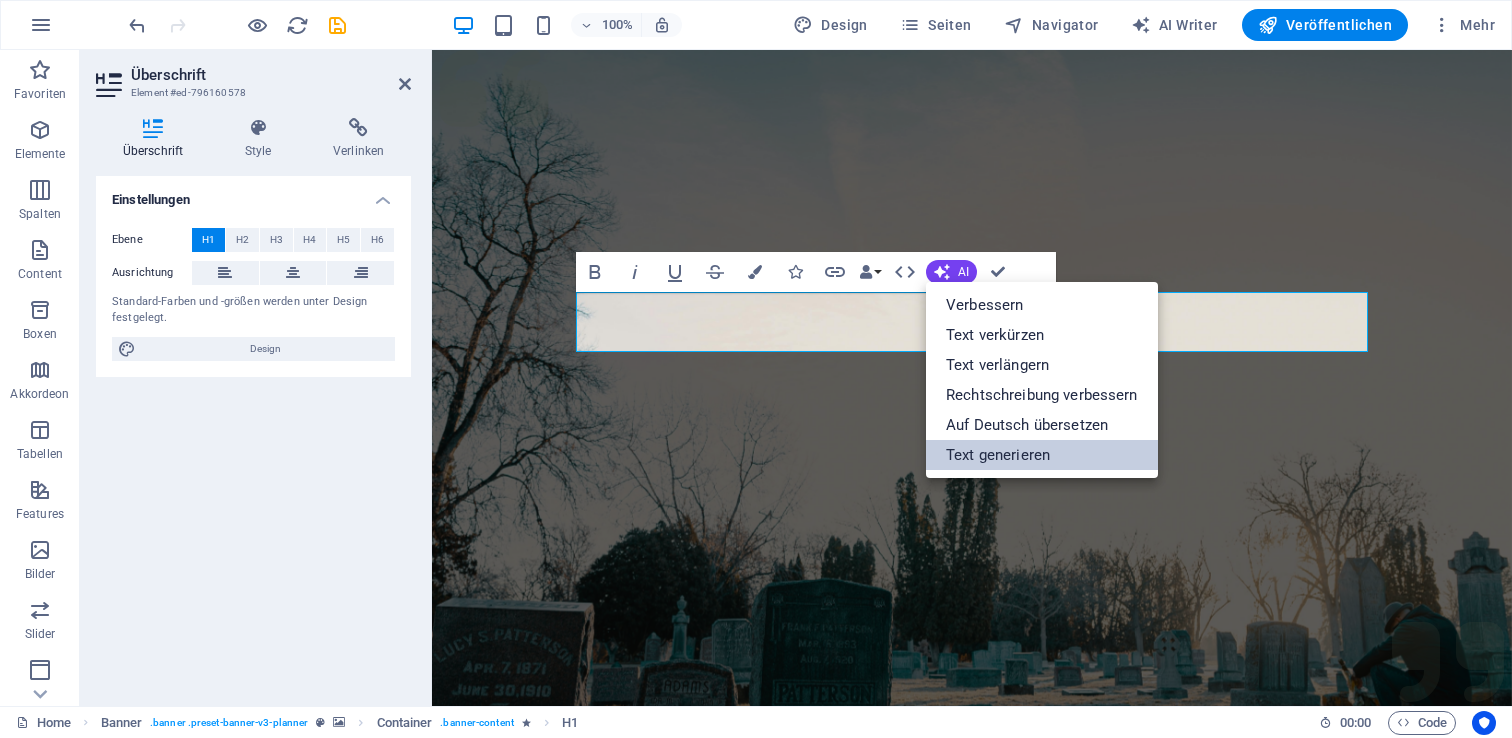 click on "Text generieren" at bounding box center (1042, 455) 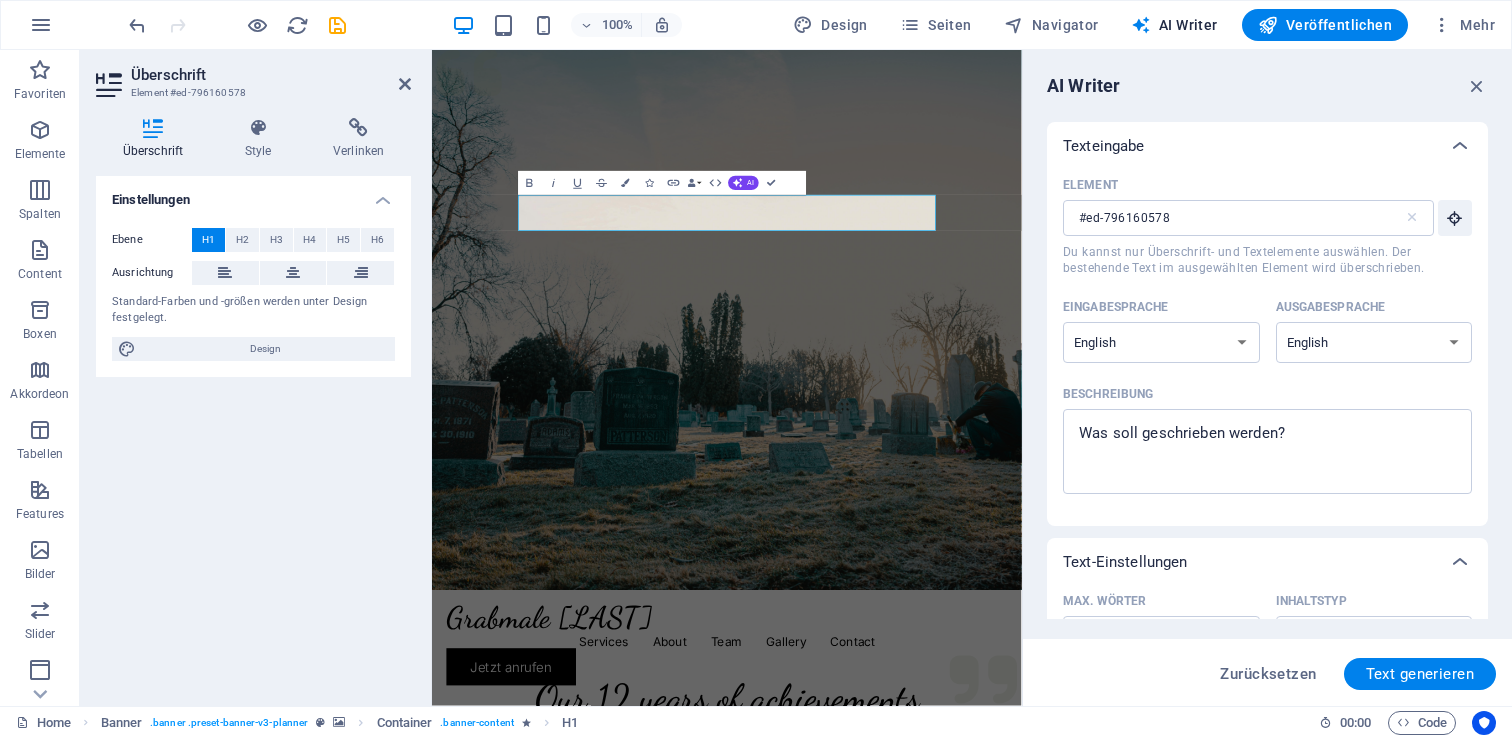 scroll, scrollTop: 0, scrollLeft: 0, axis: both 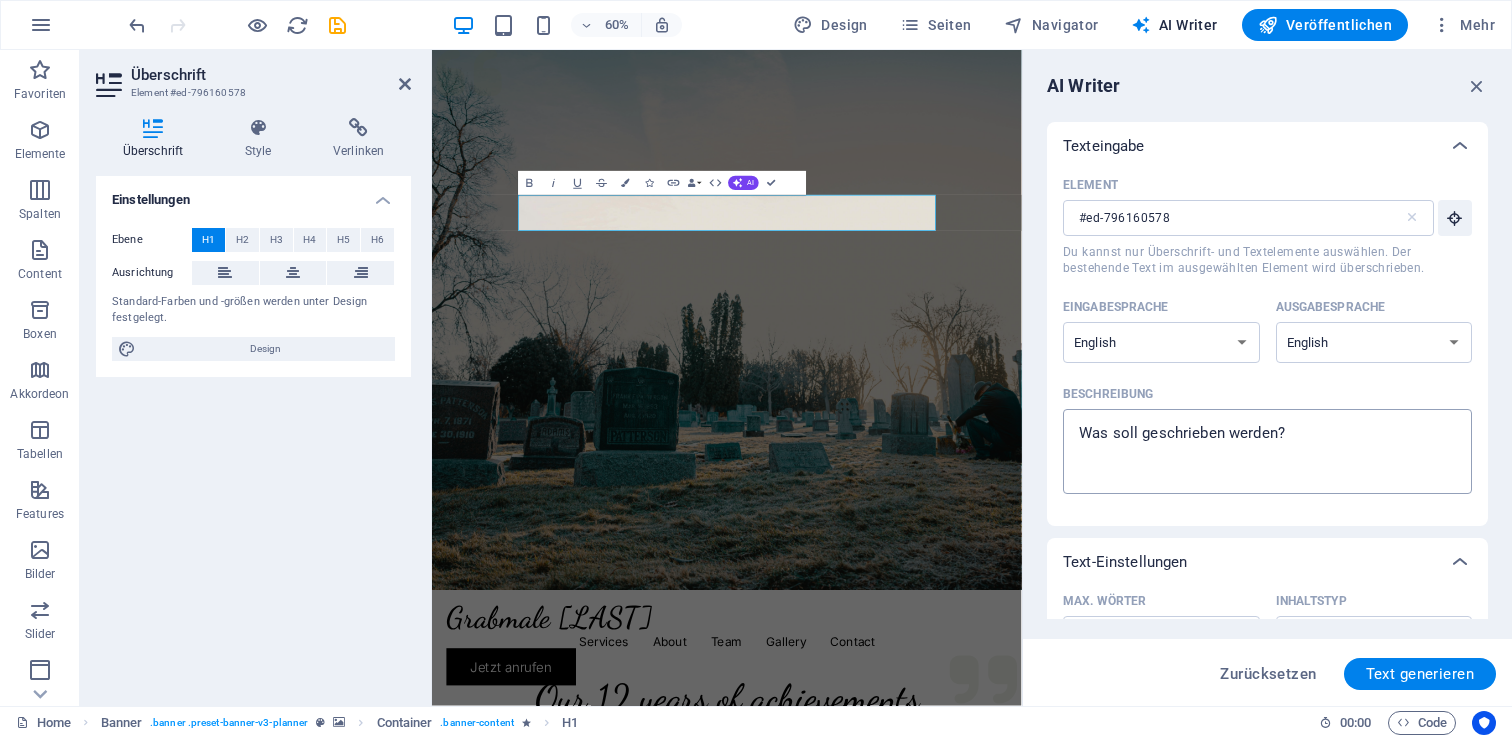 type on "x" 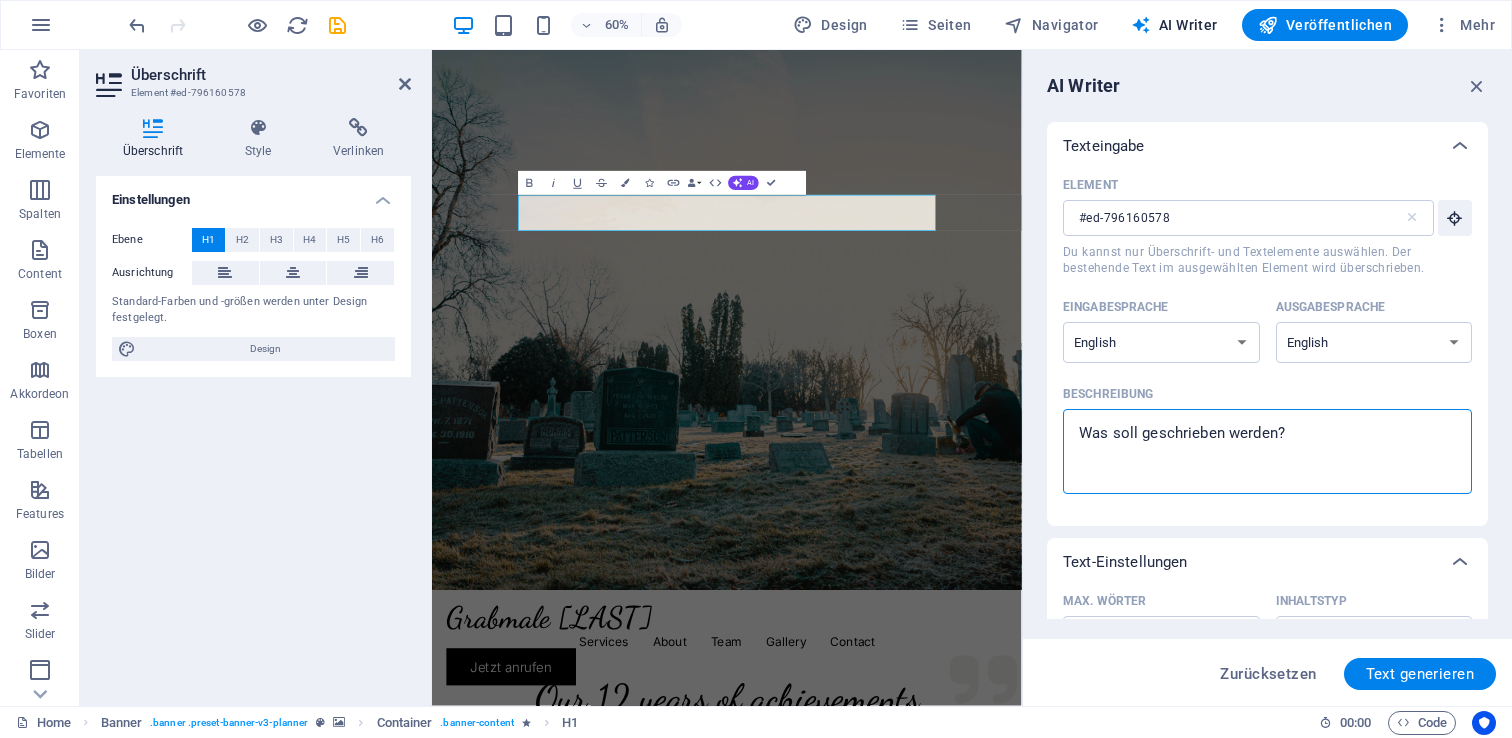 click on "Beschreibung x ​" at bounding box center (1267, 451) 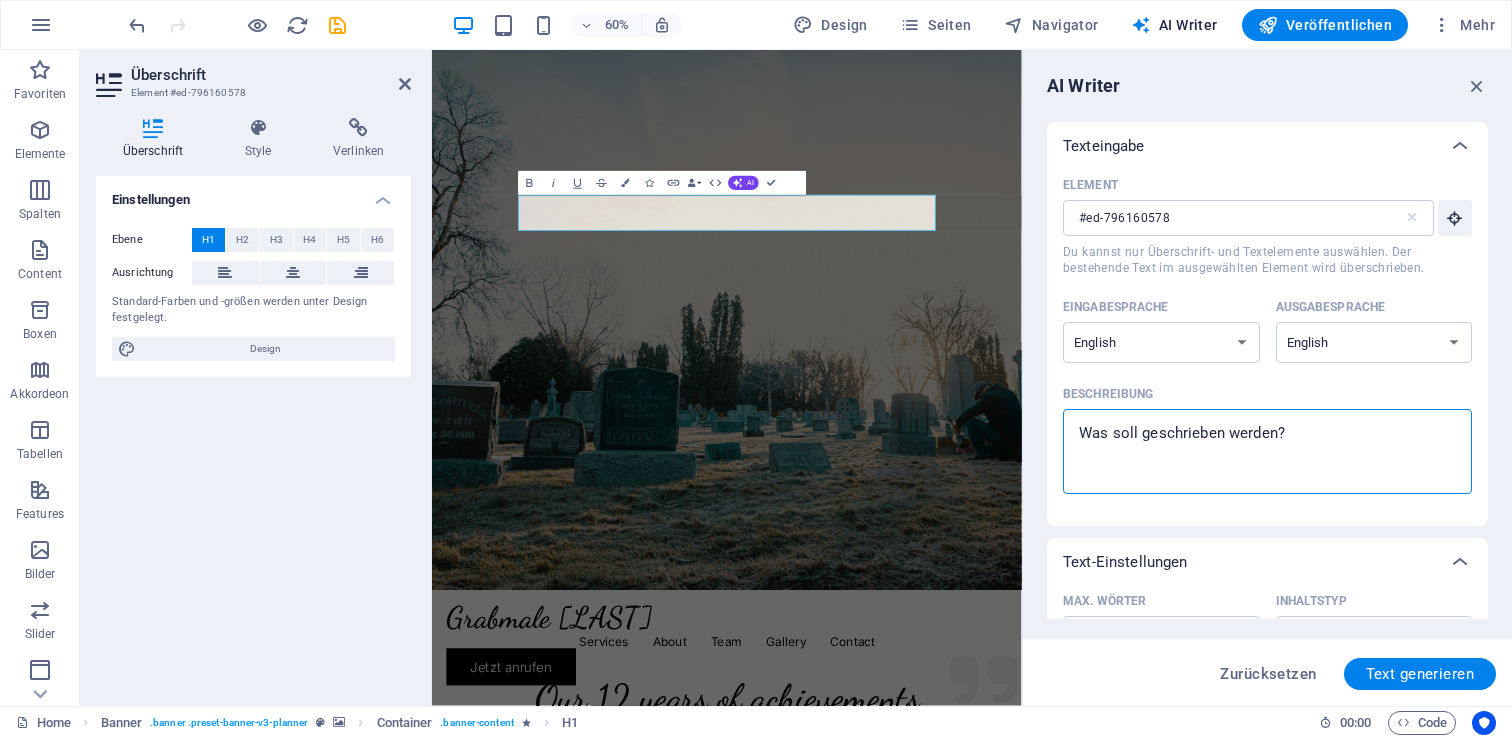 type on "g" 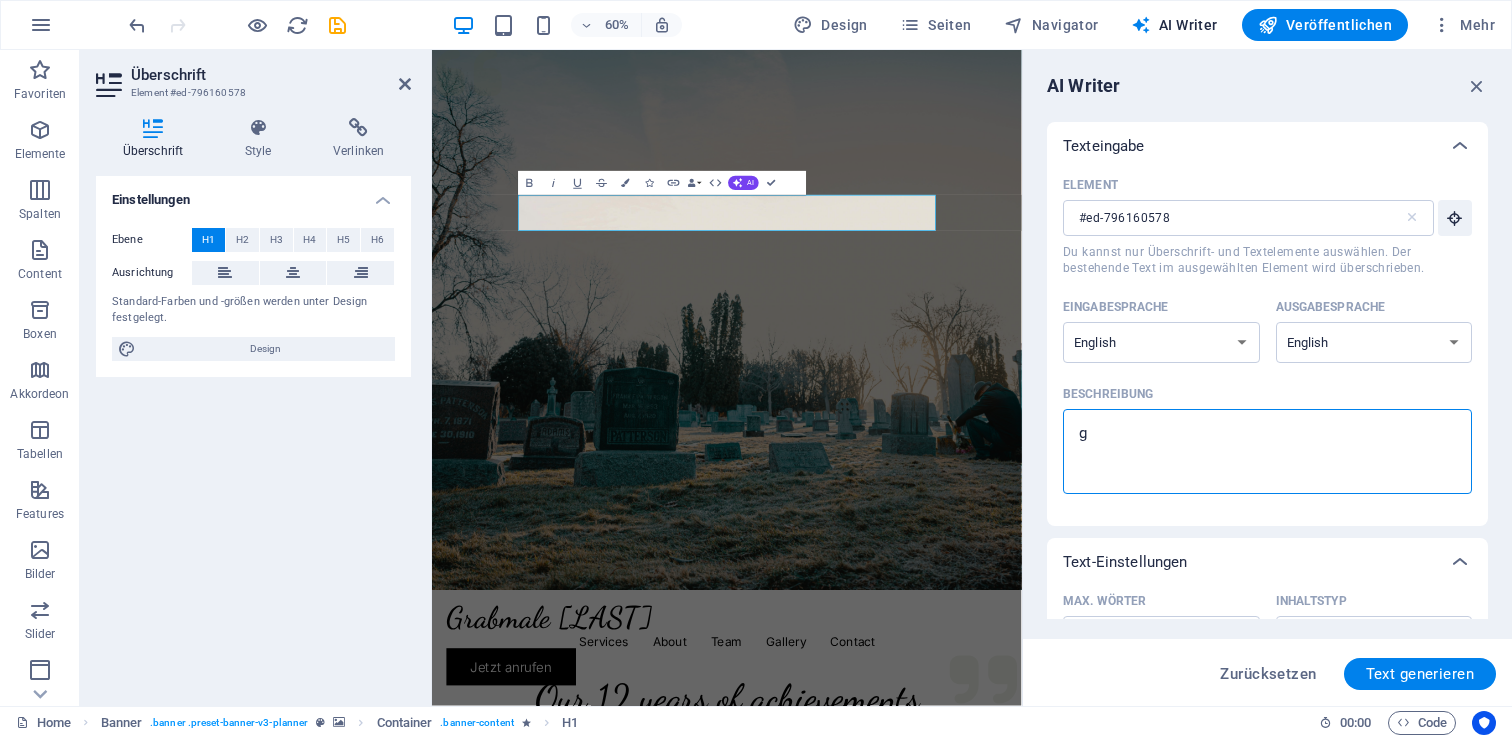 type on "gr" 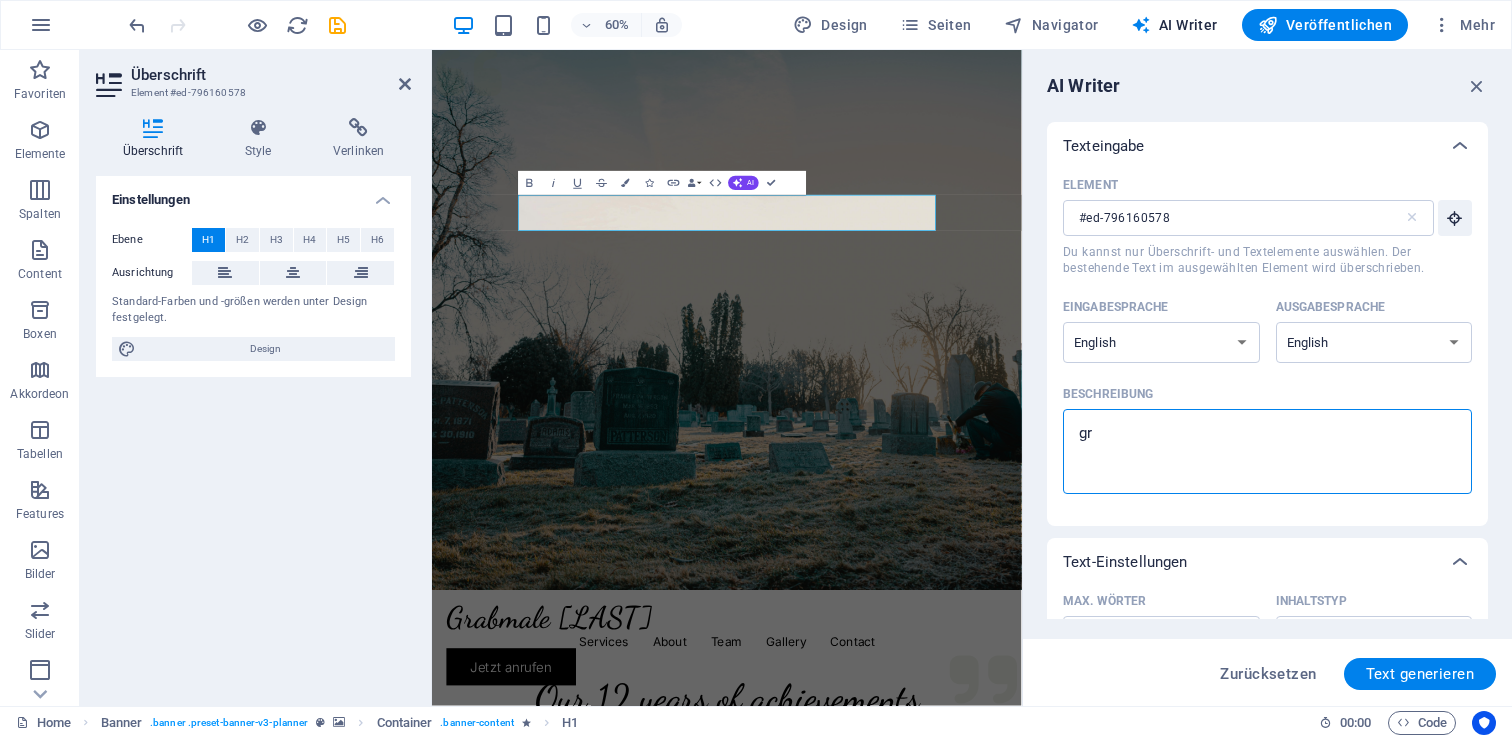 type on "gra" 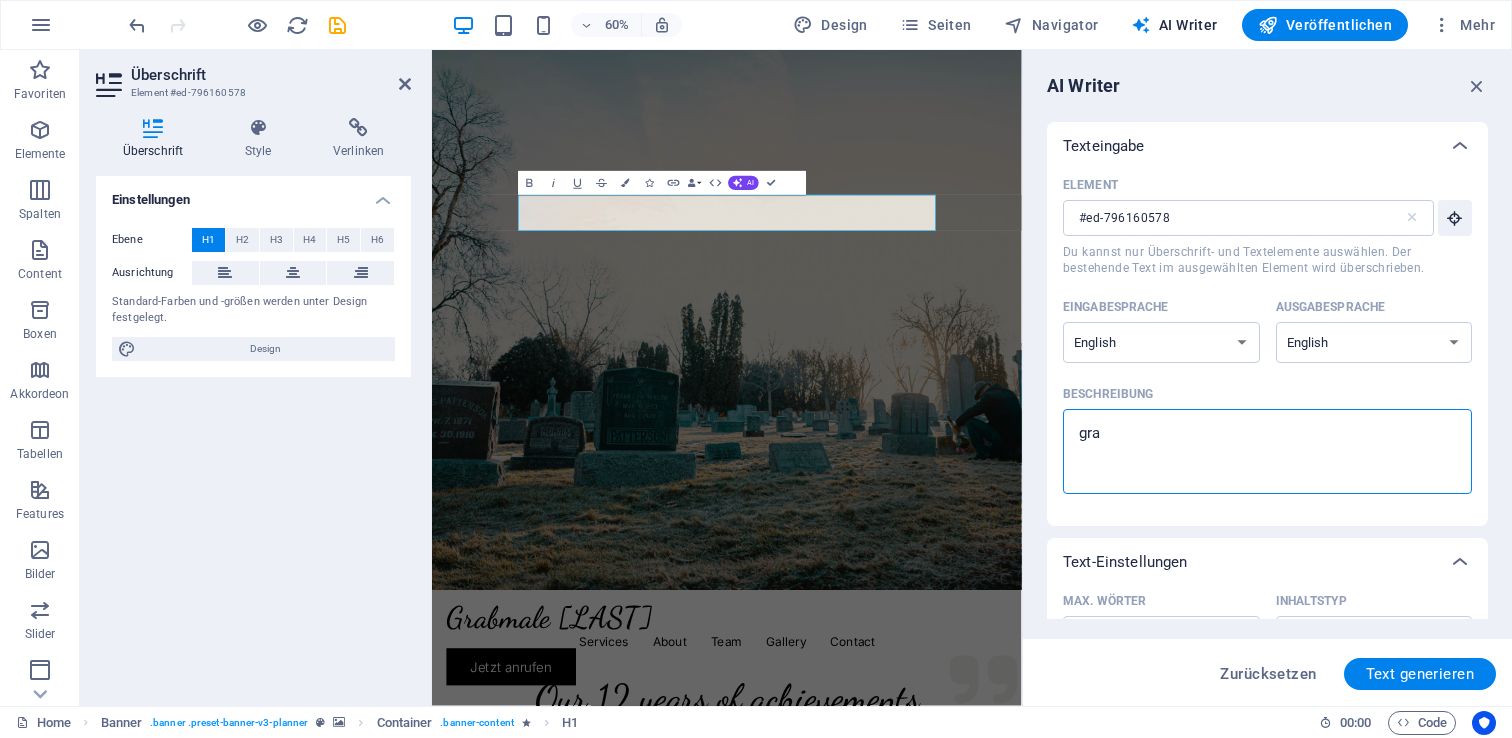 type on "grab" 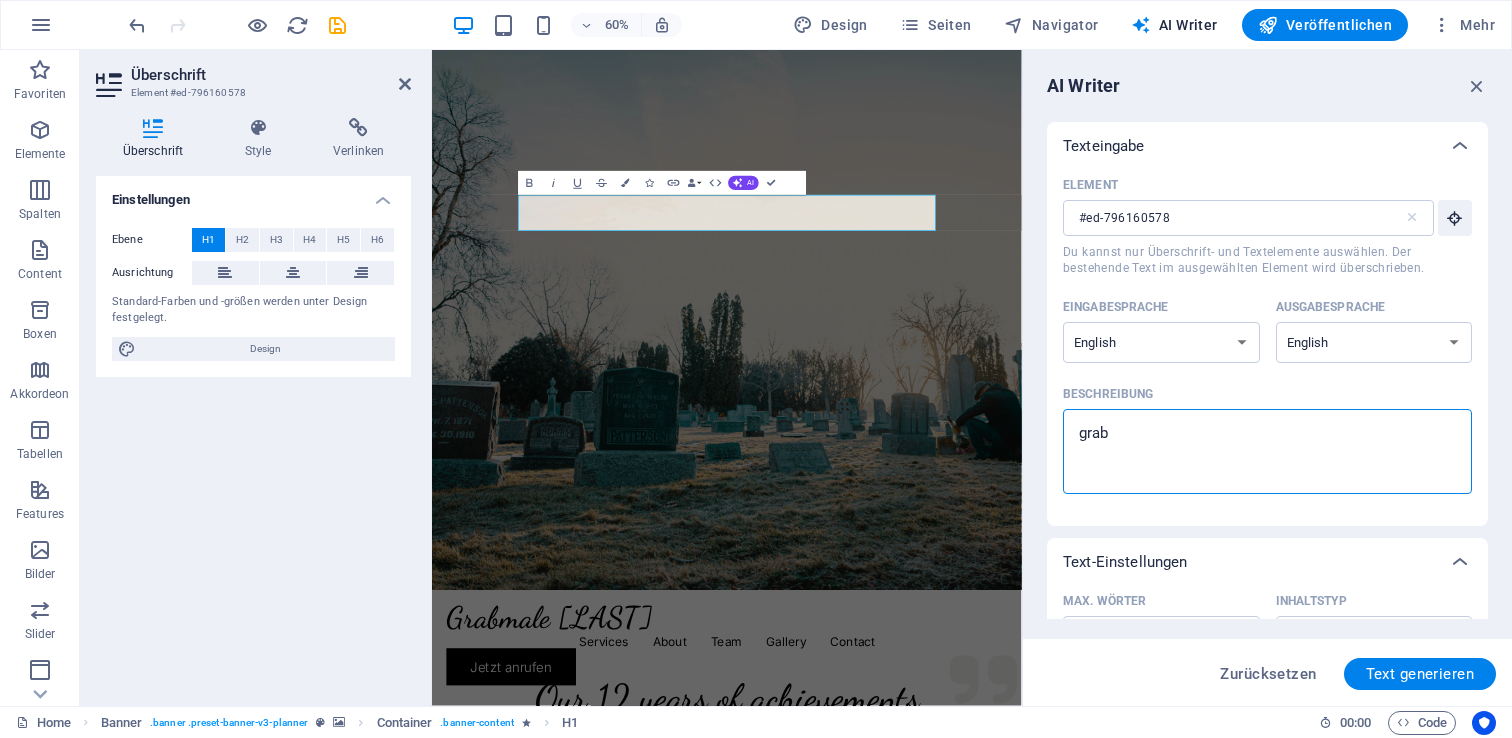type on "grabs" 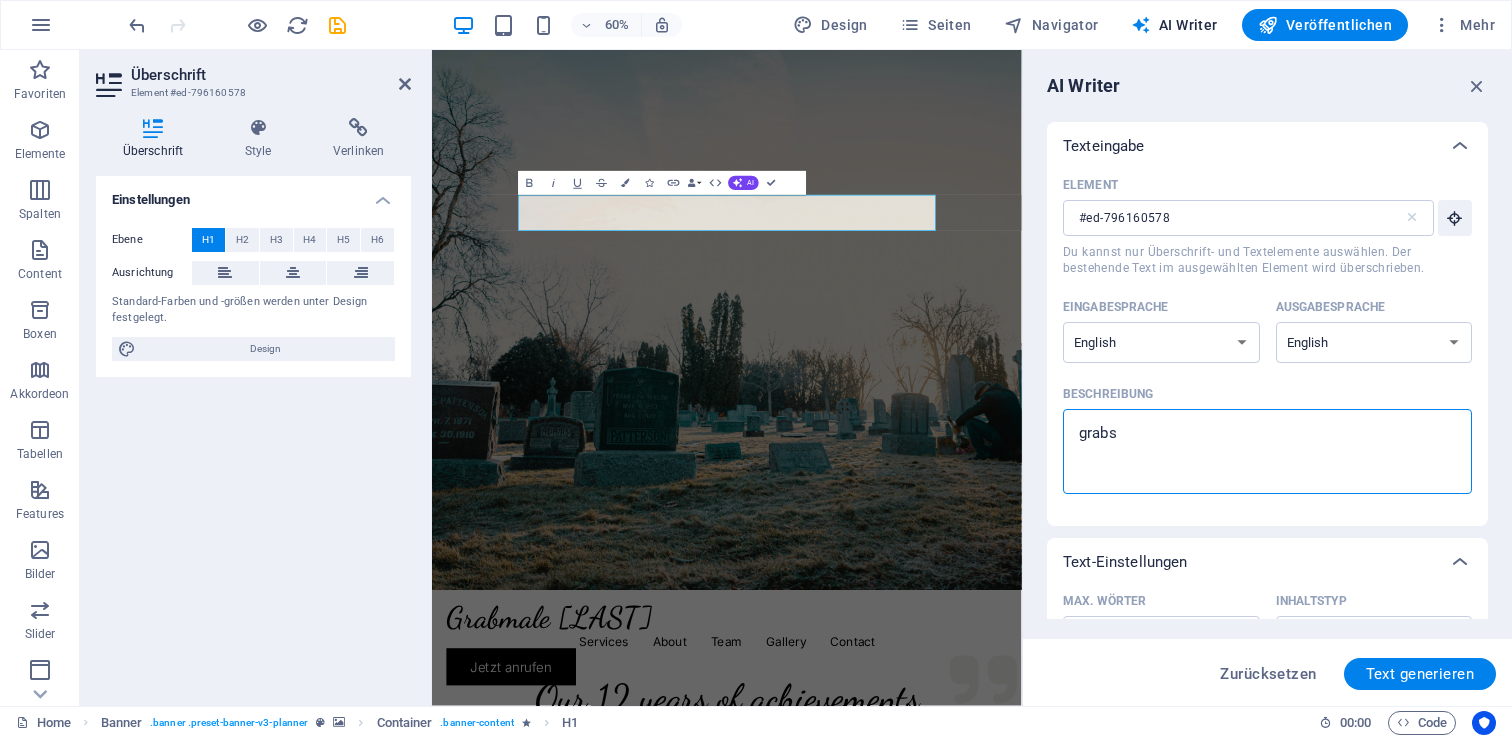 type on "grabst" 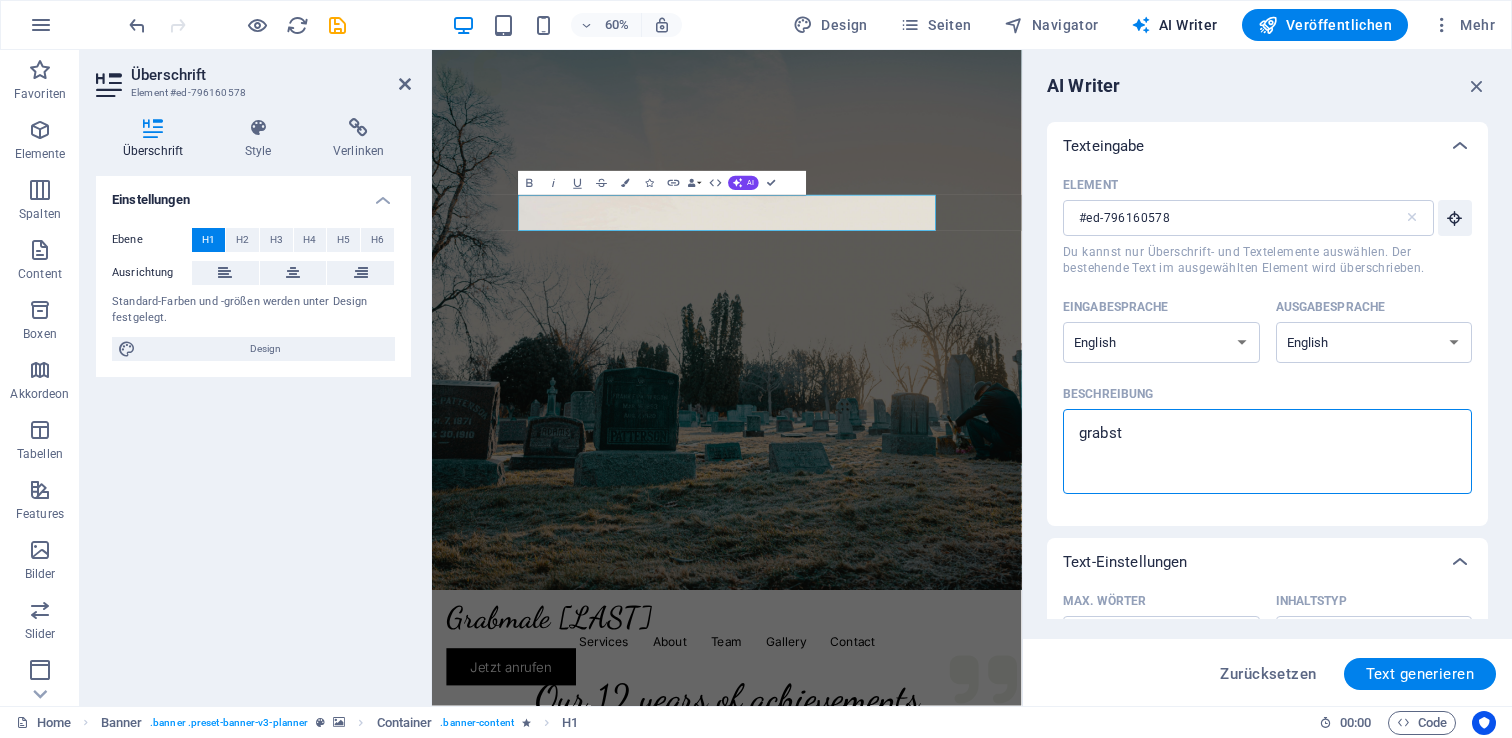 type on "x" 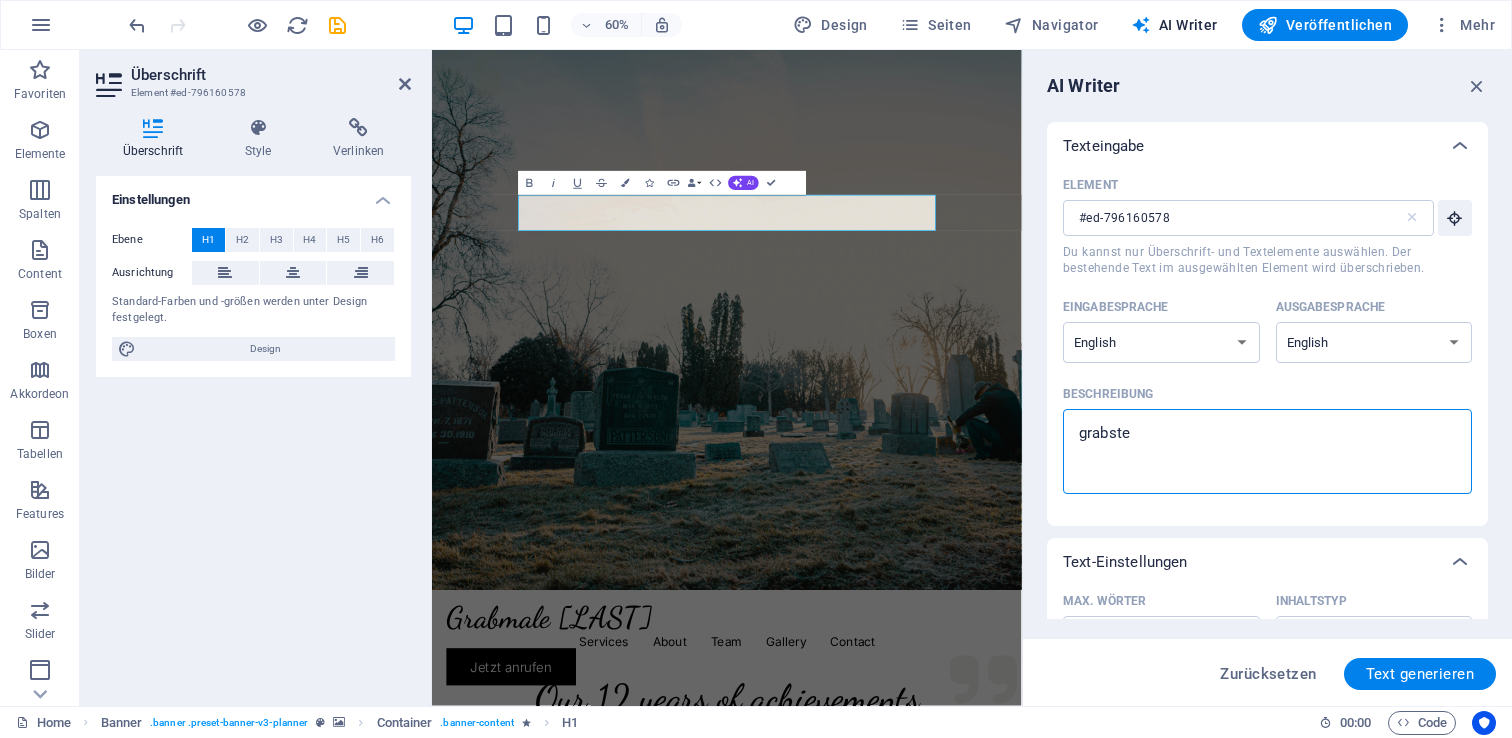 type on "grabstei" 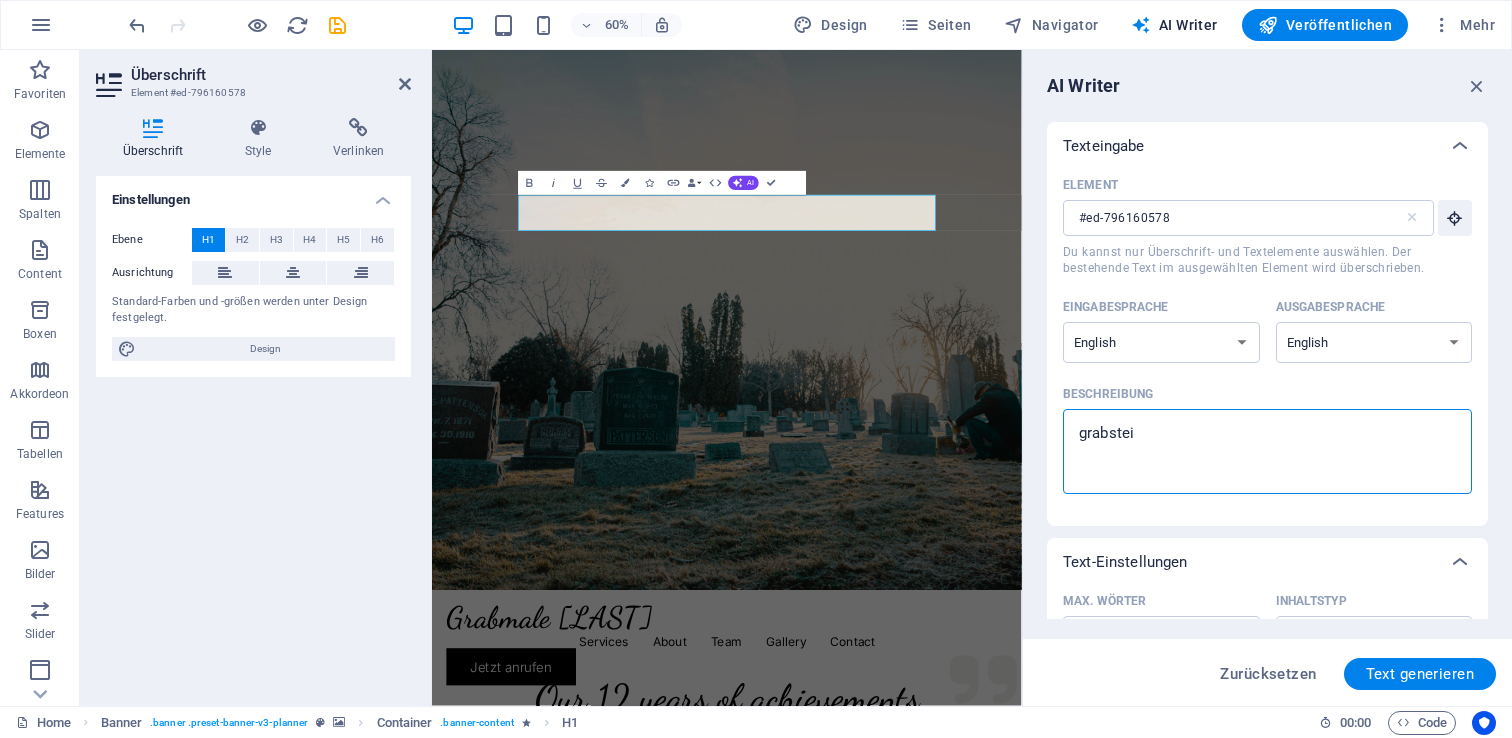 type on "grabstein" 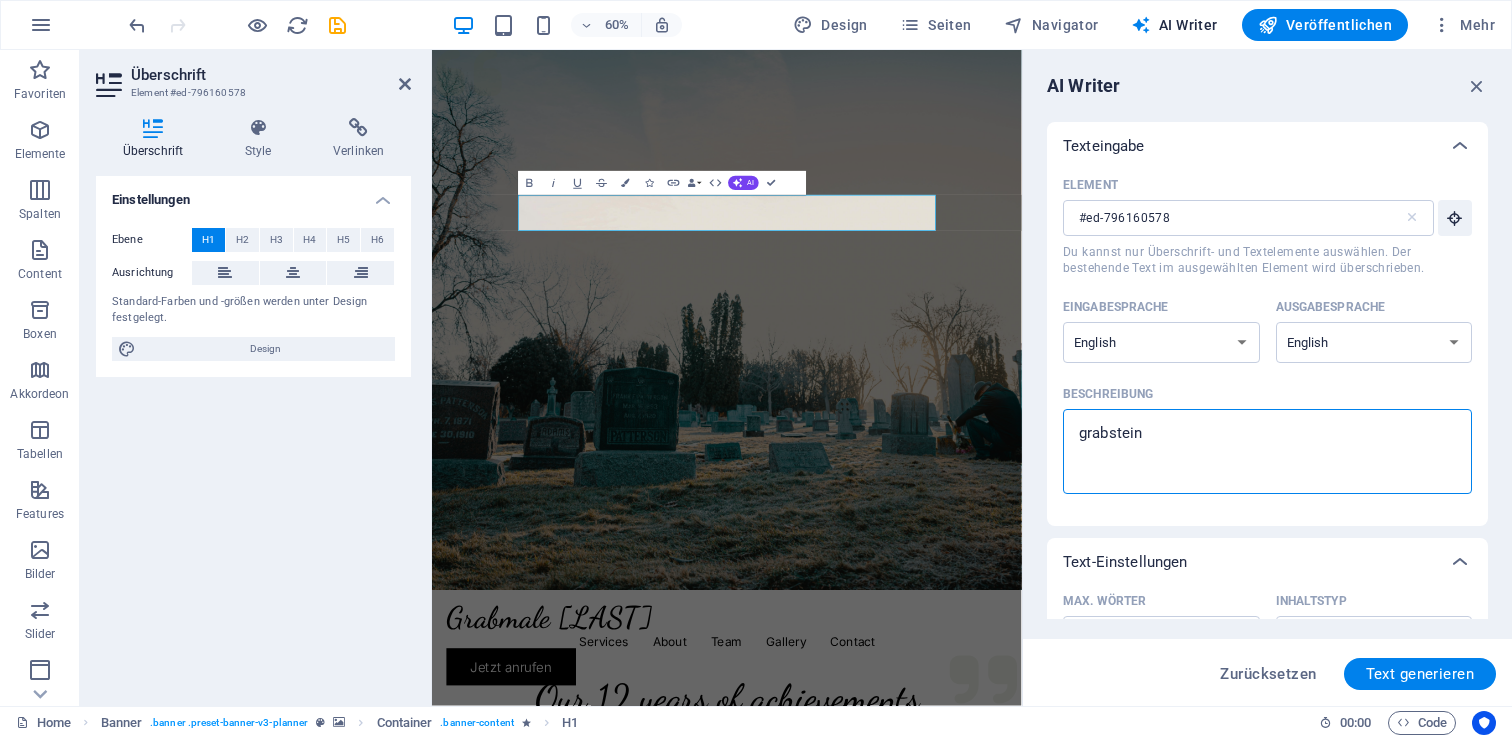 type on "grabsteine" 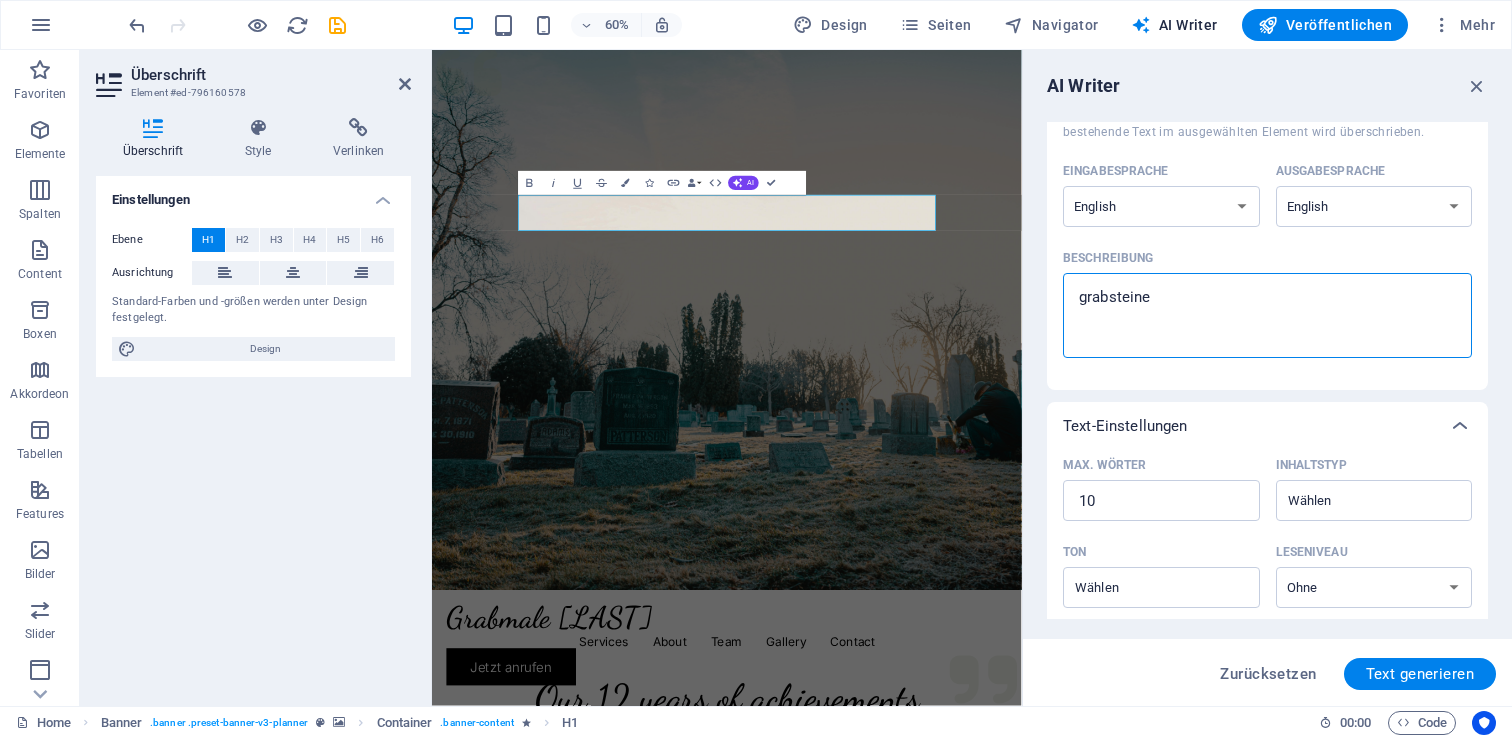 scroll, scrollTop: 143, scrollLeft: 0, axis: vertical 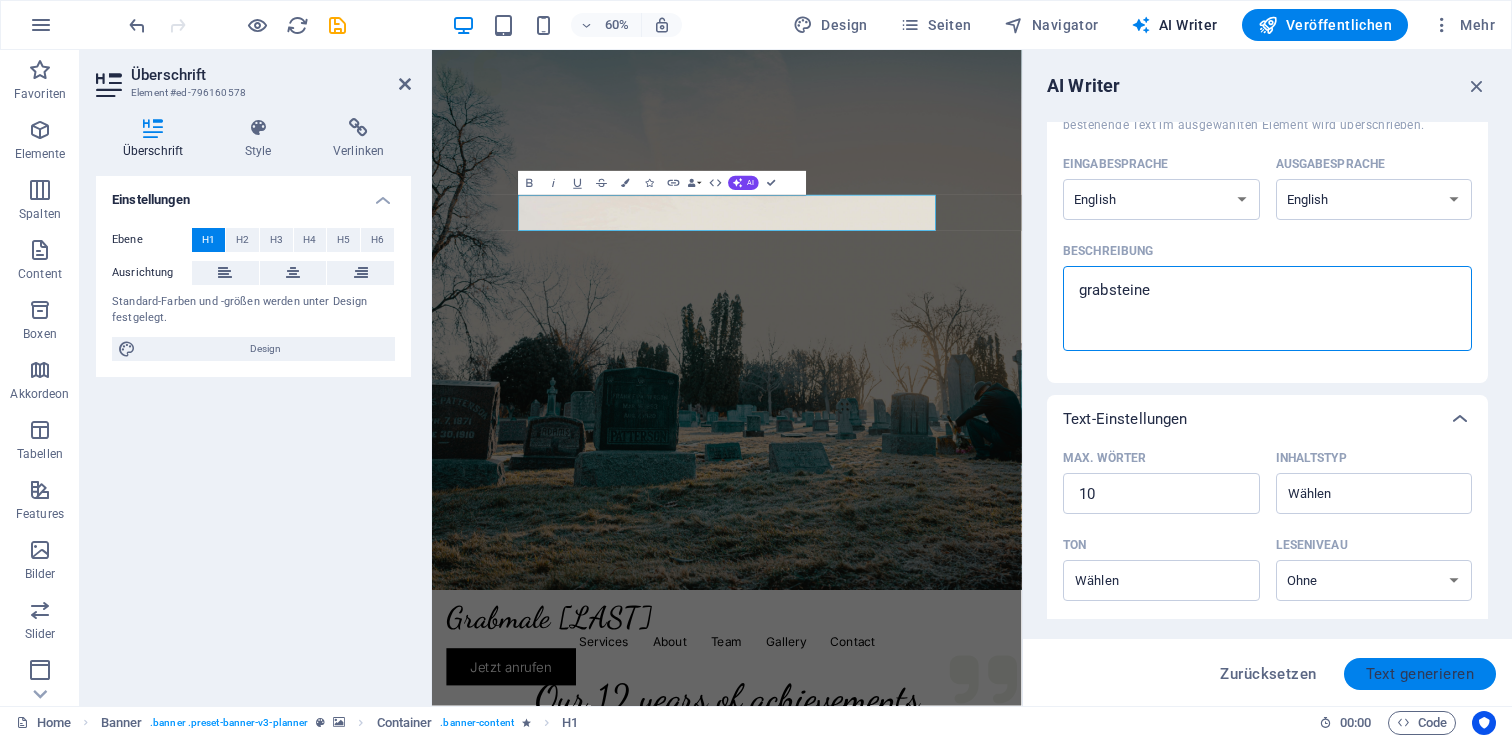 type on "grabsteine" 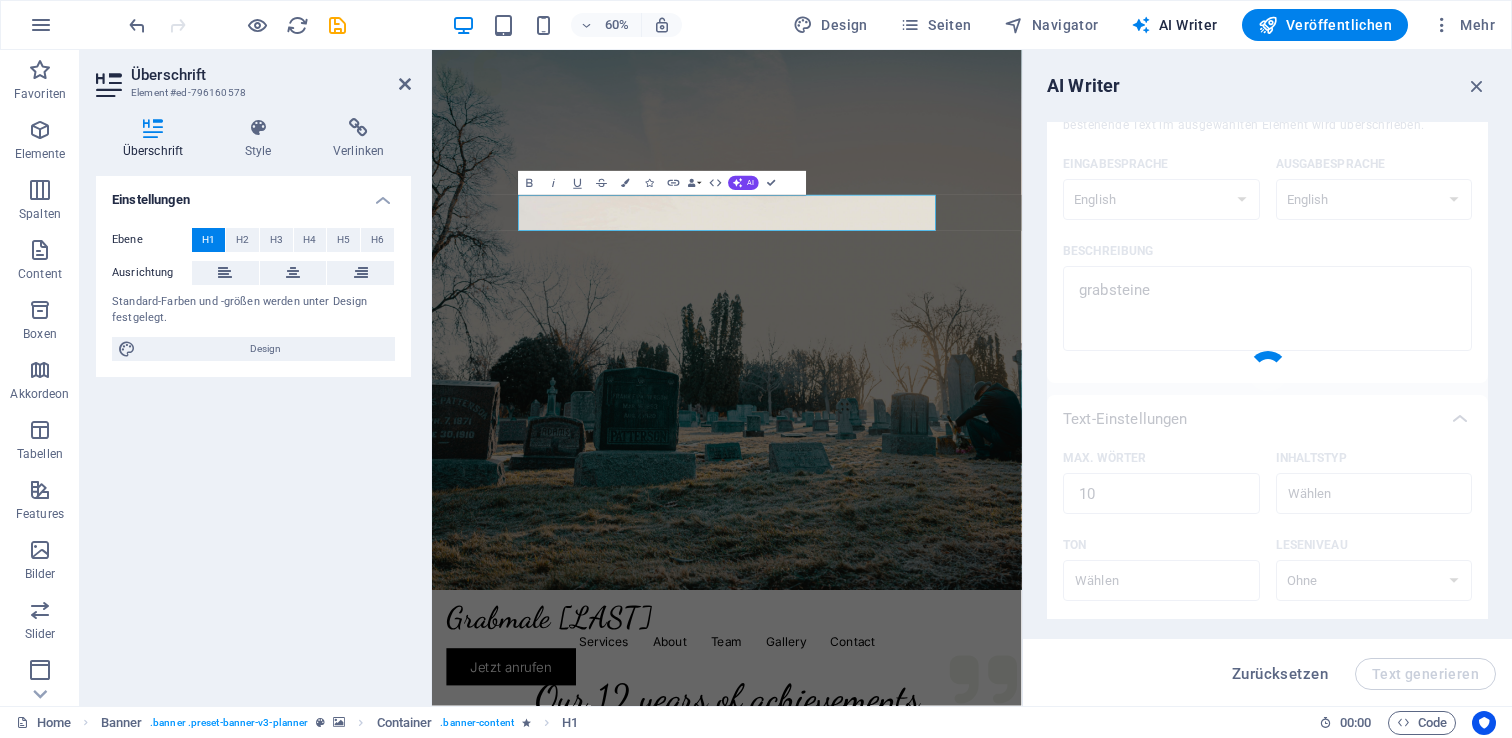 type 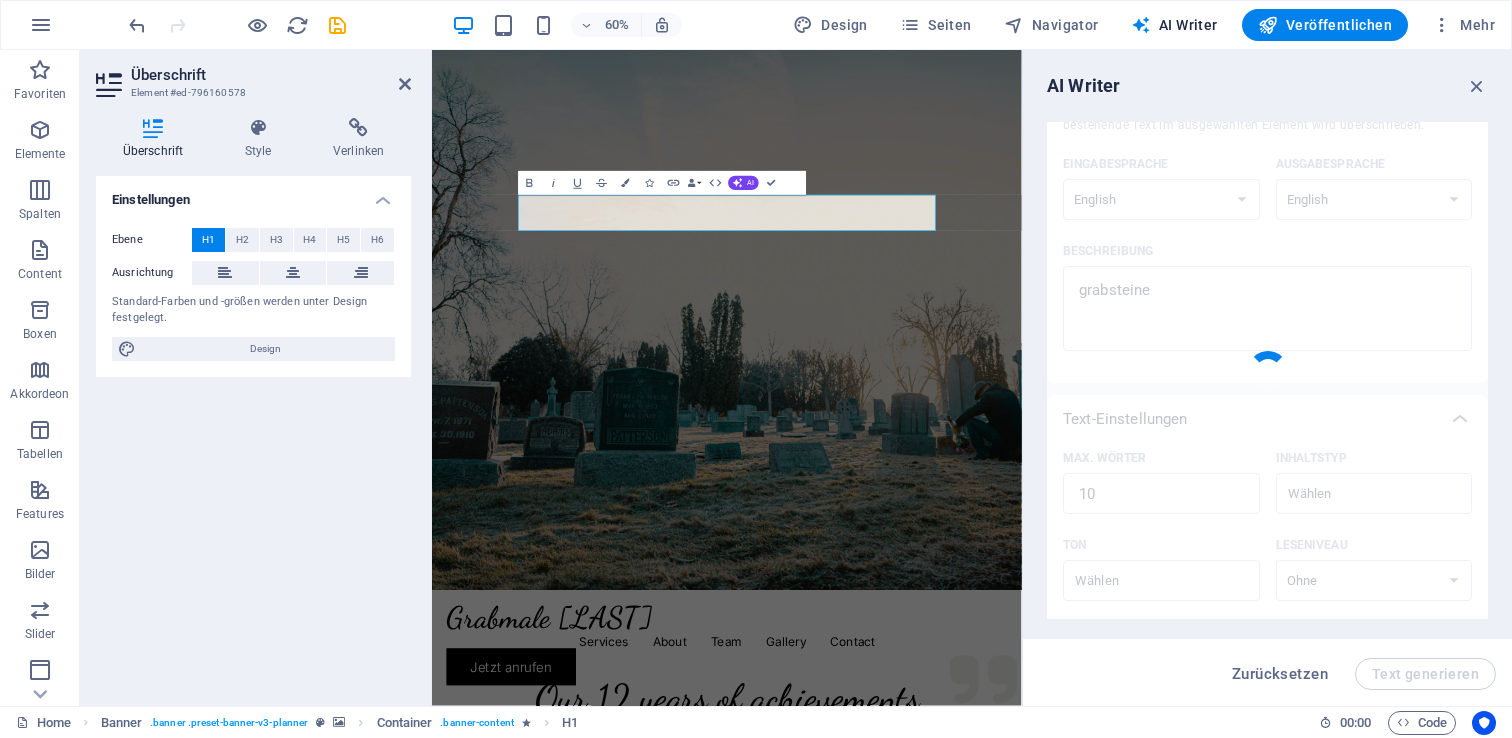 type on "x" 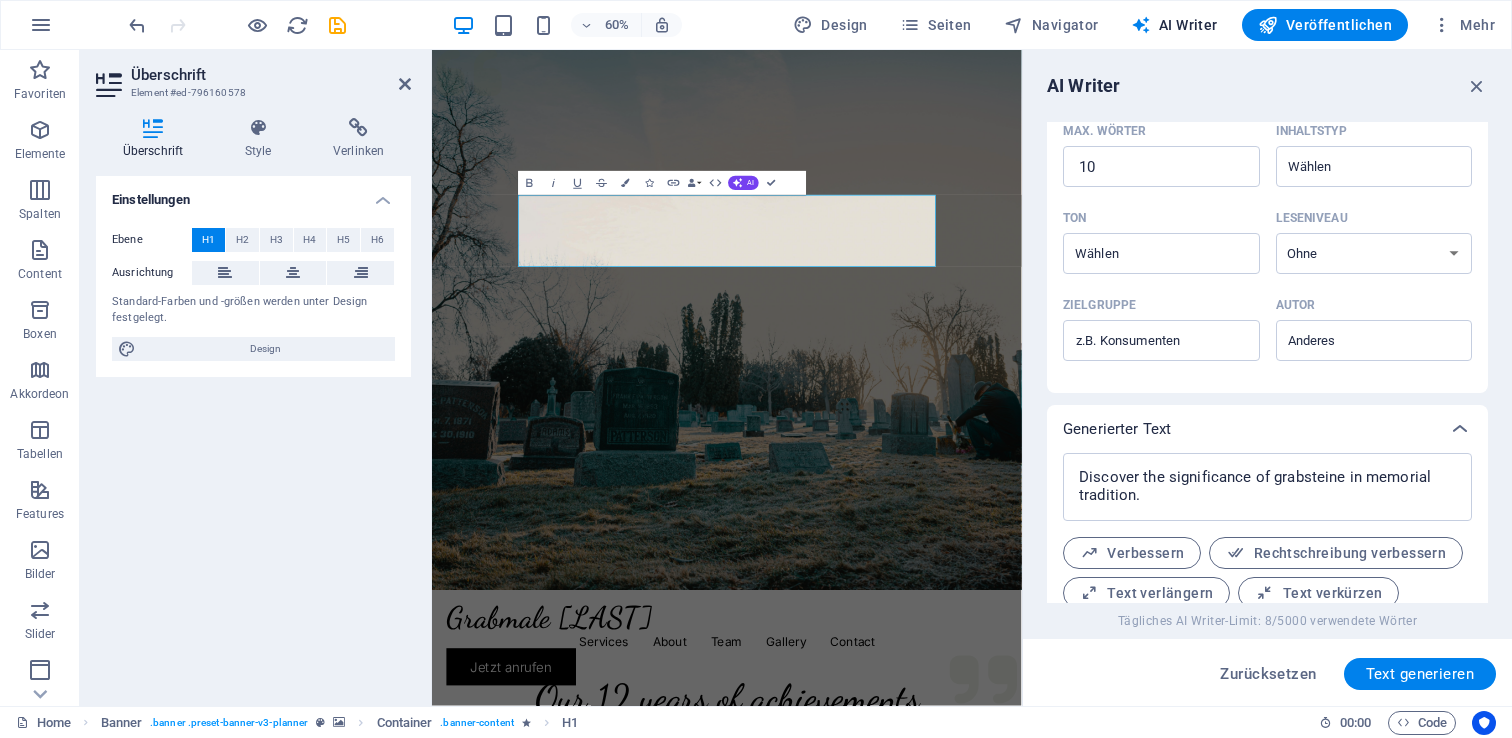 scroll, scrollTop: 540, scrollLeft: 0, axis: vertical 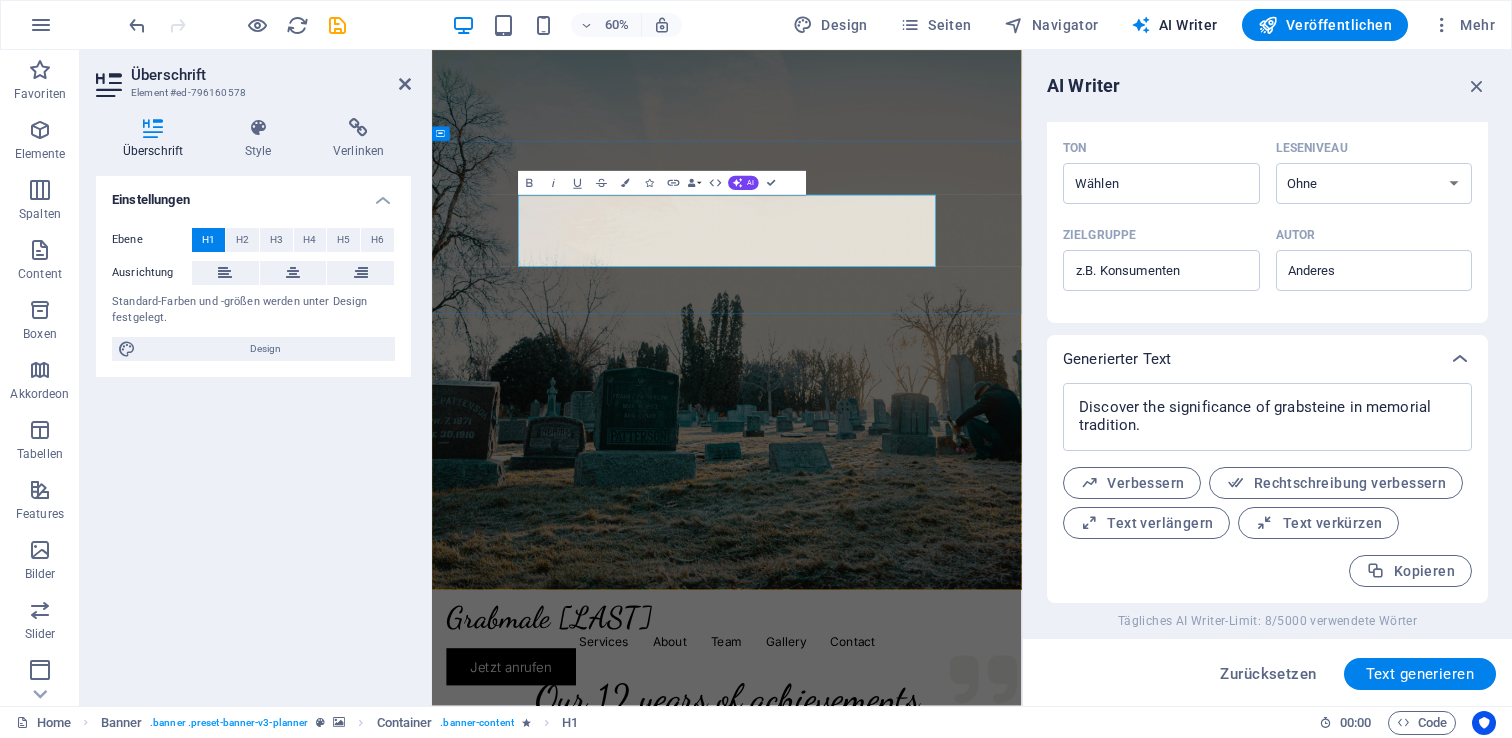 click on "Discover the significance of grabsteine in memorial tradition." at bounding box center [923, 1275] 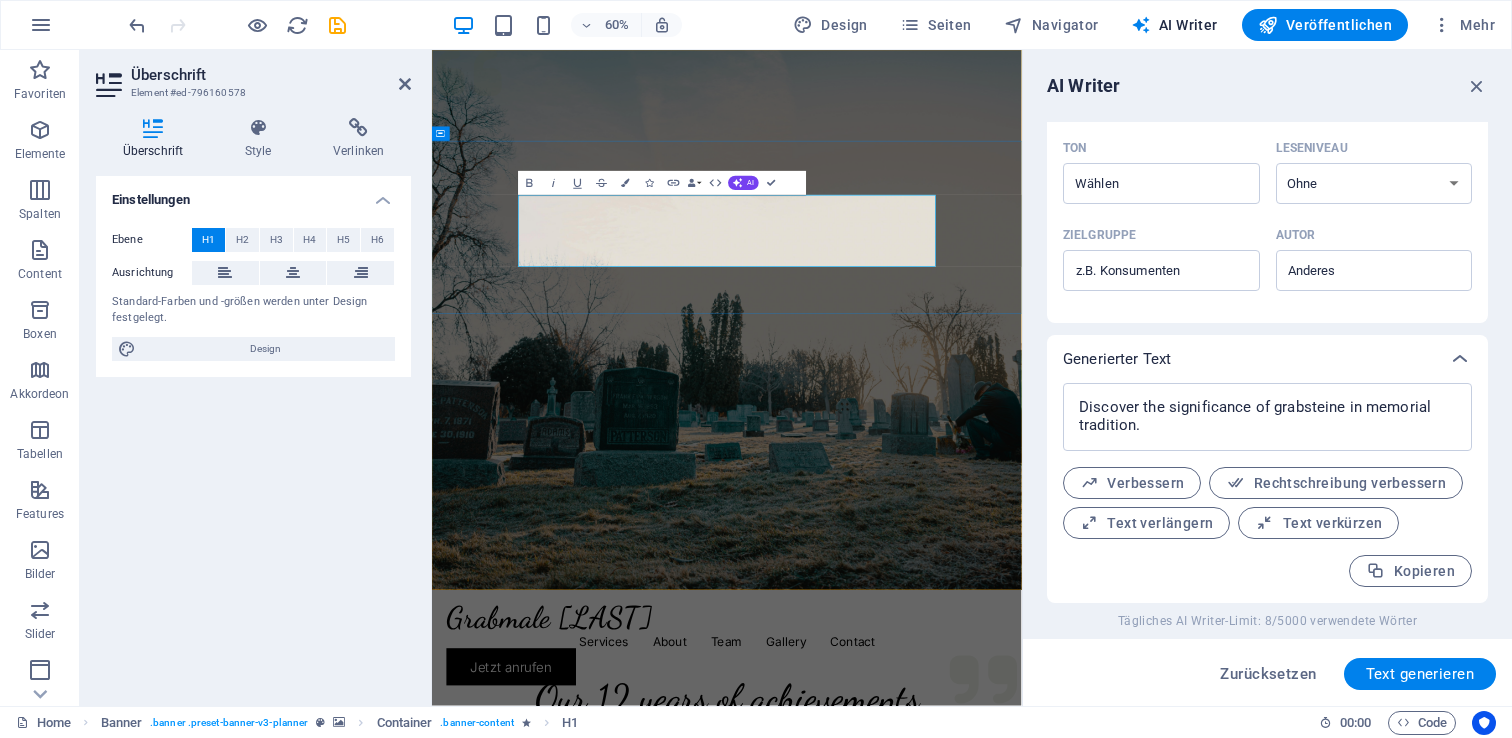 click on "Discover the significance of grabsteine in memorial tradition." at bounding box center [923, 1275] 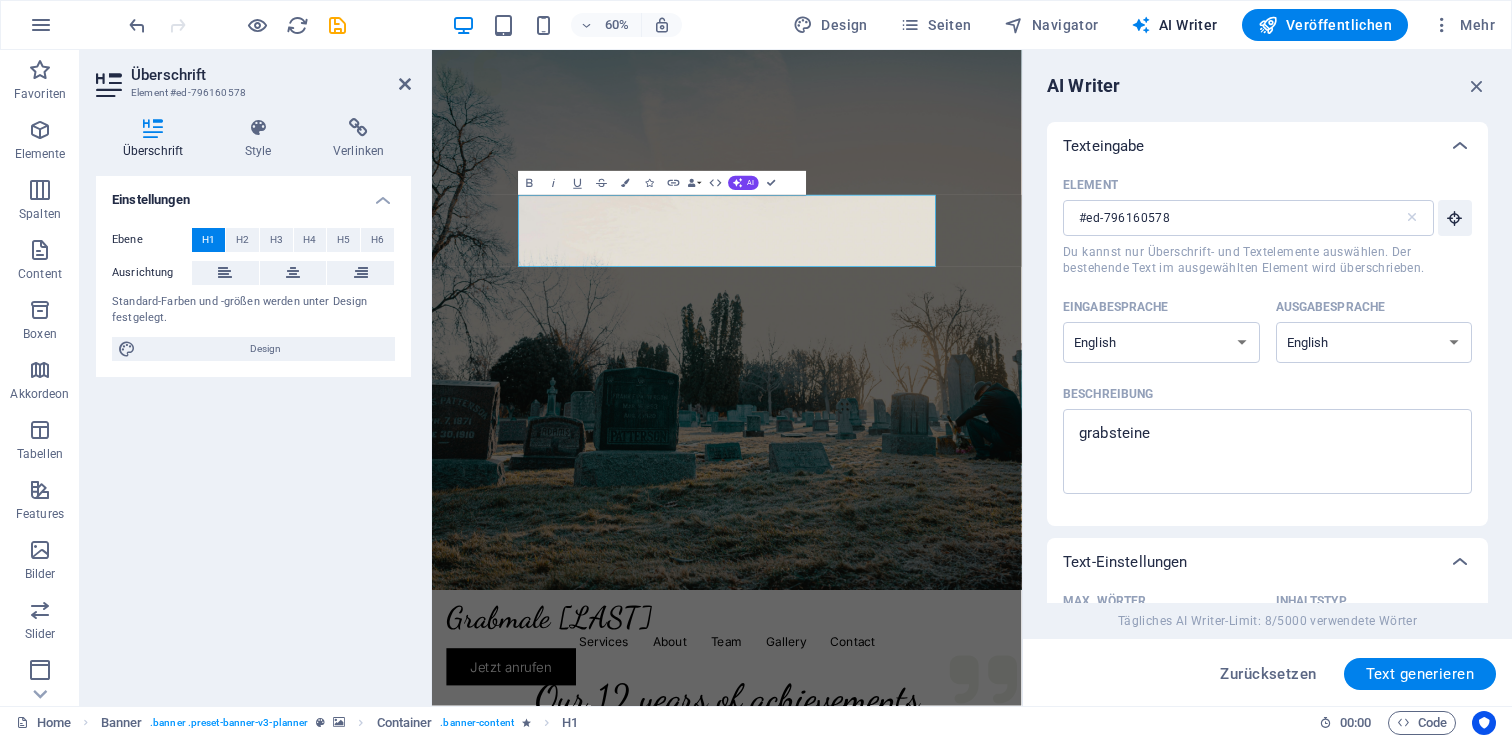 scroll, scrollTop: 42, scrollLeft: 0, axis: vertical 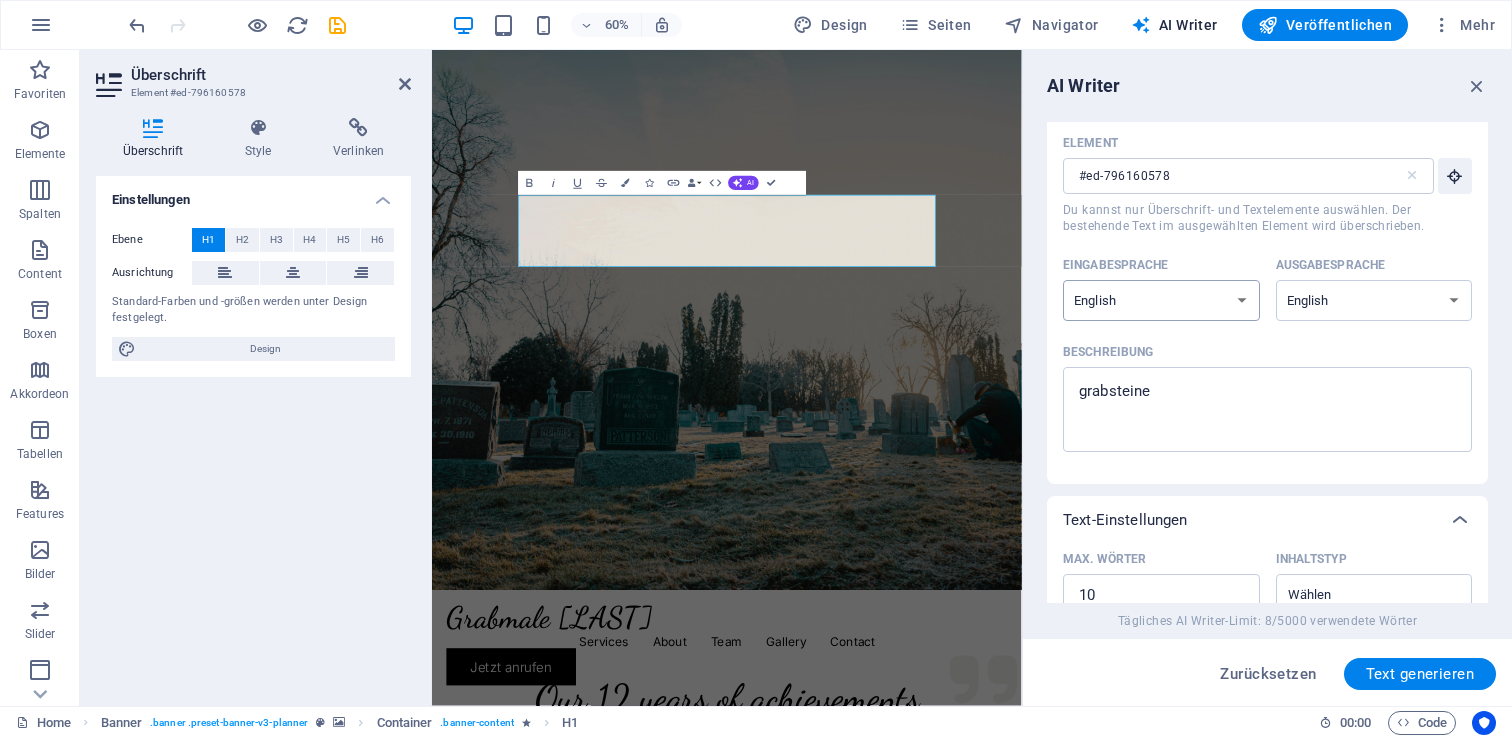 click on "Albanian Arabic Armenian Awadhi Azerbaijani Bashkir Basque Belarusian Bengali Bhojpuri Bosnian Brazilian Portuguese Bulgarian Cantonese (Yue) Catalan Chhattisgarhi Chinese Croatian Czech Danish Dogri Dutch English Estonian Faroese Finnish French Galician Georgian German Greek Gujarati Haryanvi Hindi Hungarian Indonesian Irish Italian Japanese Javanese Kannada Kashmiri Kazakh Konkani Korean Kyrgyz Latvian Lithuanian Macedonian Maithili Malay Maltese Mandarin Mandarin Chinese Marathi Marwari Min Nan Moldovan Mongolian Montenegrin Nepali Norwegian Oriya Pashto Persian (Farsi) Polish Portuguese Punjabi Rajasthani Romanian Russian Sanskrit Santali Serbian Sindhi Sinhala Slovak Slovene Slovenian Spanish Ukrainian Urdu Uzbek Vietnamese Welsh Wu" at bounding box center (1161, 300) 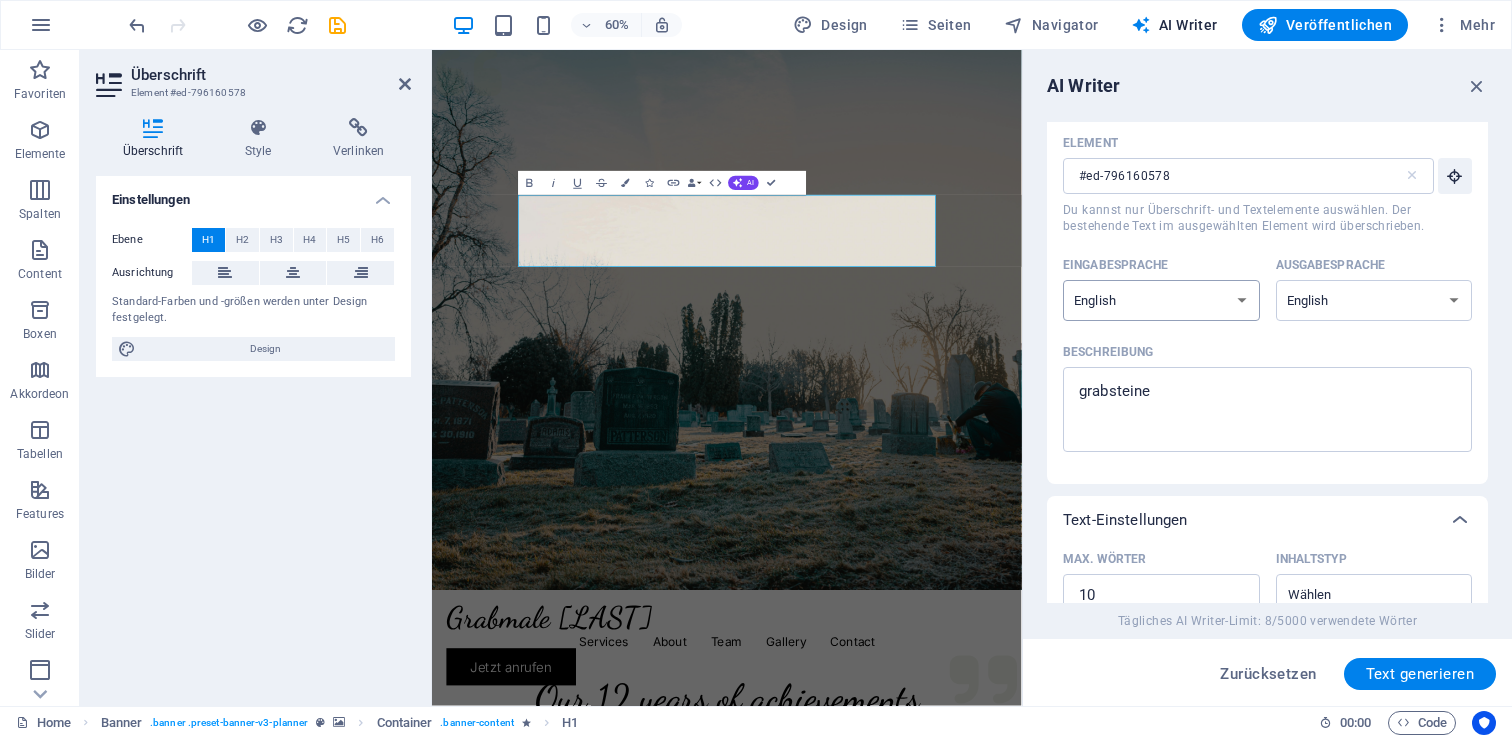 select on "German" 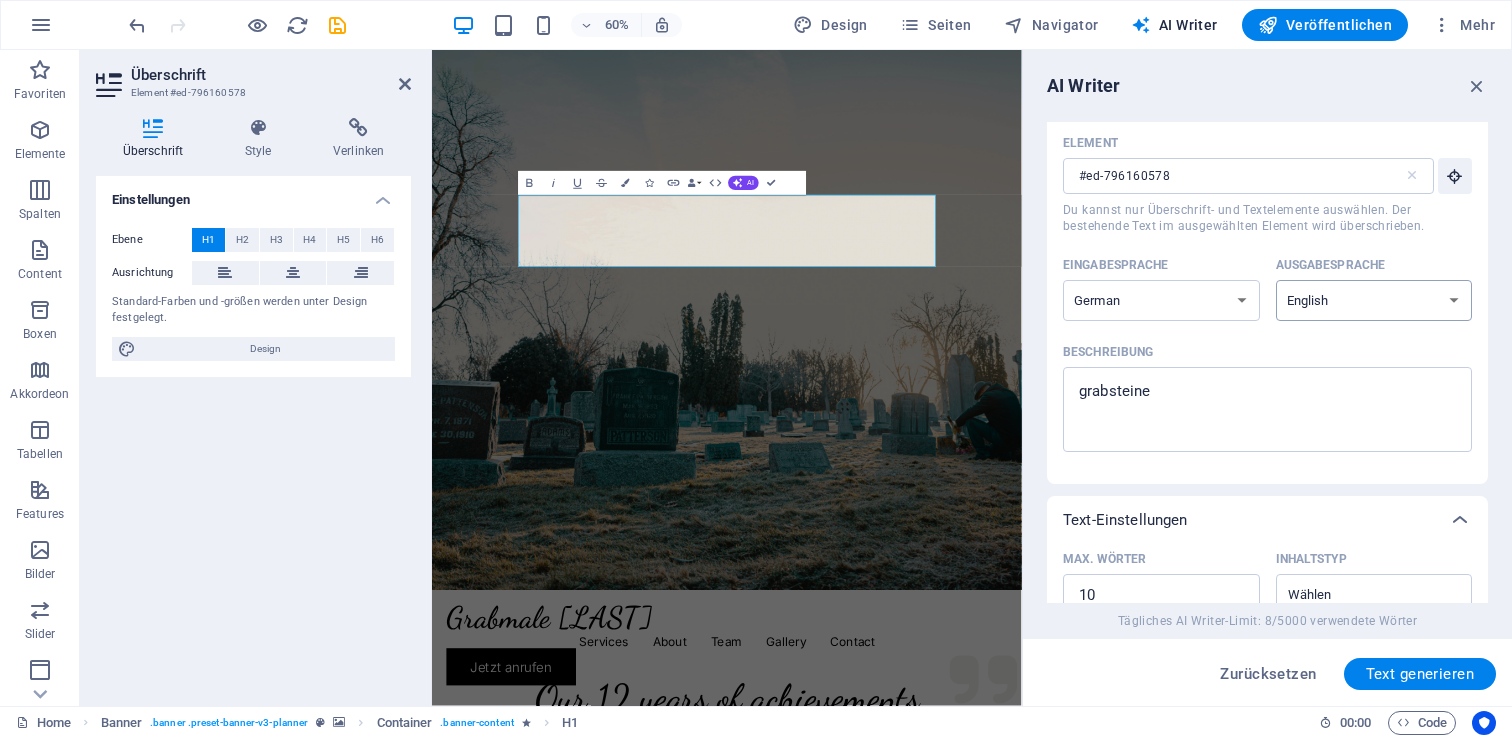 click on "Albanian Arabic Armenian Awadhi Azerbaijani Bashkir Basque Belarusian Bengali Bhojpuri Bosnian Brazilian Portuguese Bulgarian Cantonese (Yue) Catalan Chhattisgarhi Chinese Croatian Czech Danish Dogri Dutch English Estonian Faroese Finnish French Galician Georgian German Greek Gujarati Haryanvi Hindi Hungarian Indonesian Irish Italian Japanese Javanese Kannada Kashmiri Kazakh Konkani Korean Kyrgyz Latvian Lithuanian Macedonian Maithili Malay Maltese Mandarin Mandarin Chinese Marathi Marwari Min Nan Moldovan Mongolian Montenegrin Nepali Norwegian Oriya Pashto Persian (Farsi) Polish Portuguese Punjabi Rajasthani Romanian Russian Sanskrit Santali Serbian Sindhi Sinhala Slovak Slovene Slovenian Spanish Ukrainian Urdu Uzbek Vietnamese Welsh Wu" at bounding box center (1374, 300) 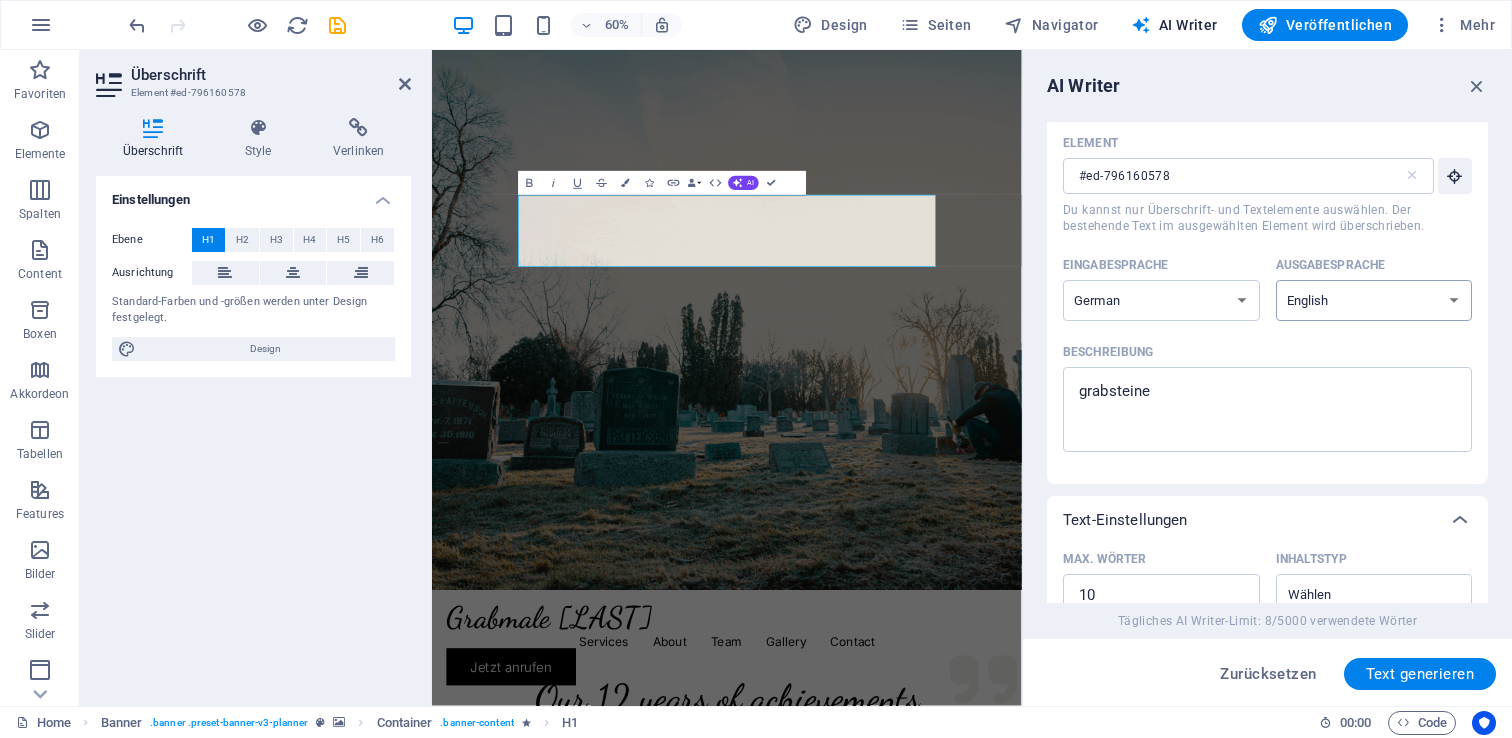 select on "German" 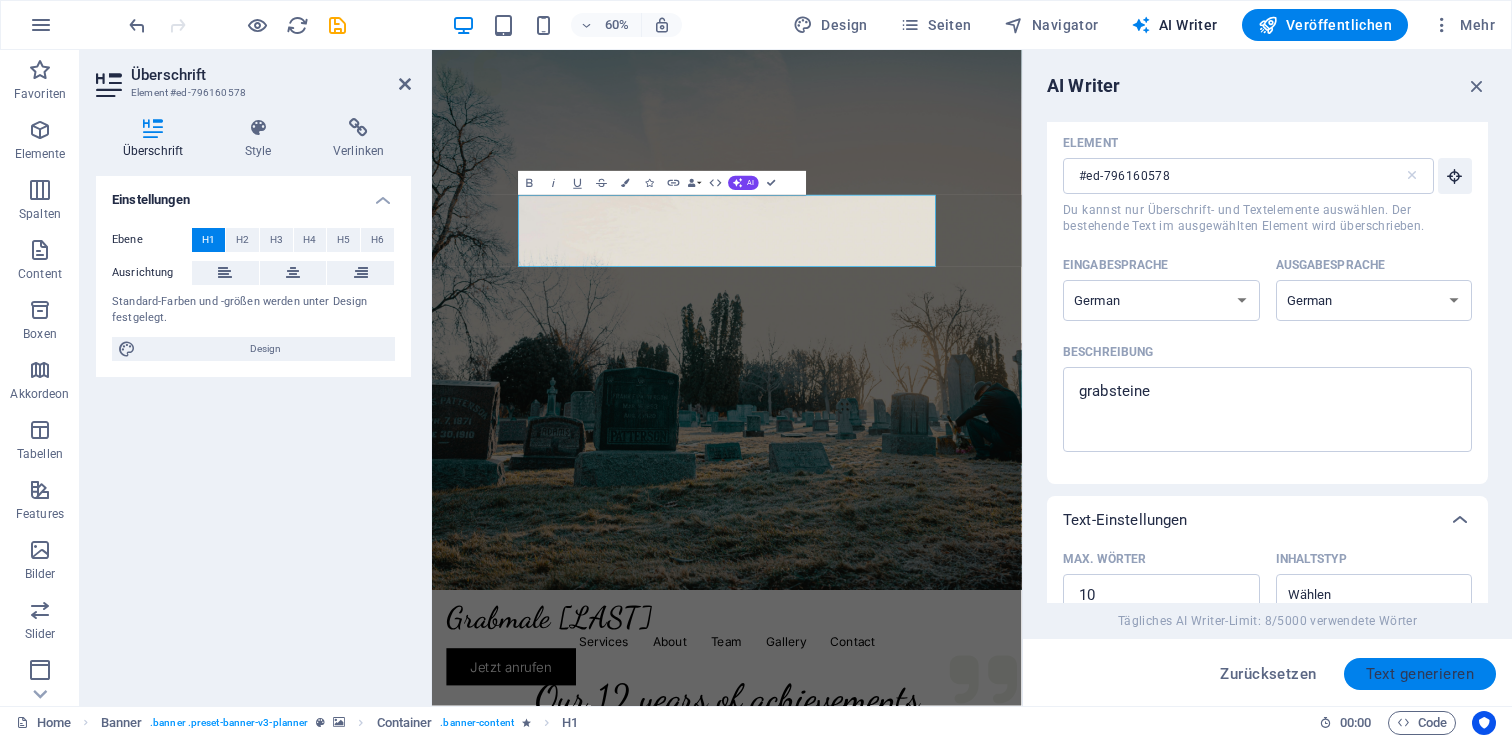 click on "Text generieren" at bounding box center [1420, 674] 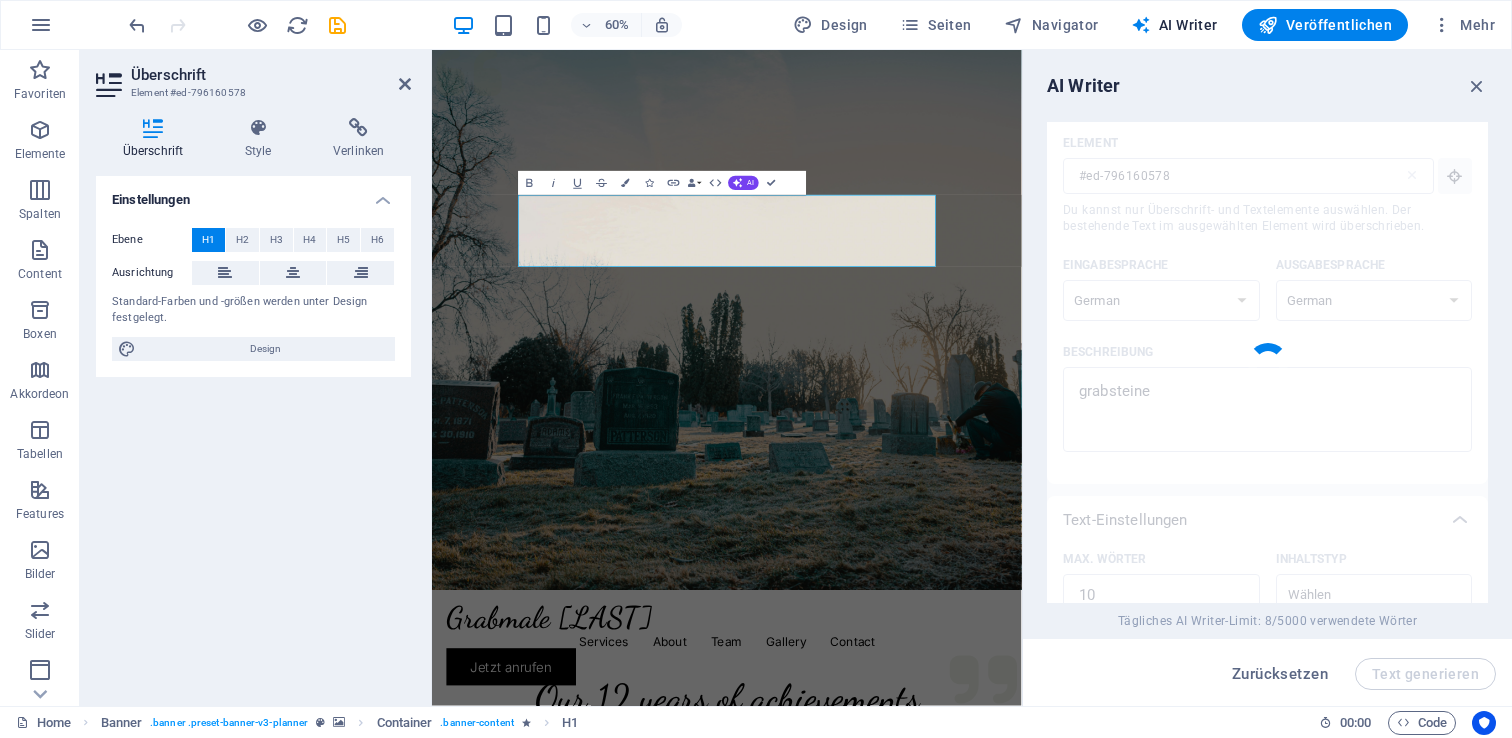 type on "x" 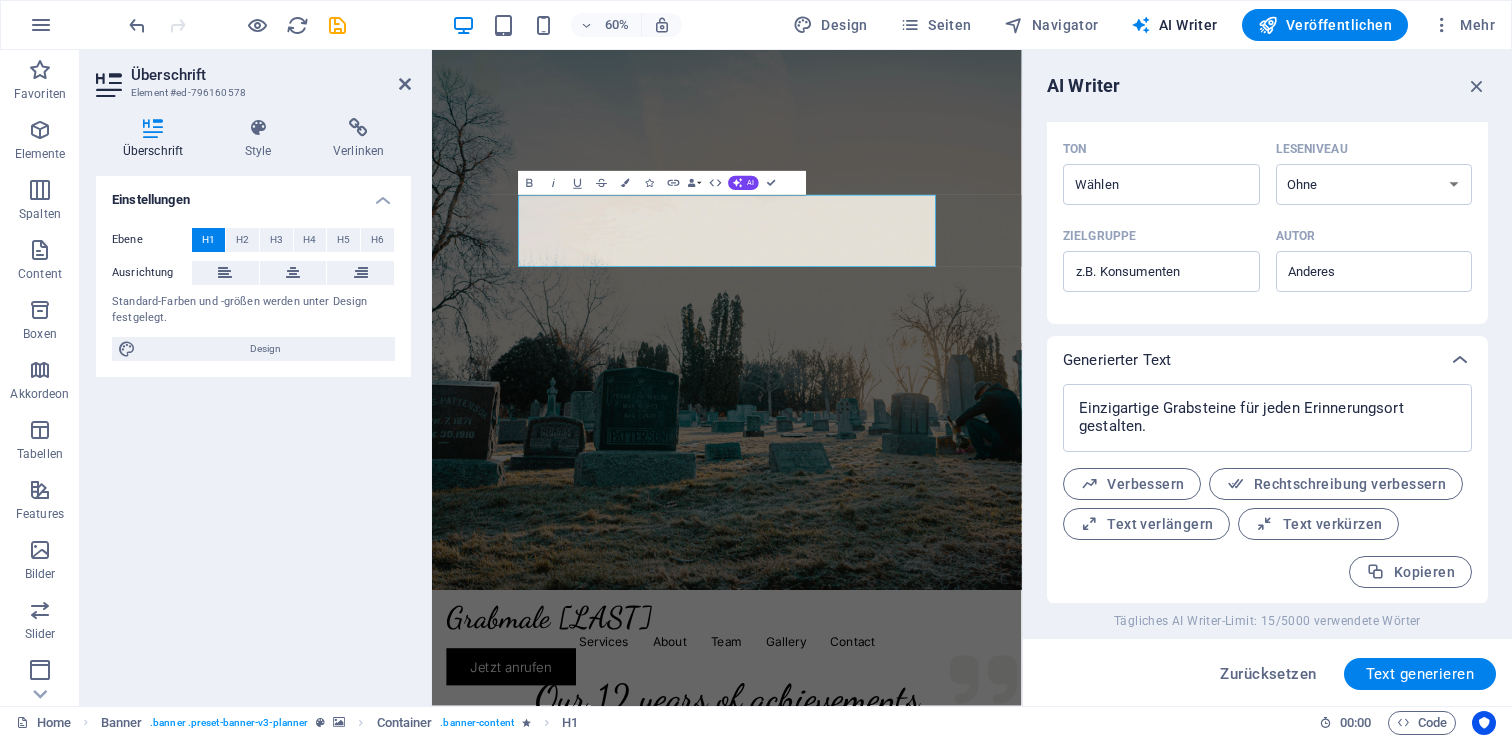 scroll, scrollTop: 540, scrollLeft: 0, axis: vertical 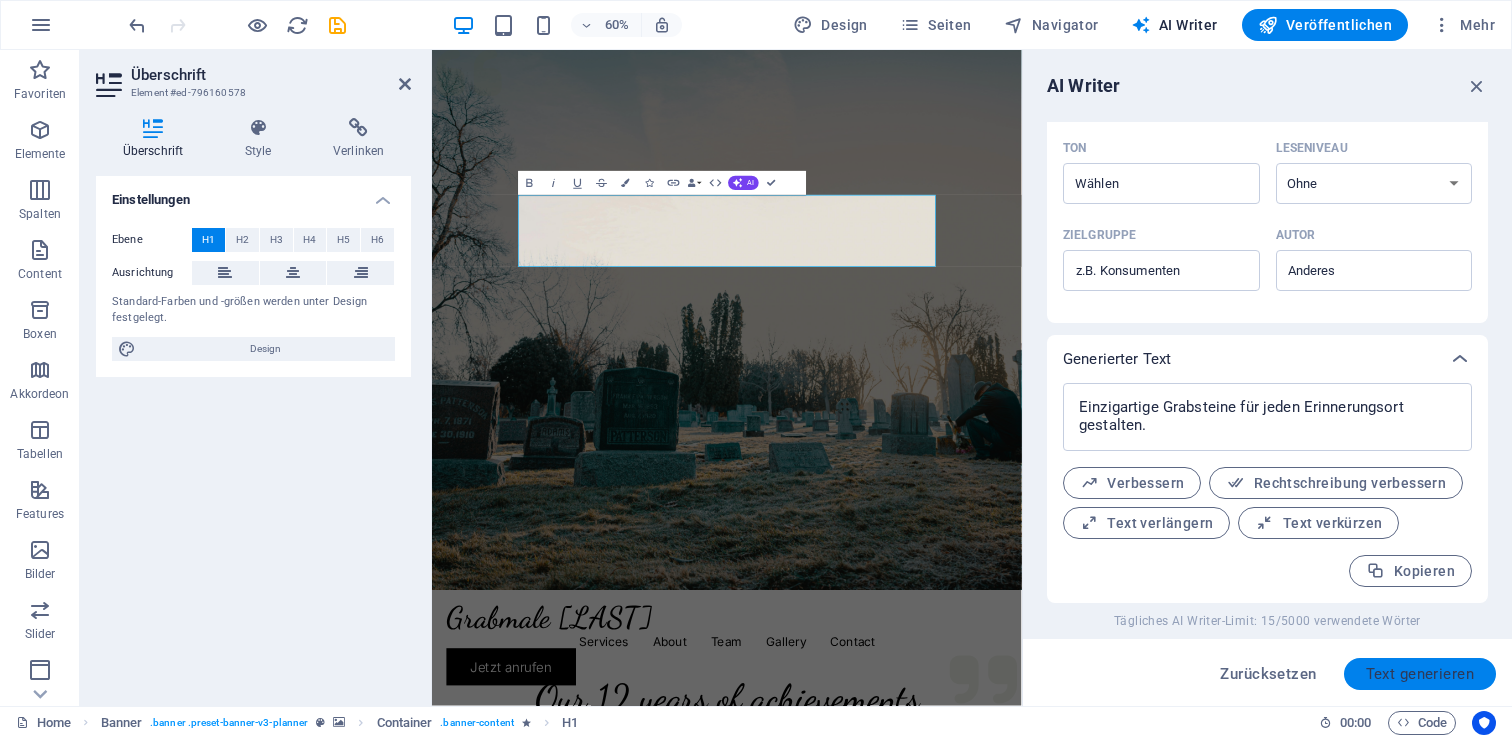 click on "Text generieren" at bounding box center [1420, 674] 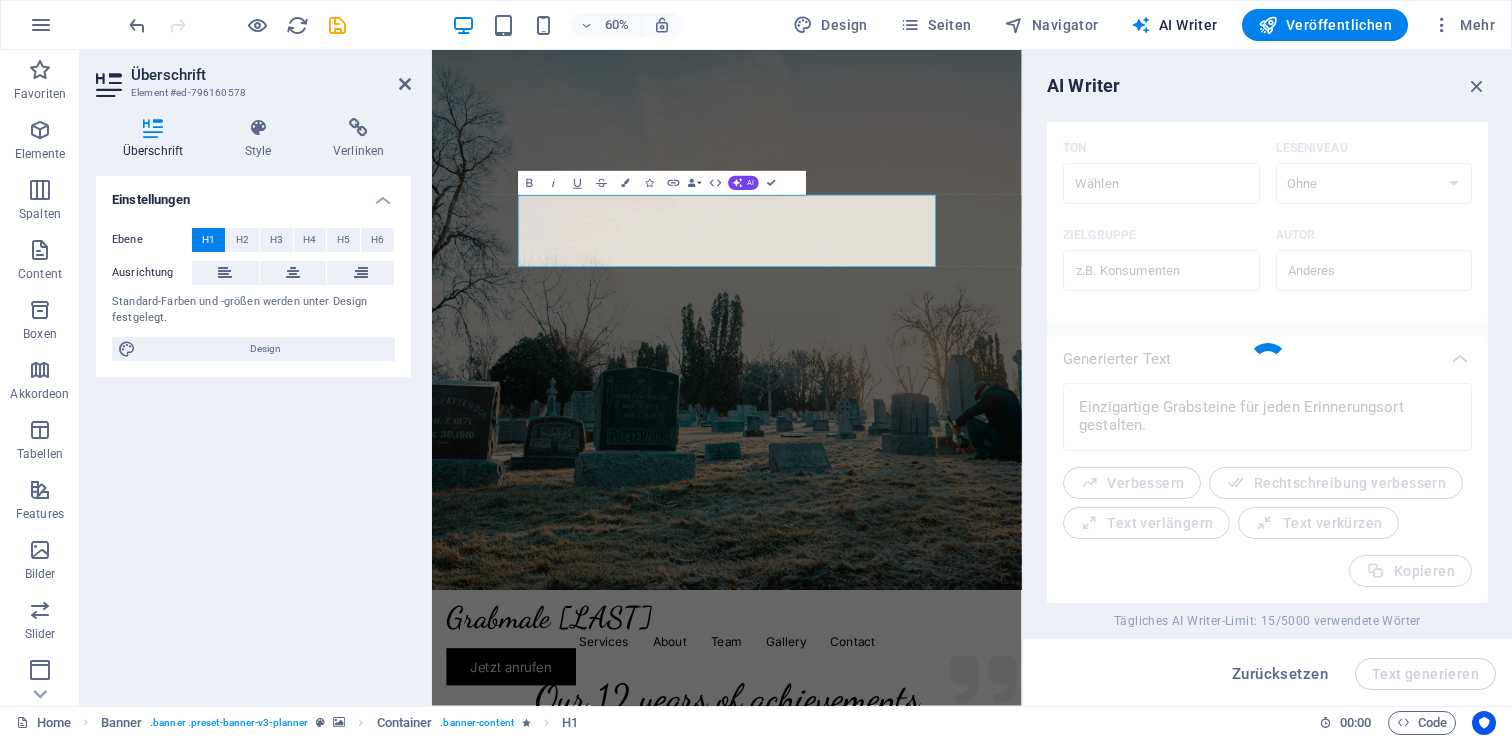 type on "x" 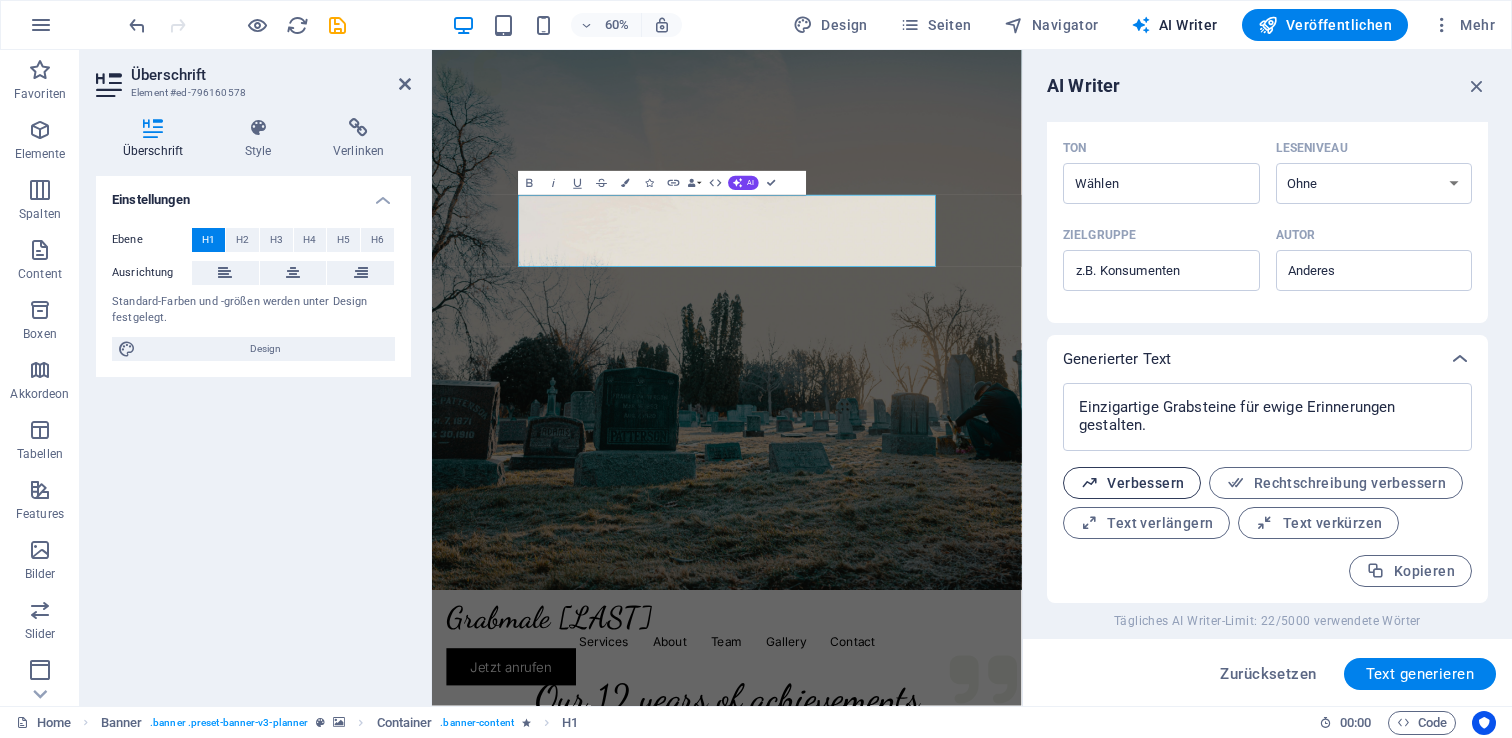 click on "Verbessern" at bounding box center (1132, 483) 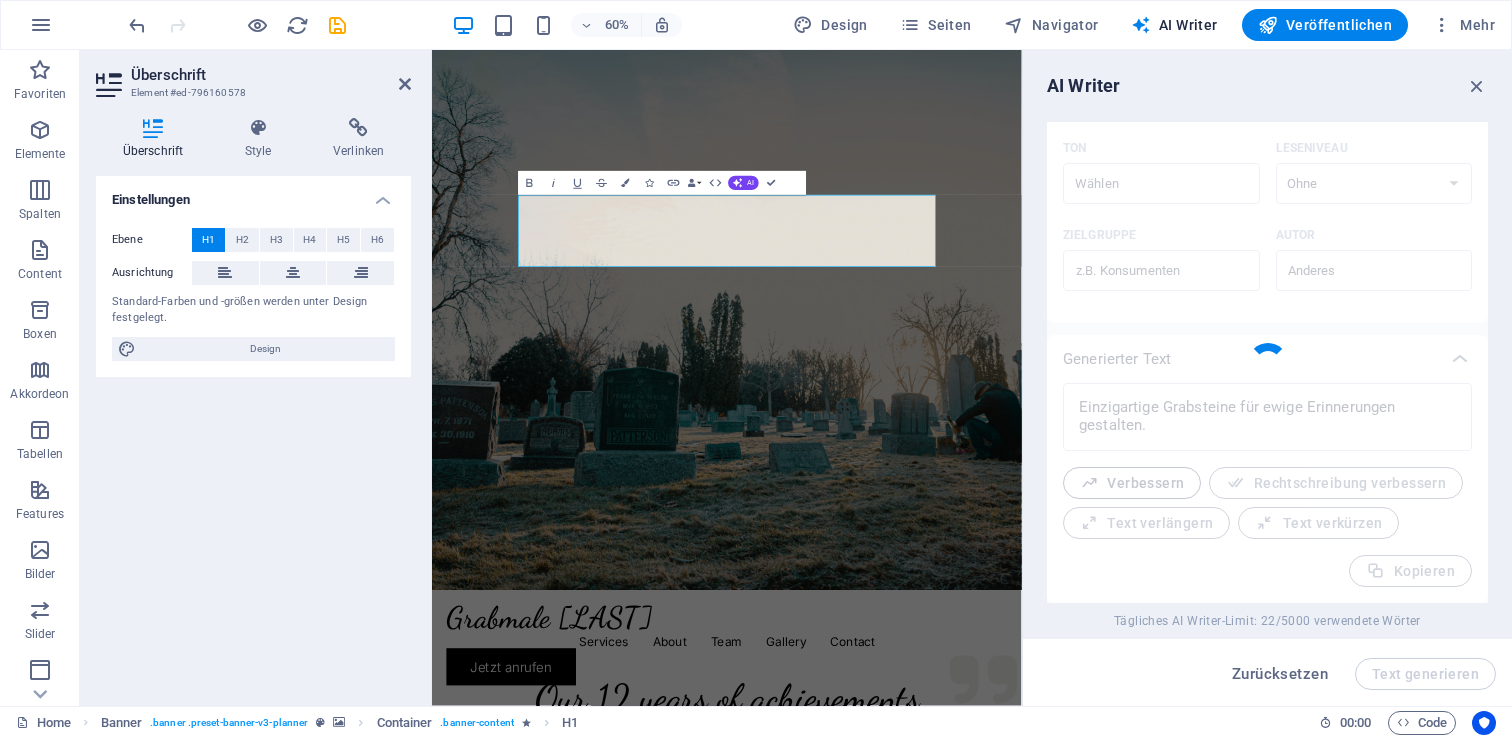 type on "x" 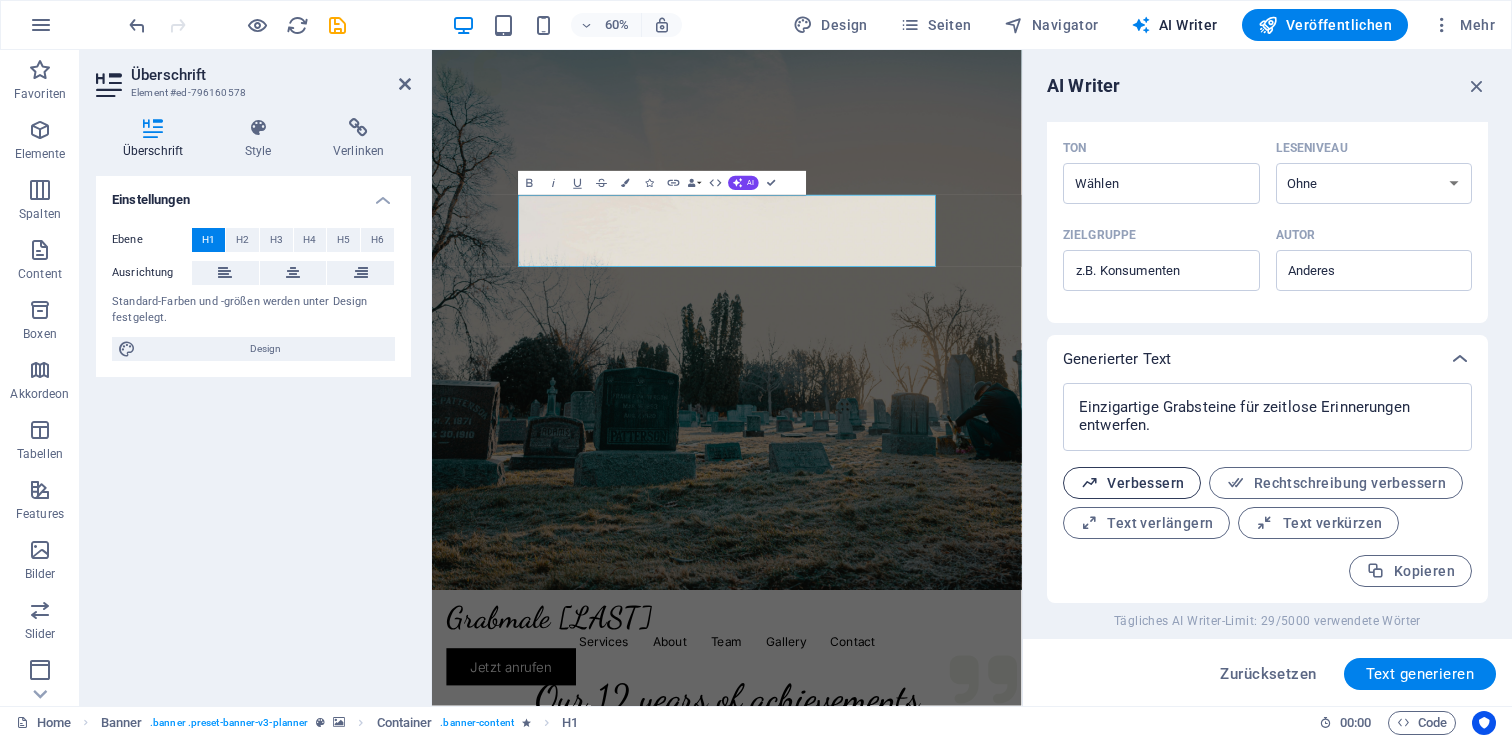 click on "Verbessern" at bounding box center (1132, 483) 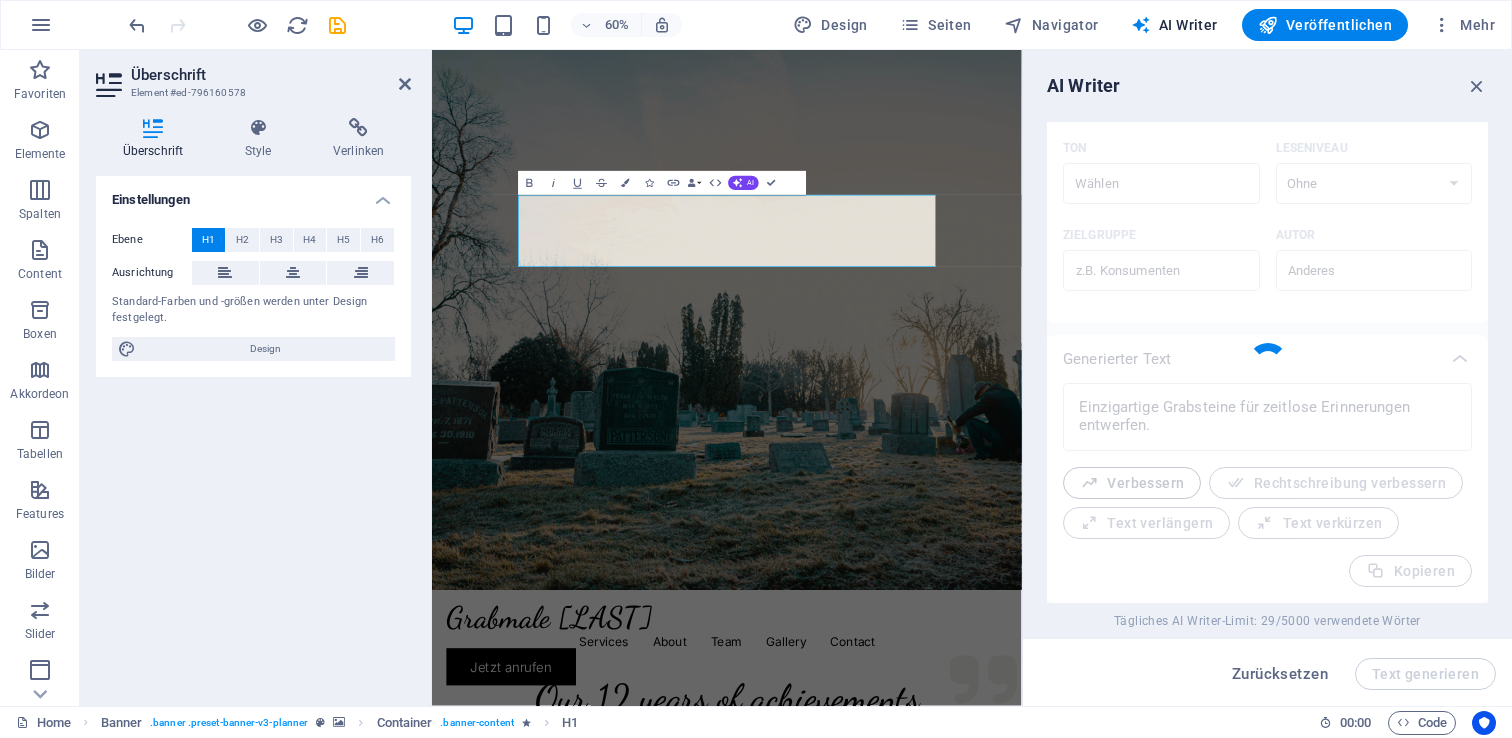 type on "x" 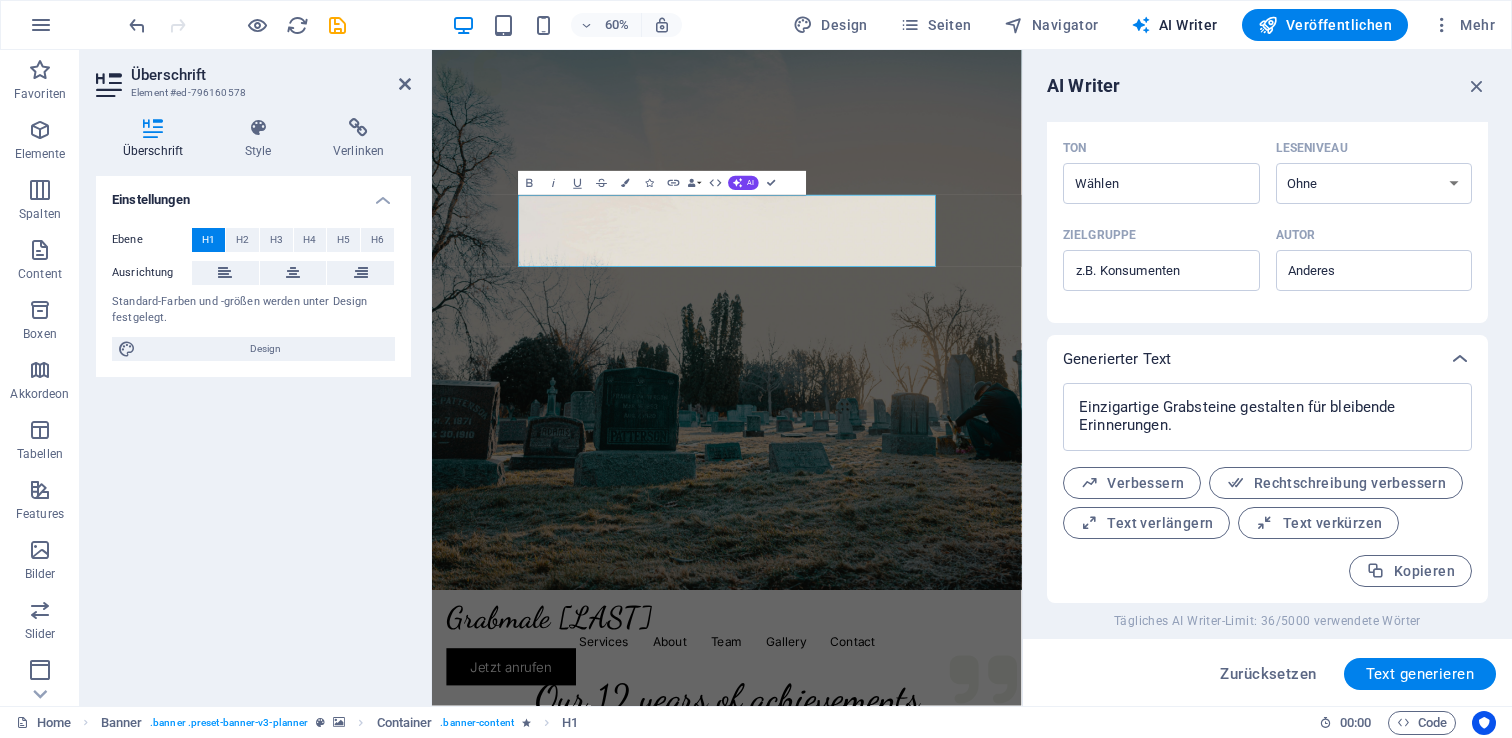 click at bounding box center (923, 500) 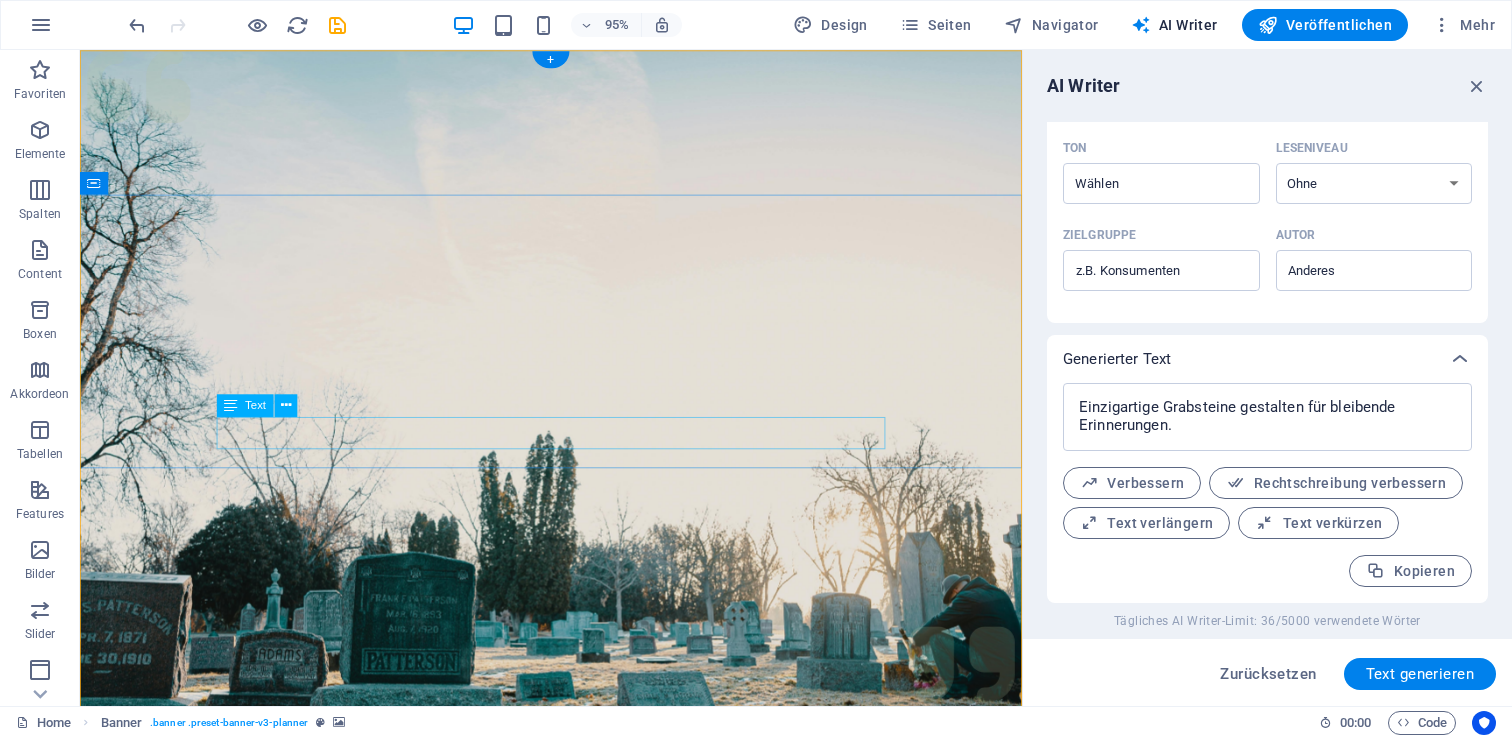 click on "Plan your next event with us" at bounding box center (576, 1376) 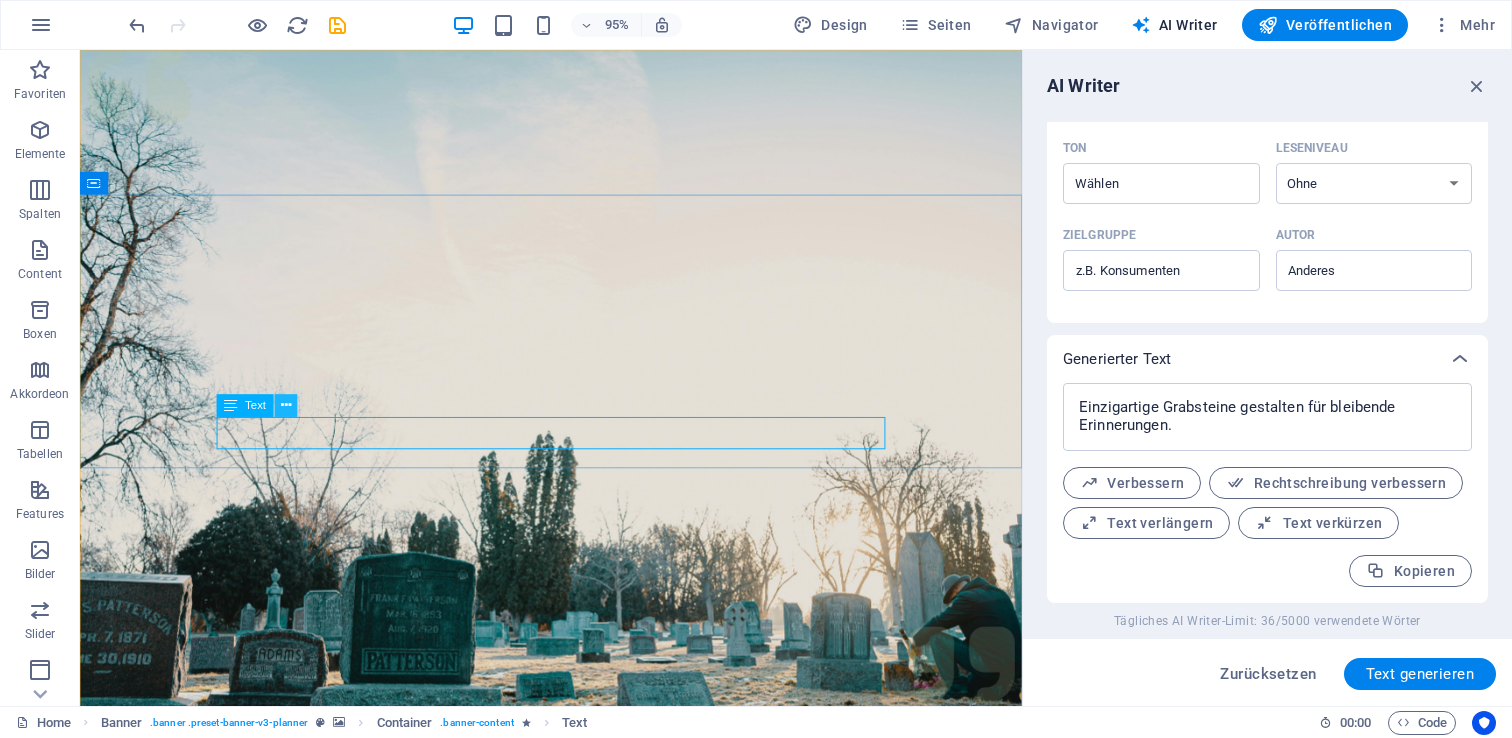 click at bounding box center [286, 405] 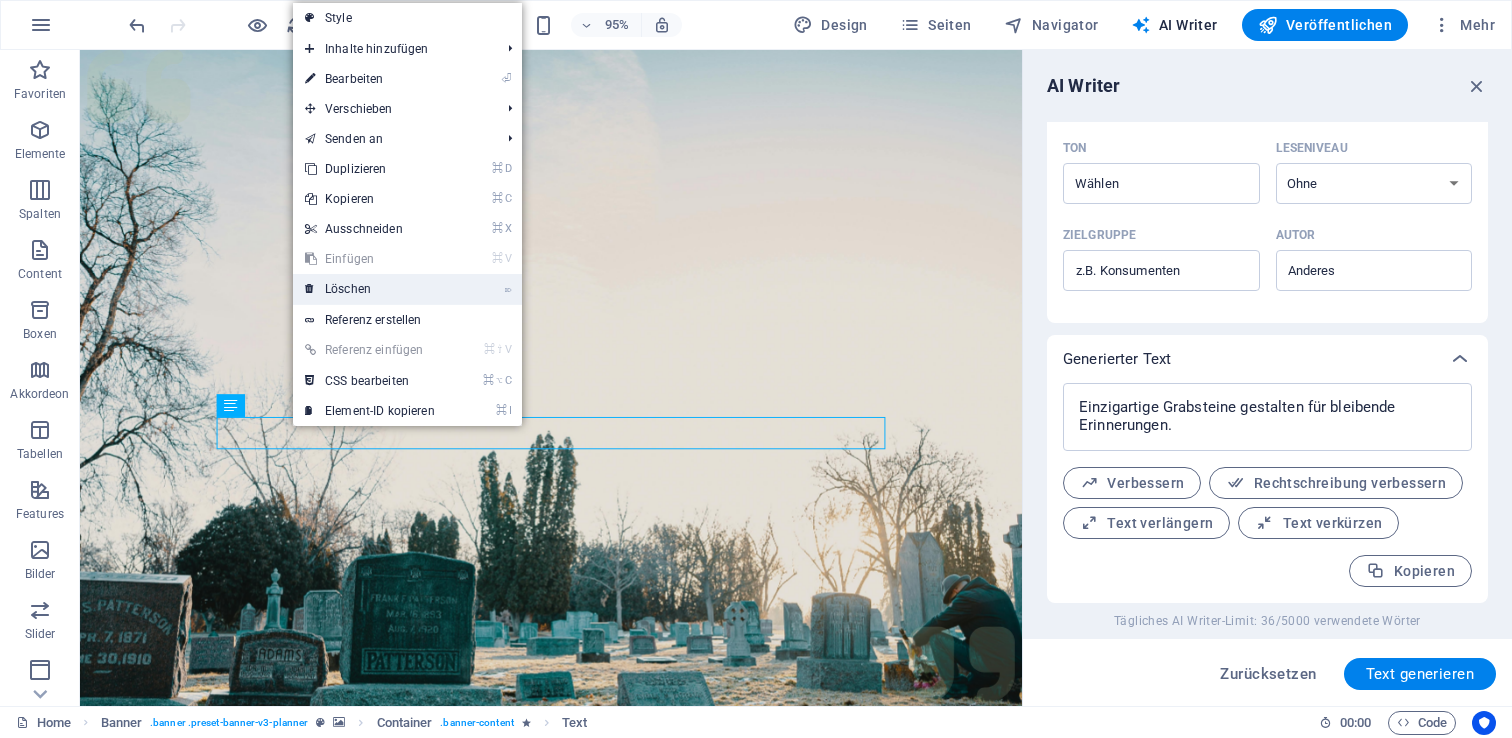 click on "⌦  Löschen" at bounding box center (370, 289) 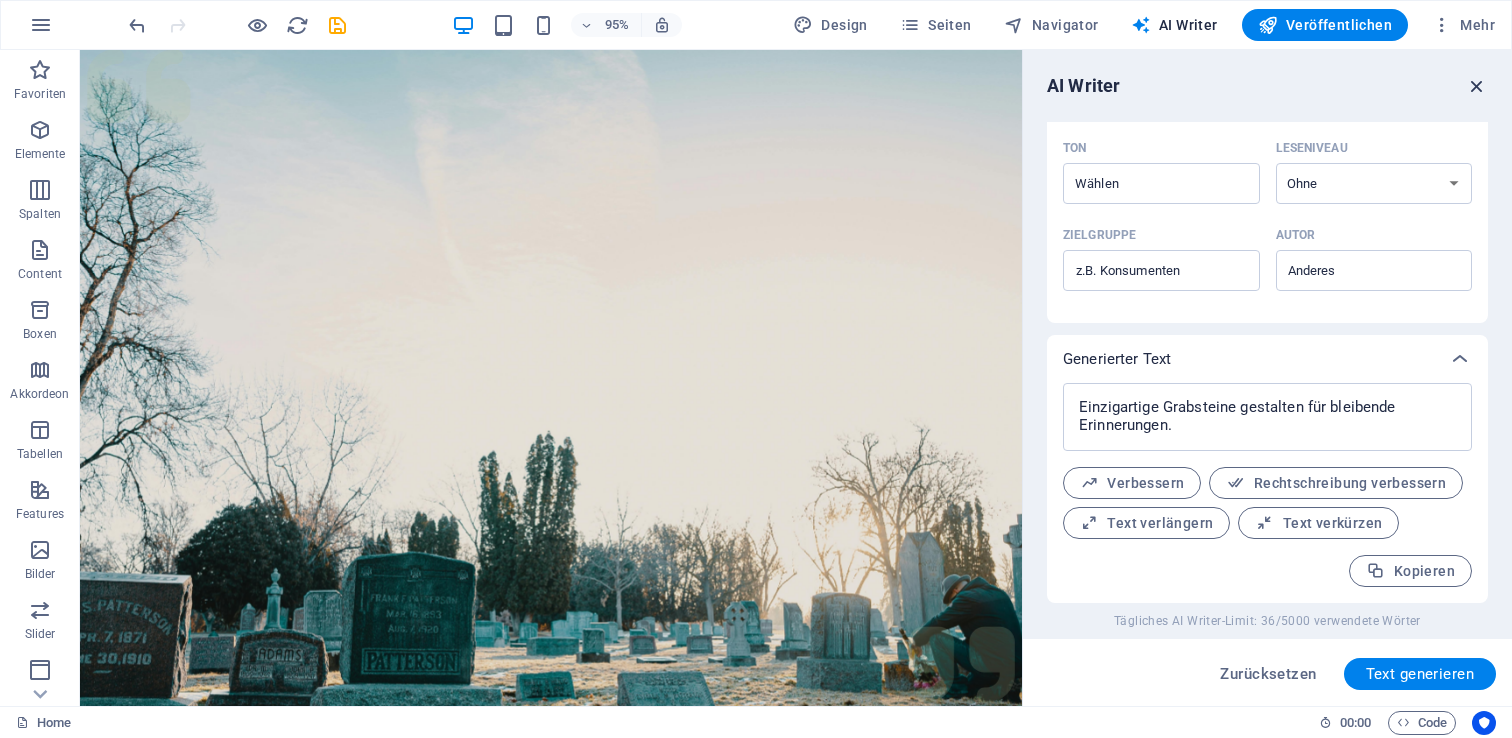 click at bounding box center (1477, 86) 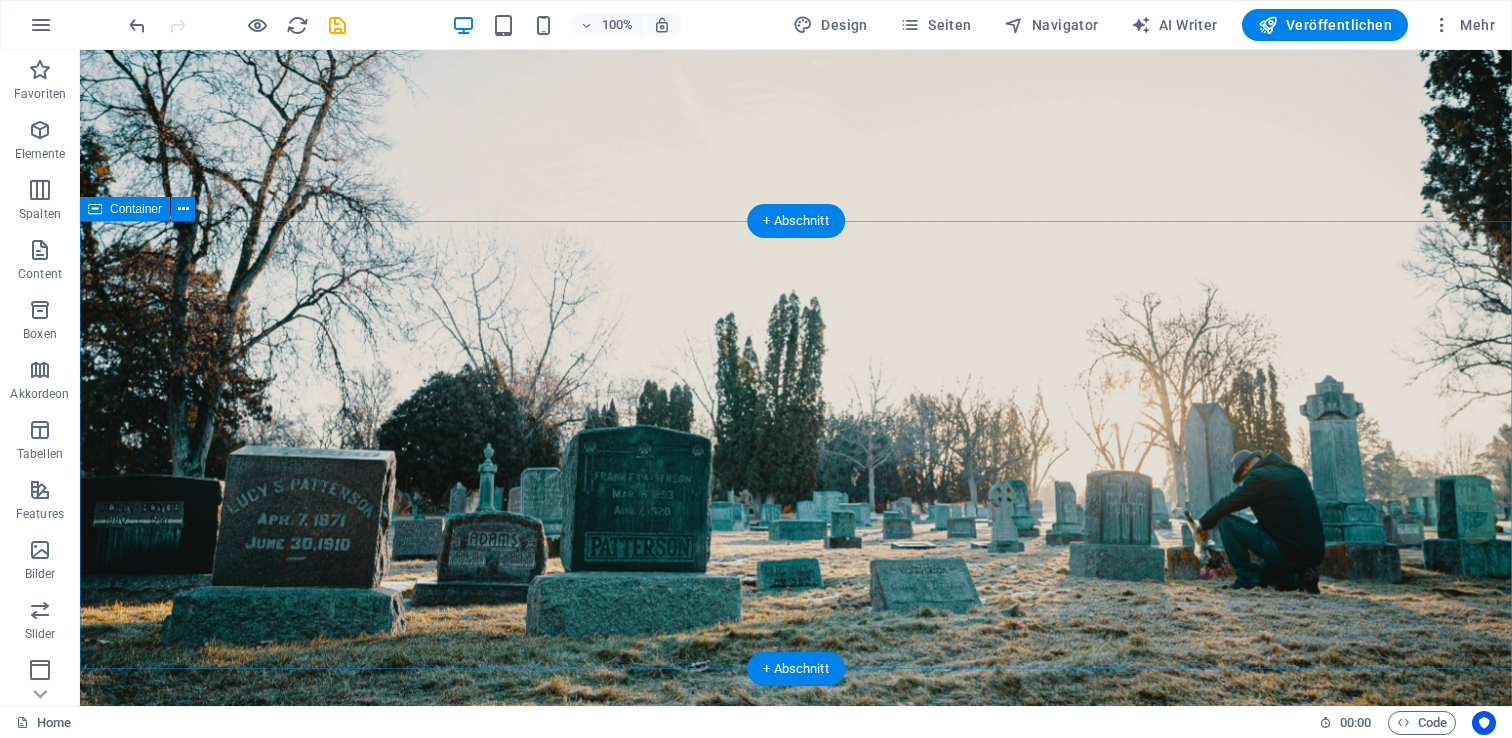 scroll, scrollTop: 0, scrollLeft: 0, axis: both 